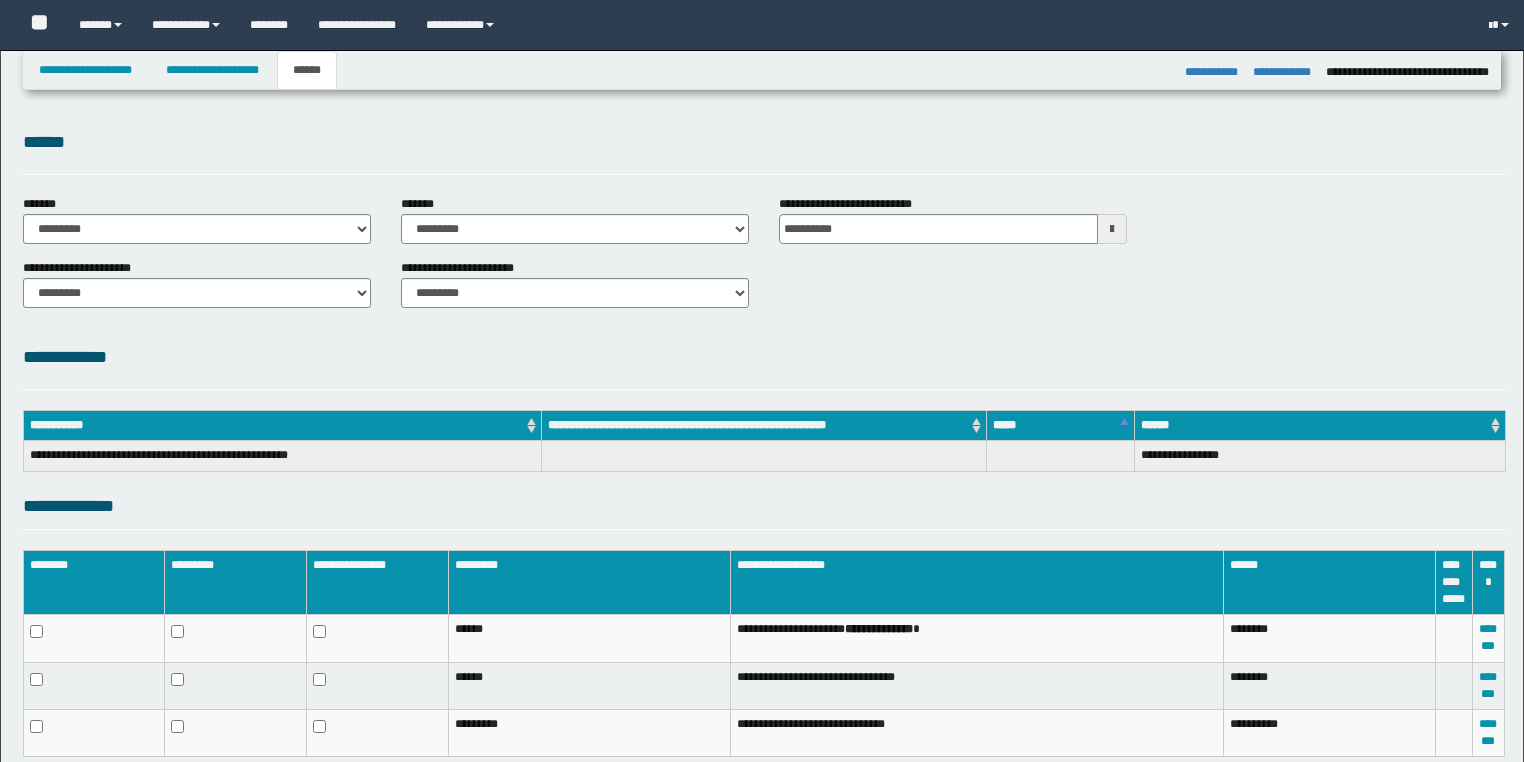 select on "*" 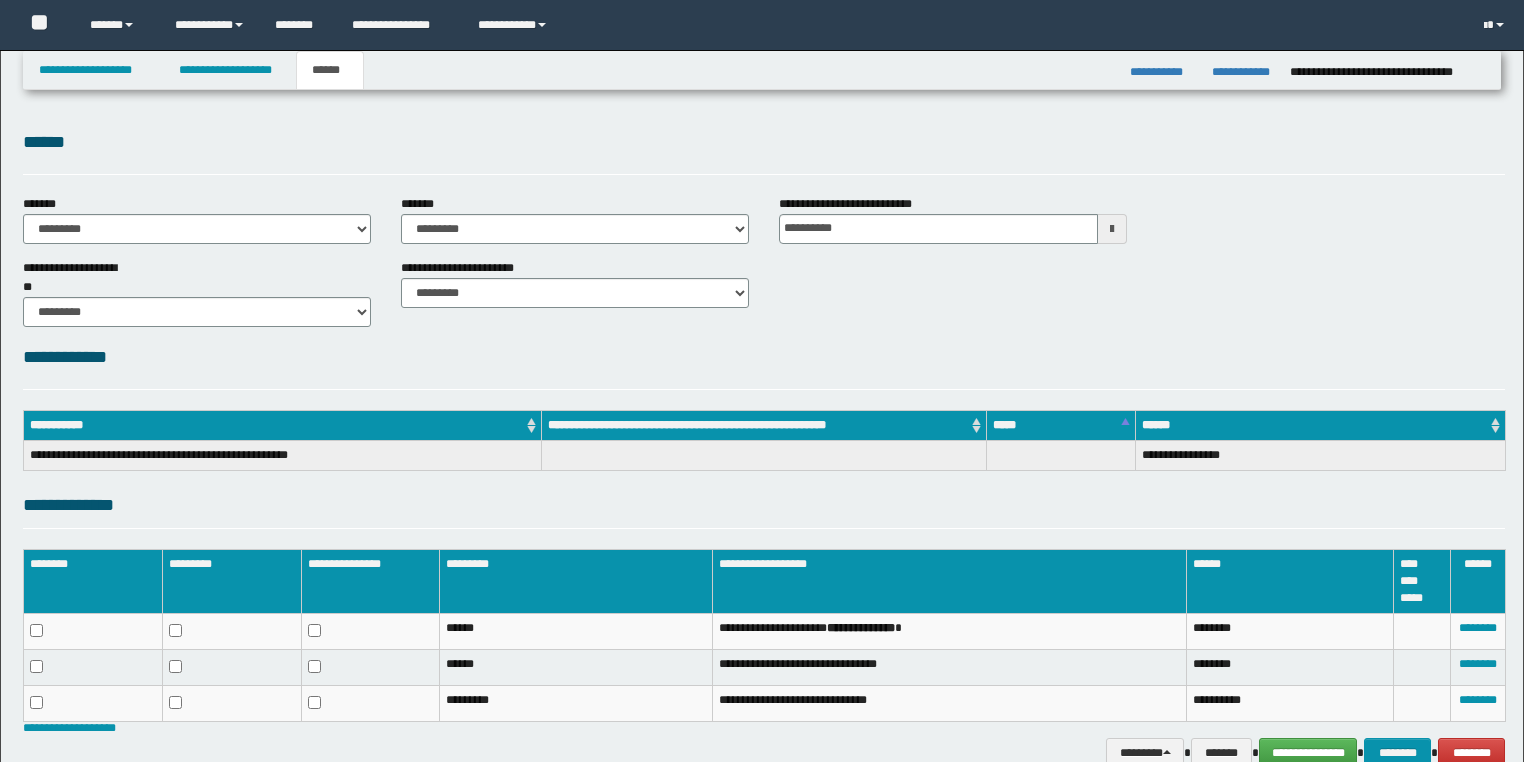 scroll, scrollTop: 101, scrollLeft: 0, axis: vertical 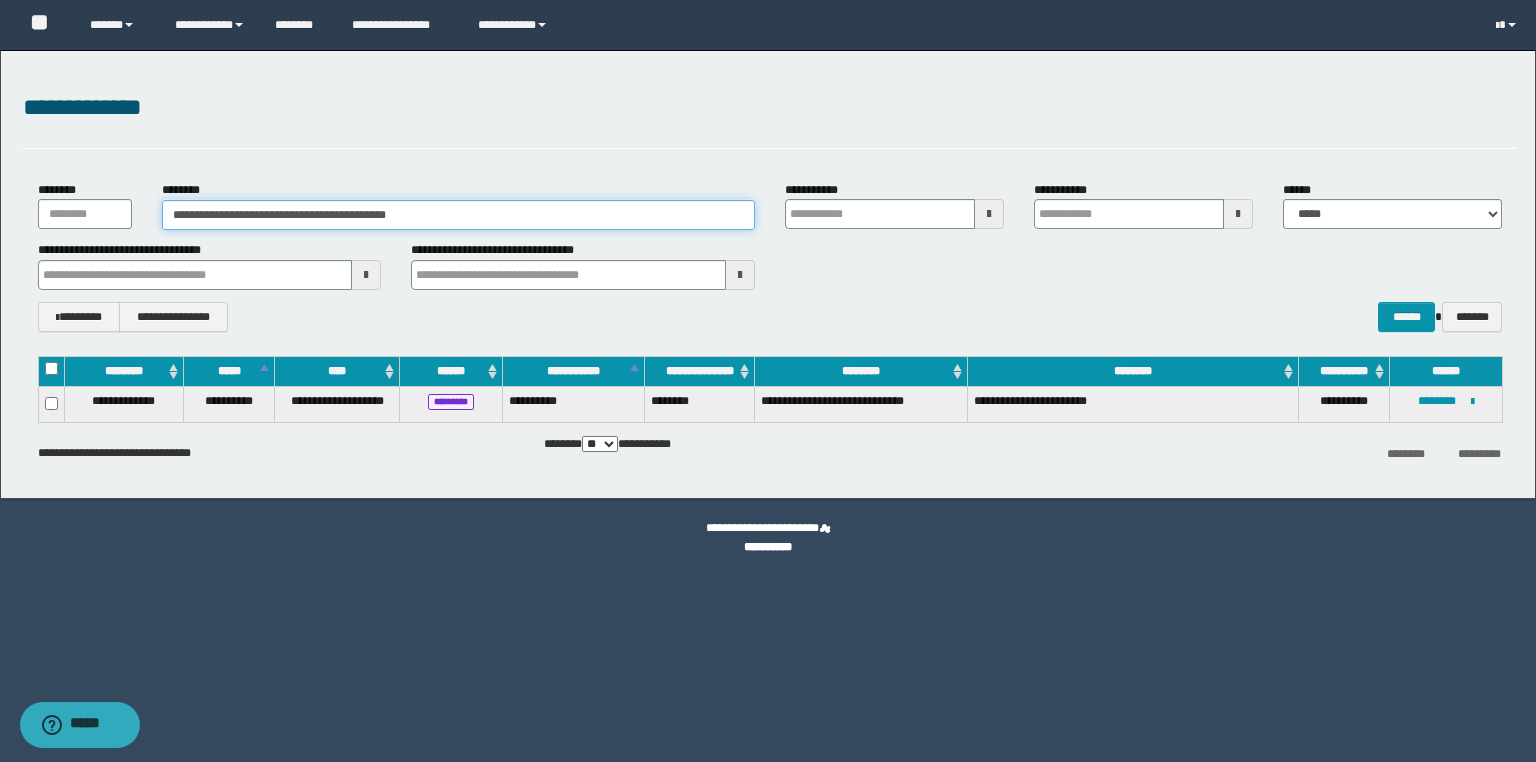 drag, startPoint x: 502, startPoint y: 213, endPoint x: 164, endPoint y: 208, distance: 338.037 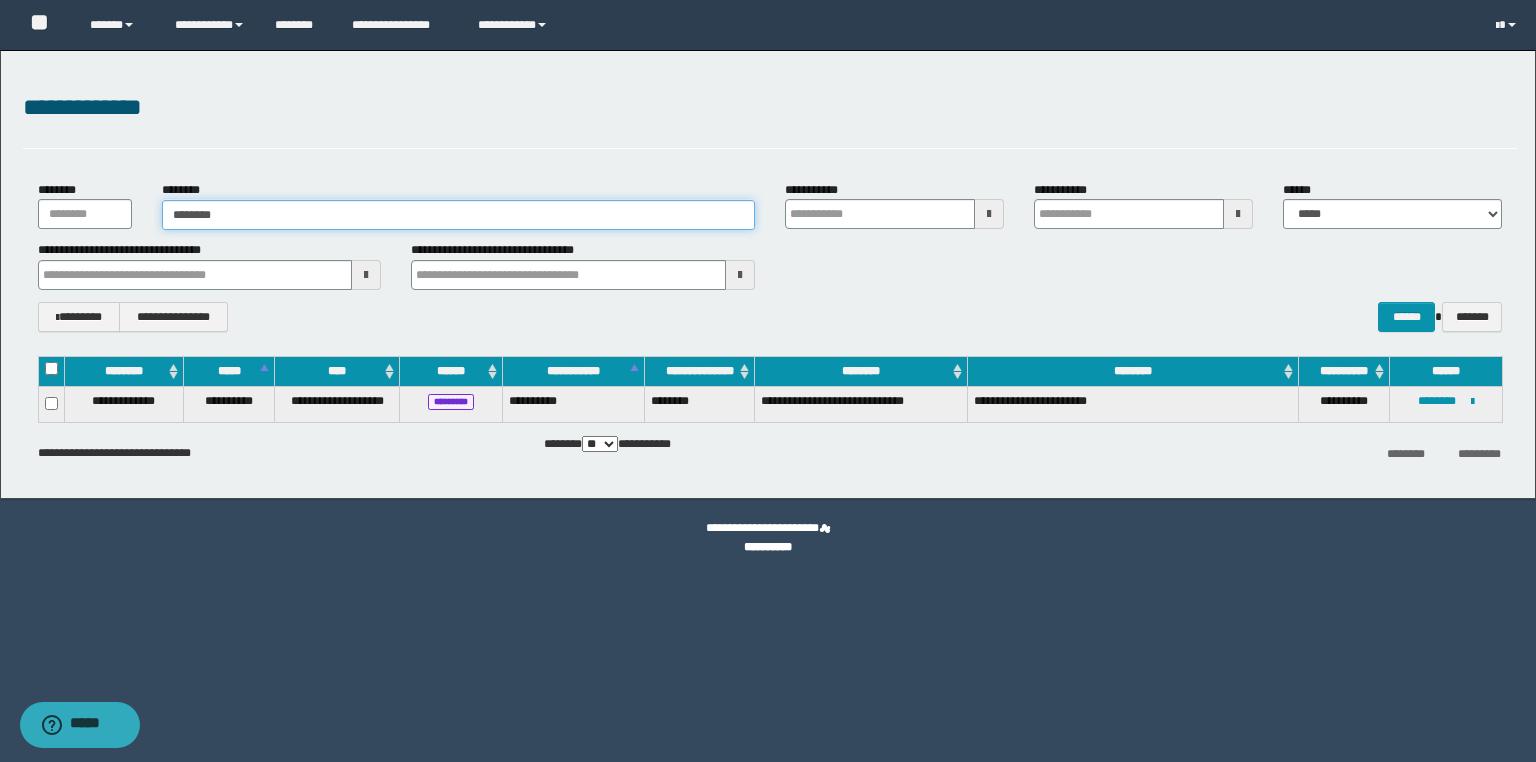 type on "********" 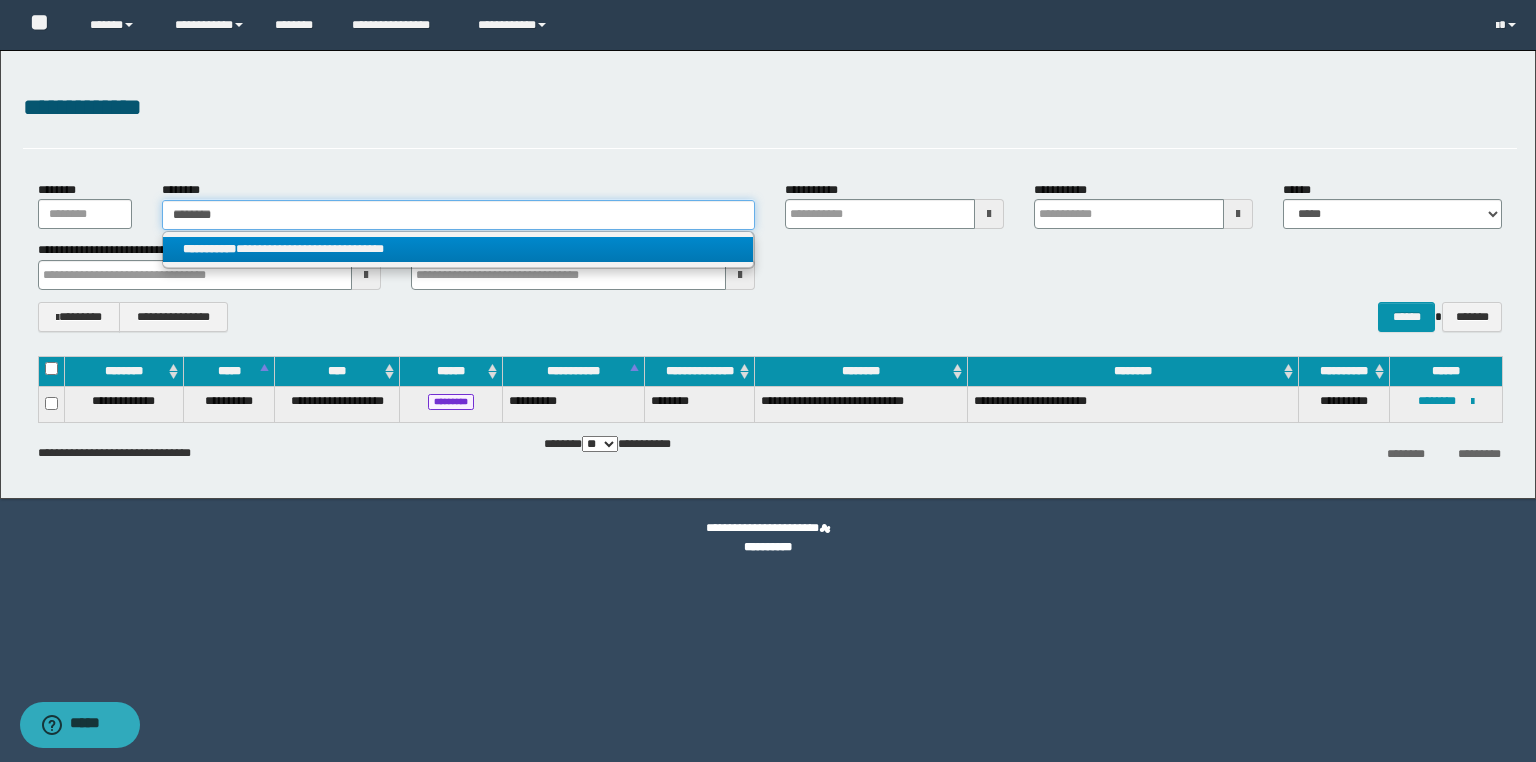 type on "********" 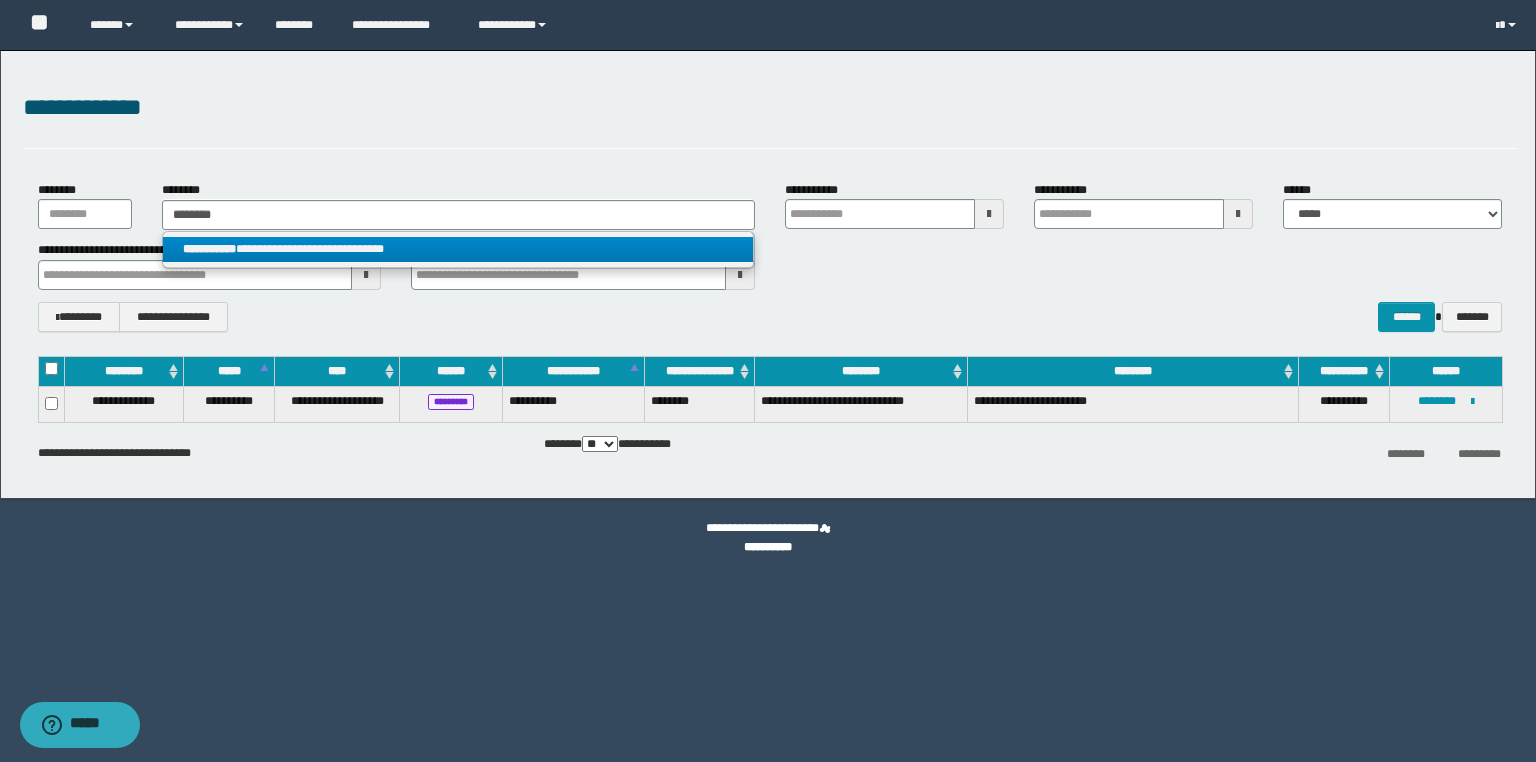 click on "**********" at bounding box center (458, 249) 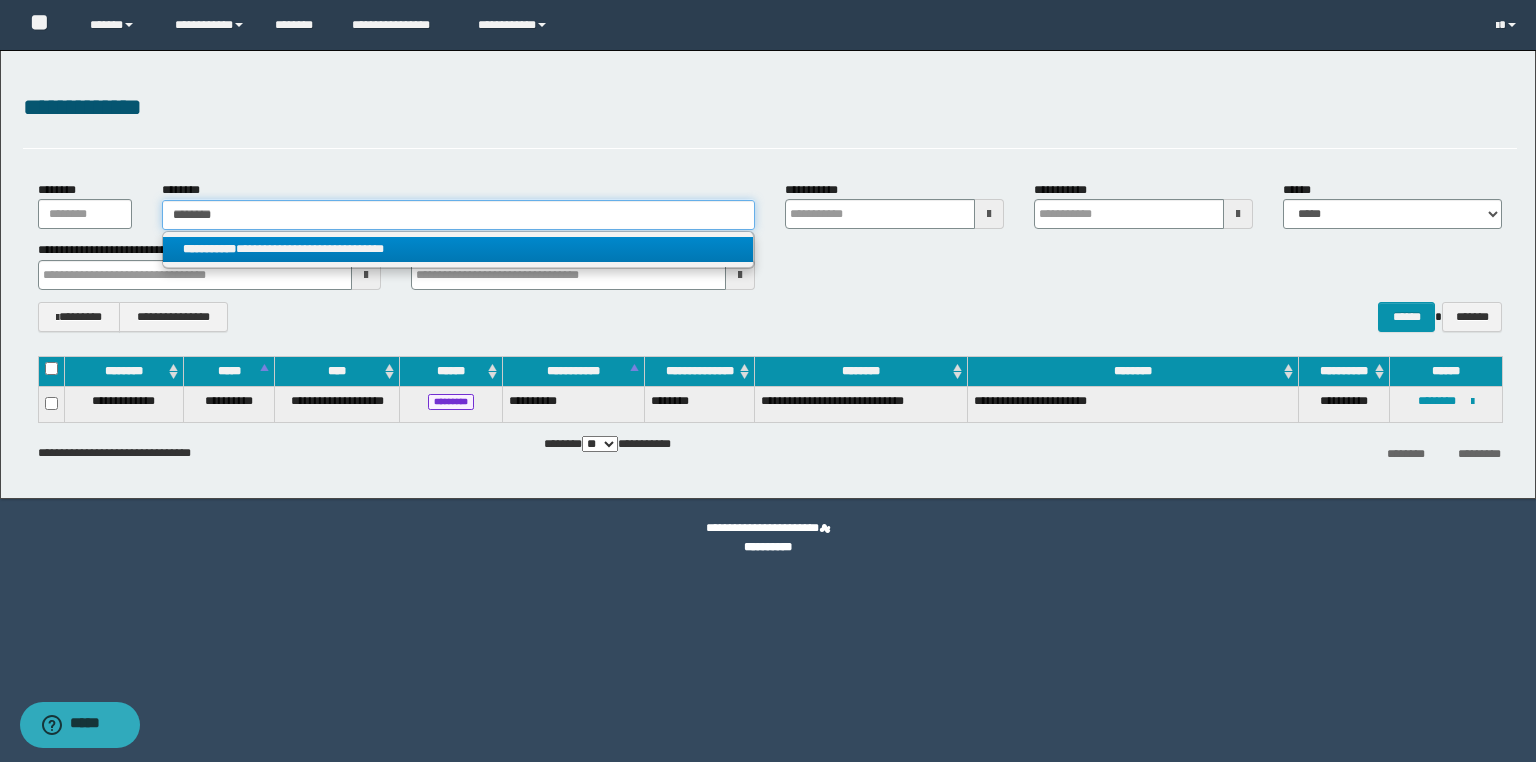 type 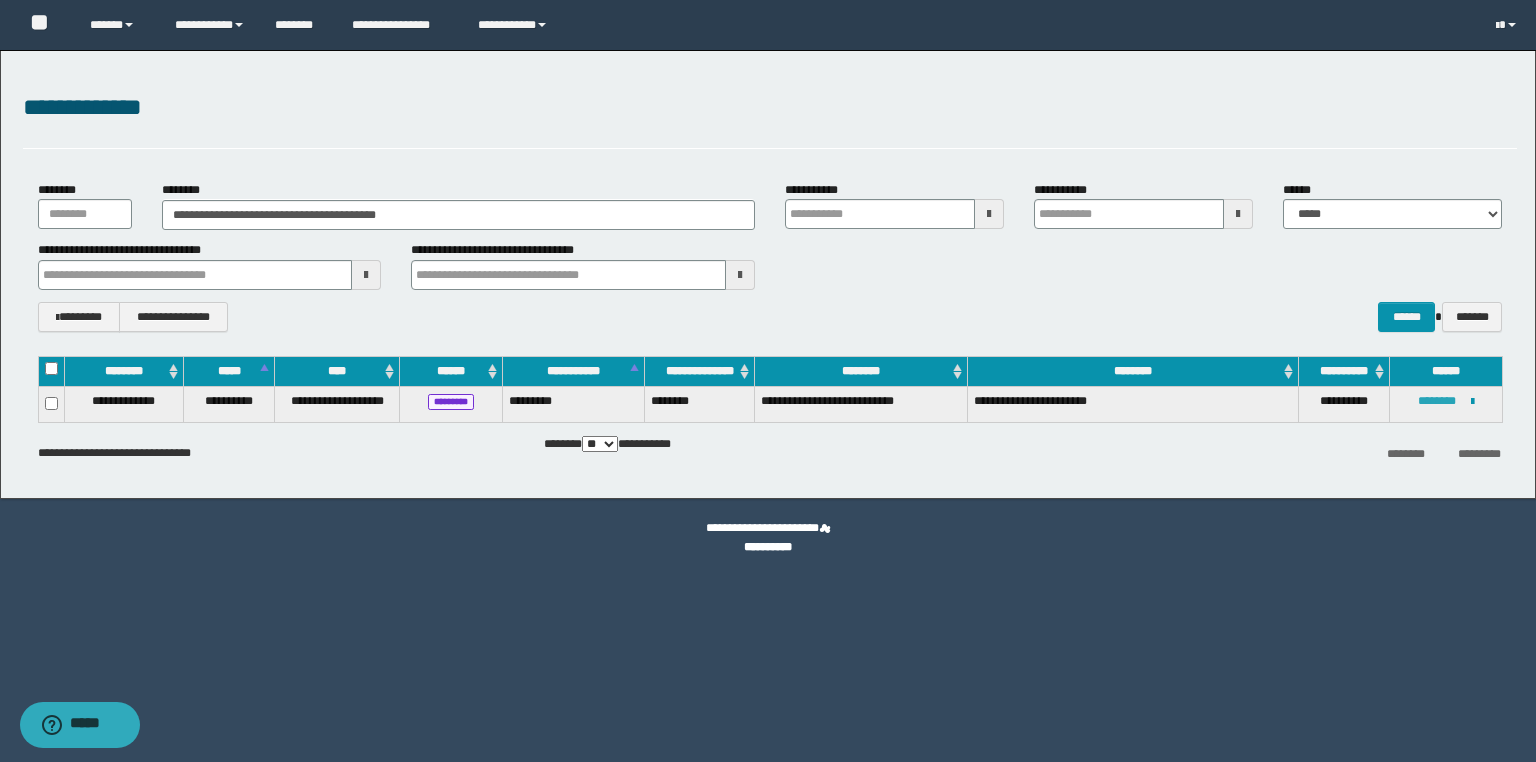 click on "********" at bounding box center (1437, 401) 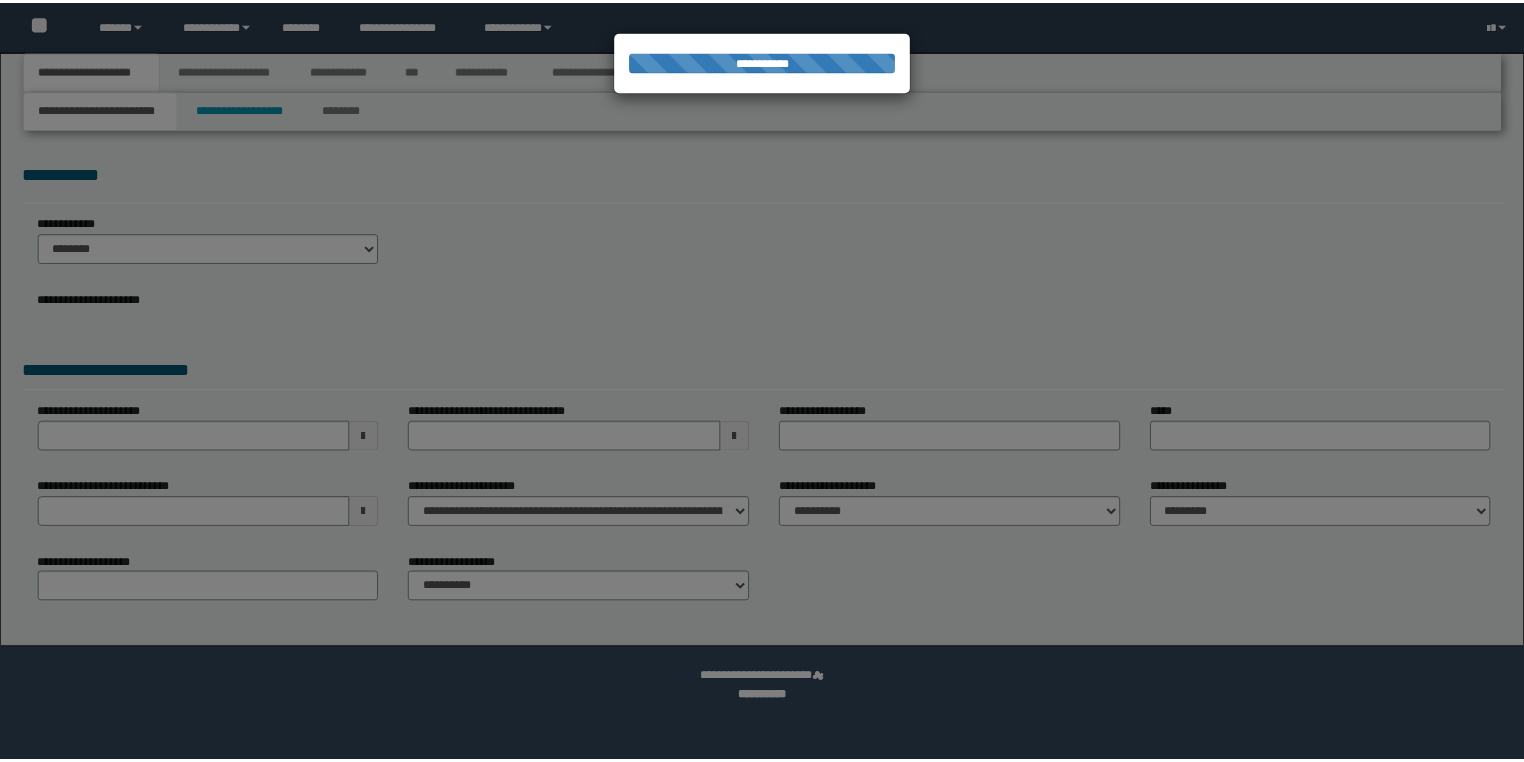 scroll, scrollTop: 0, scrollLeft: 0, axis: both 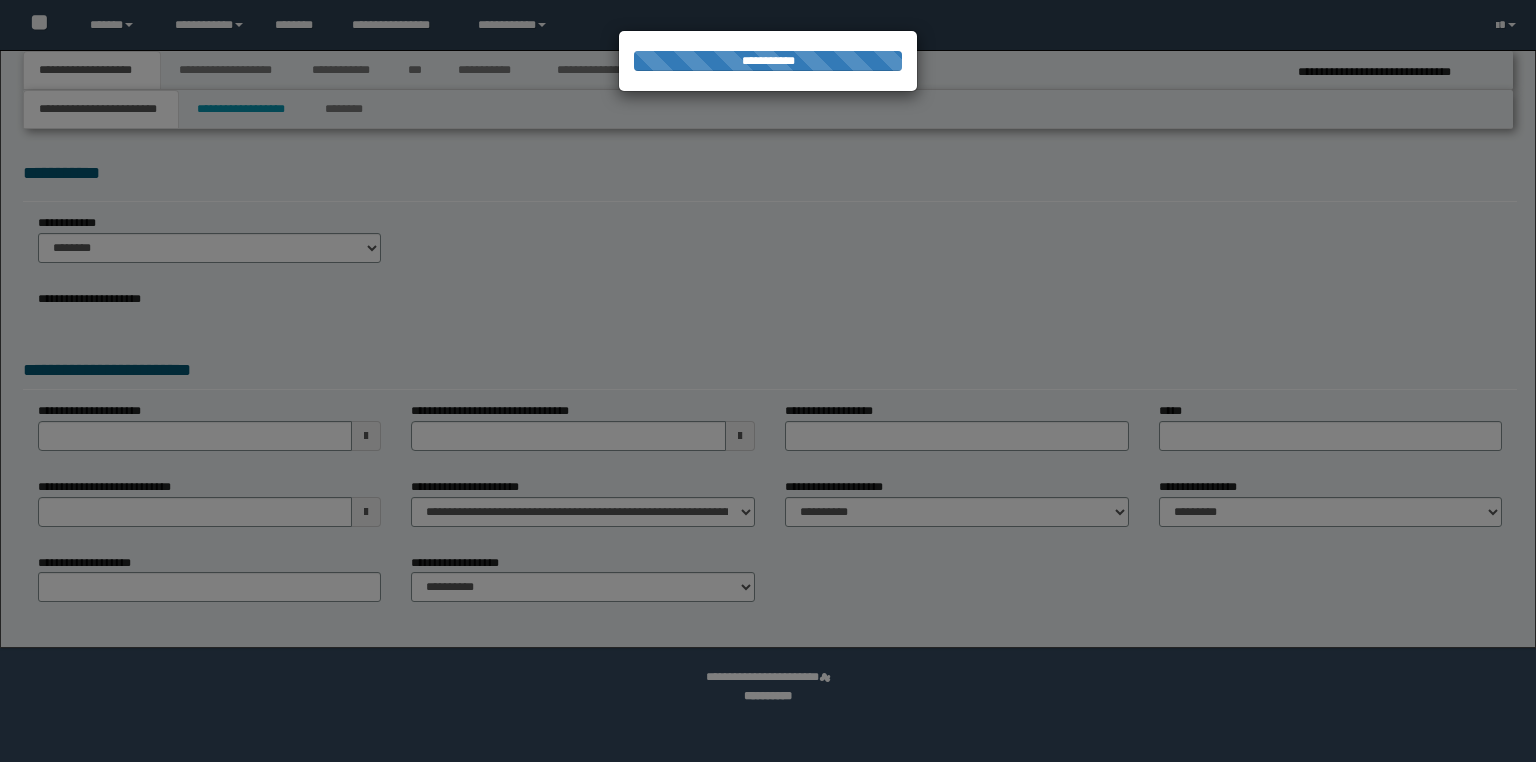 select on "*" 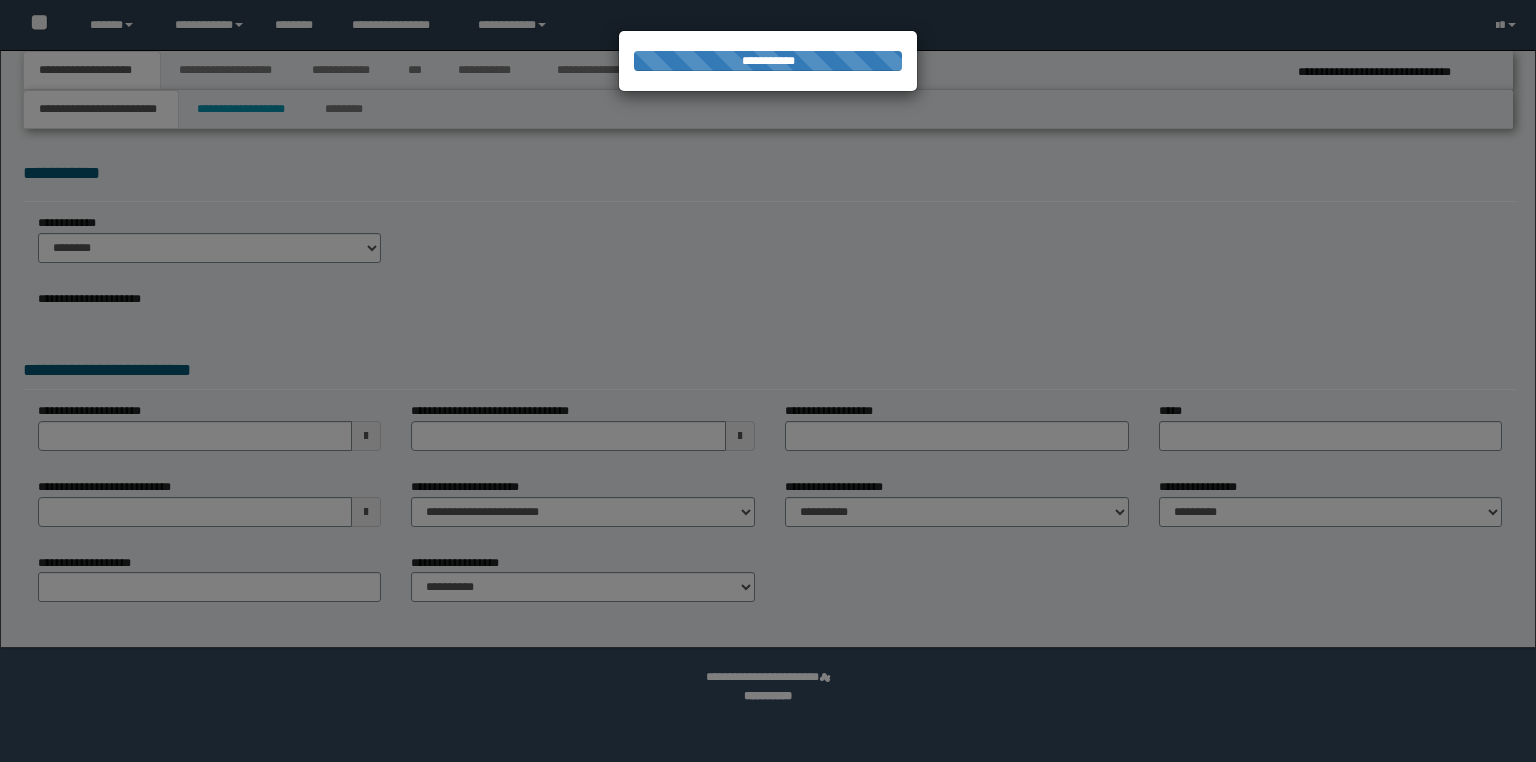 select on "*" 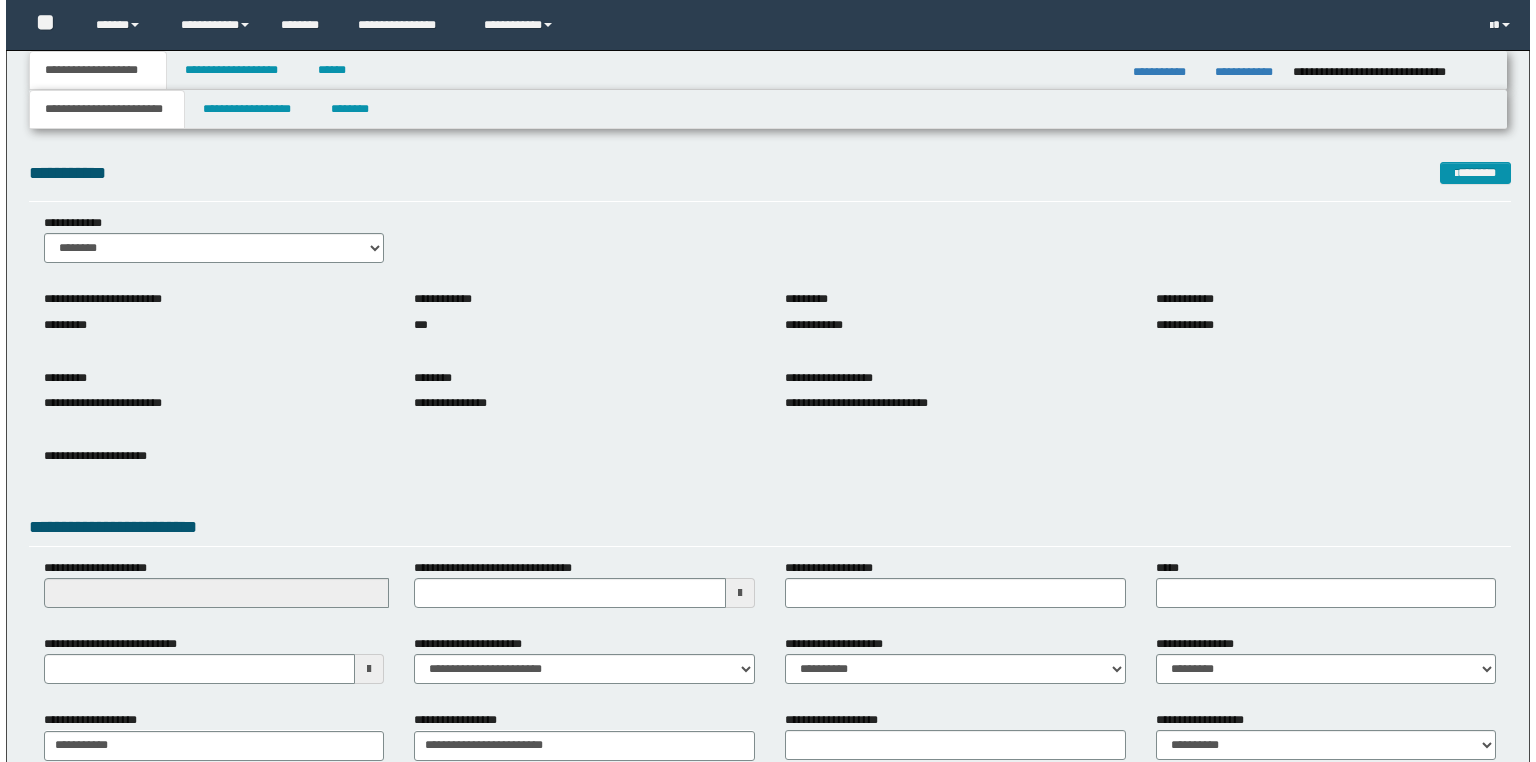 scroll, scrollTop: 0, scrollLeft: 0, axis: both 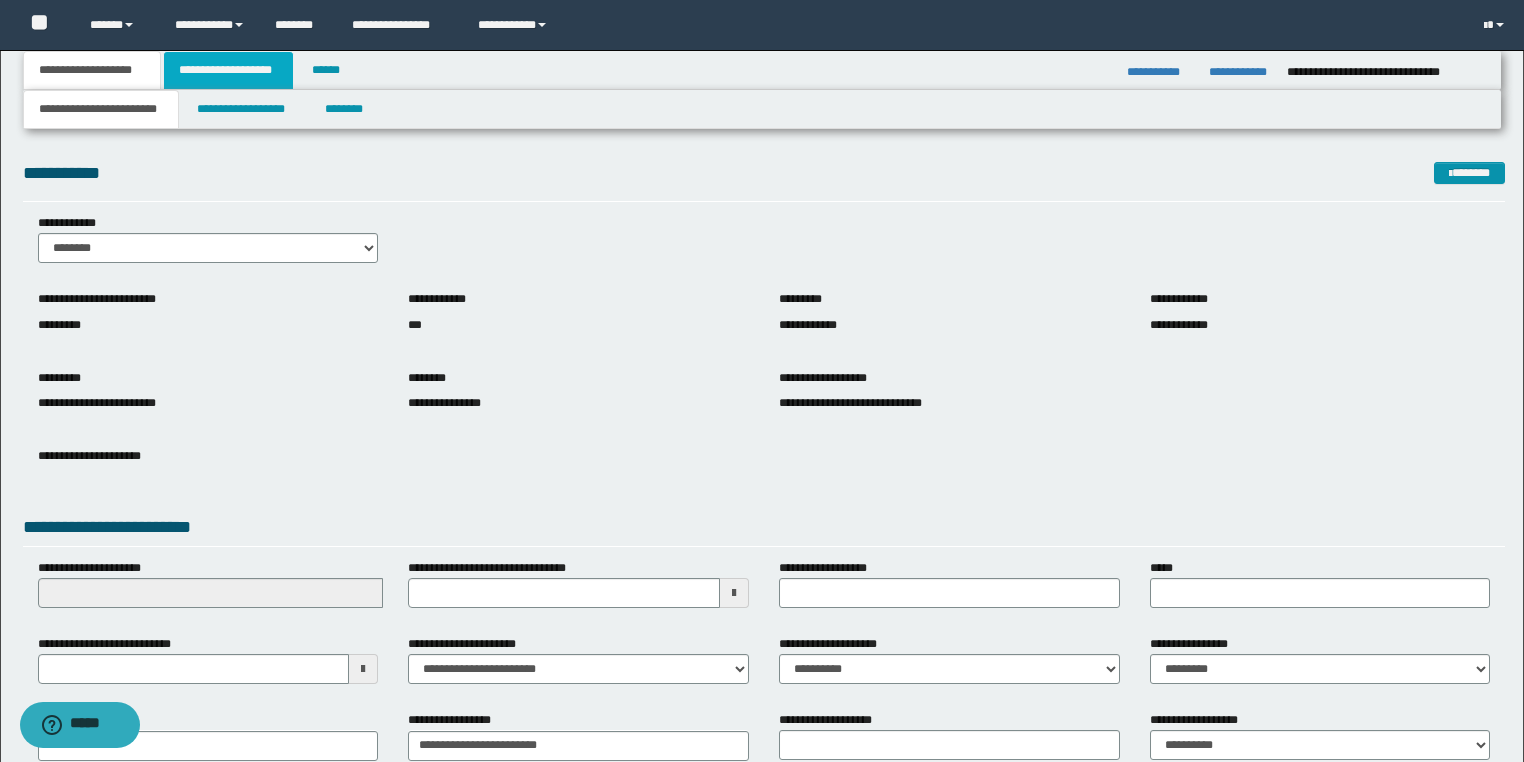click on "**********" at bounding box center [228, 70] 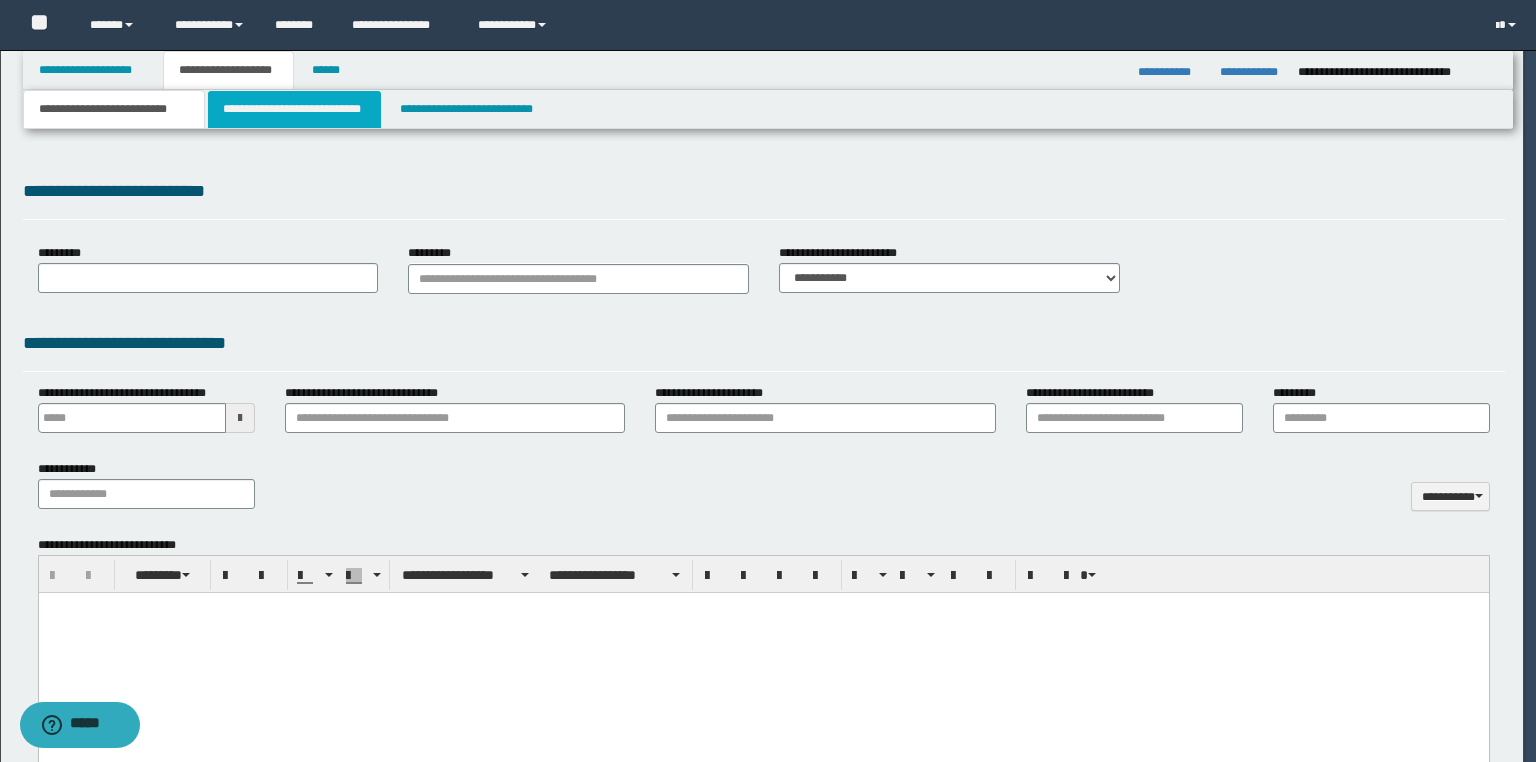 click on "**********" at bounding box center (294, 109) 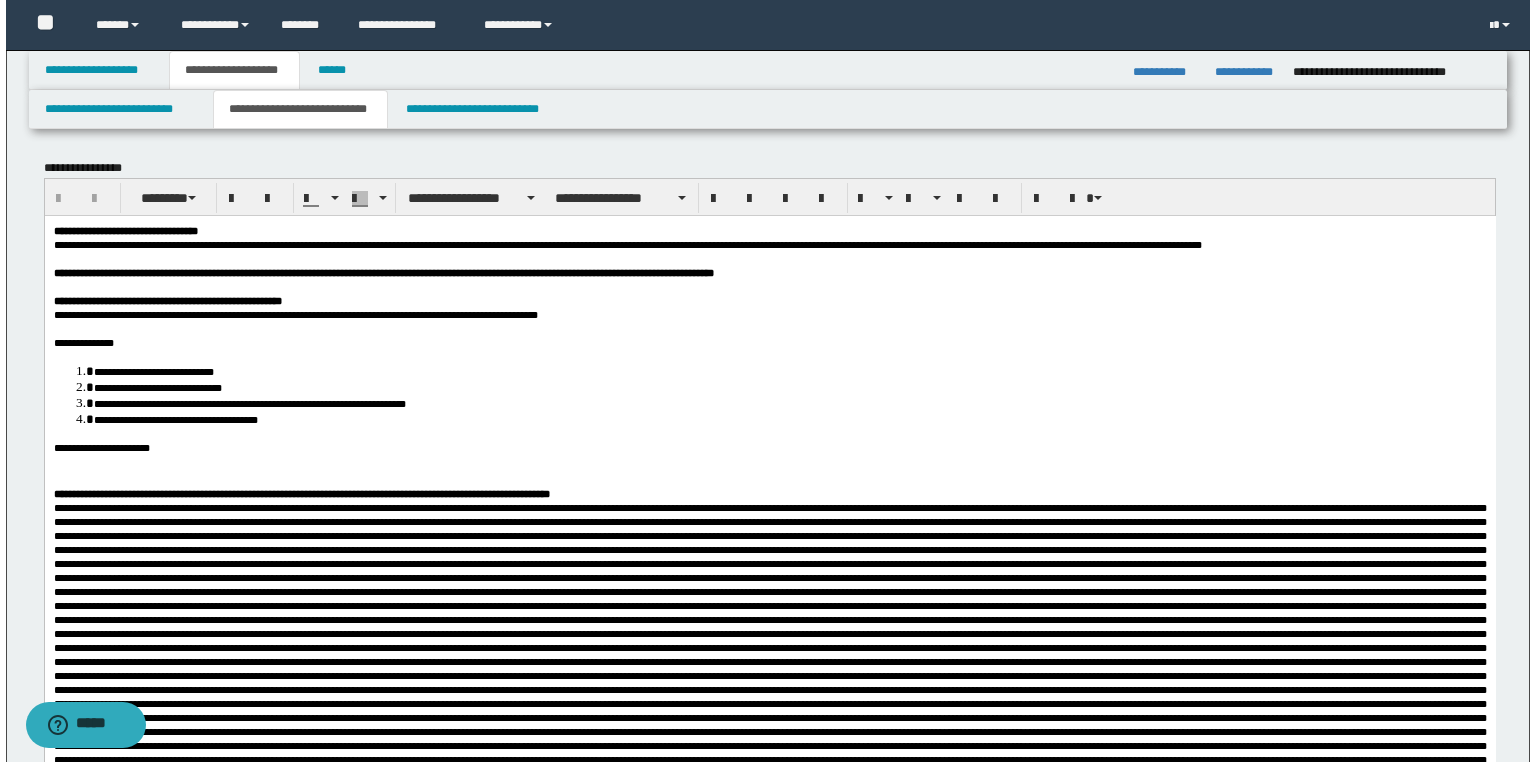 scroll, scrollTop: 0, scrollLeft: 0, axis: both 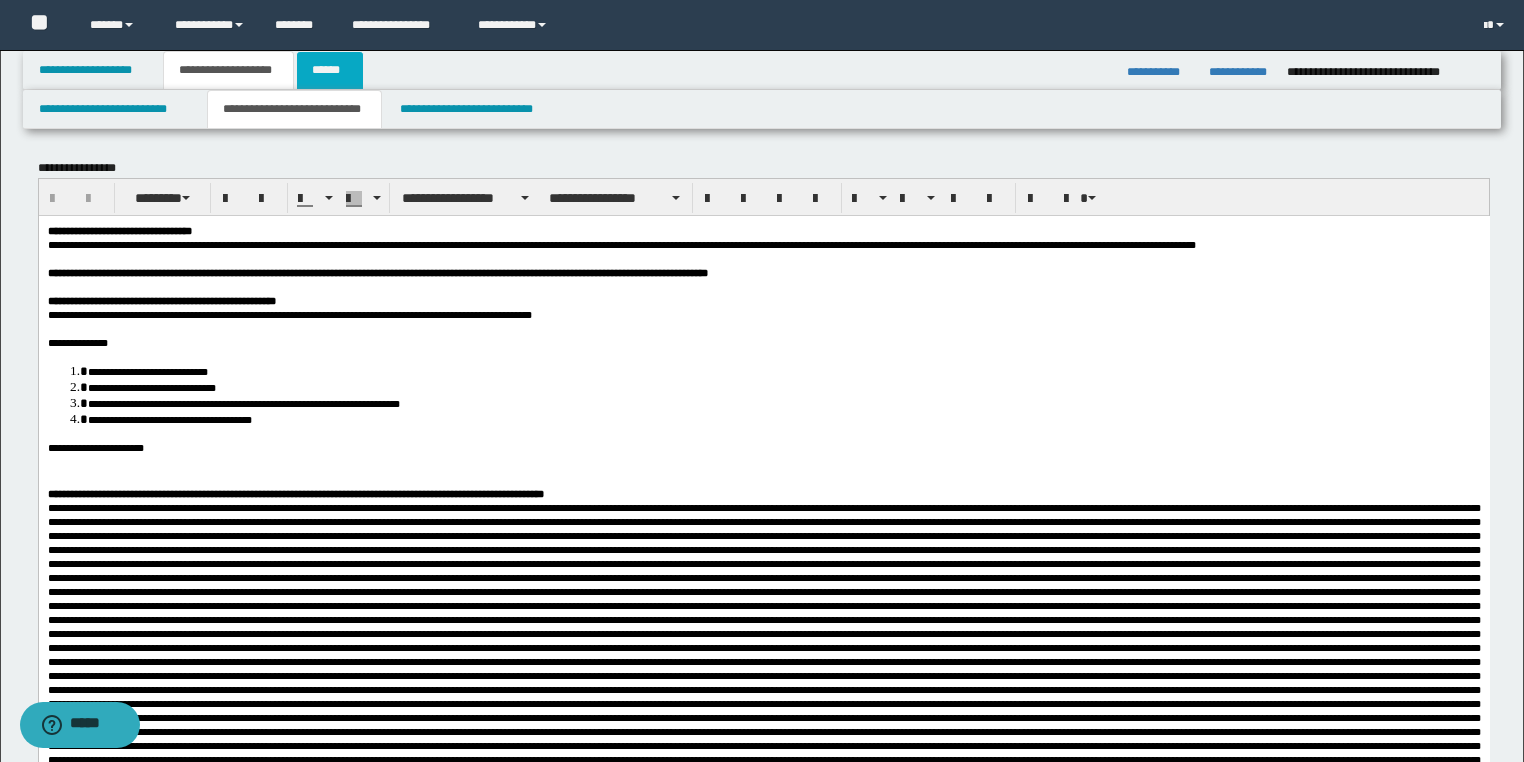 click on "******" at bounding box center (330, 70) 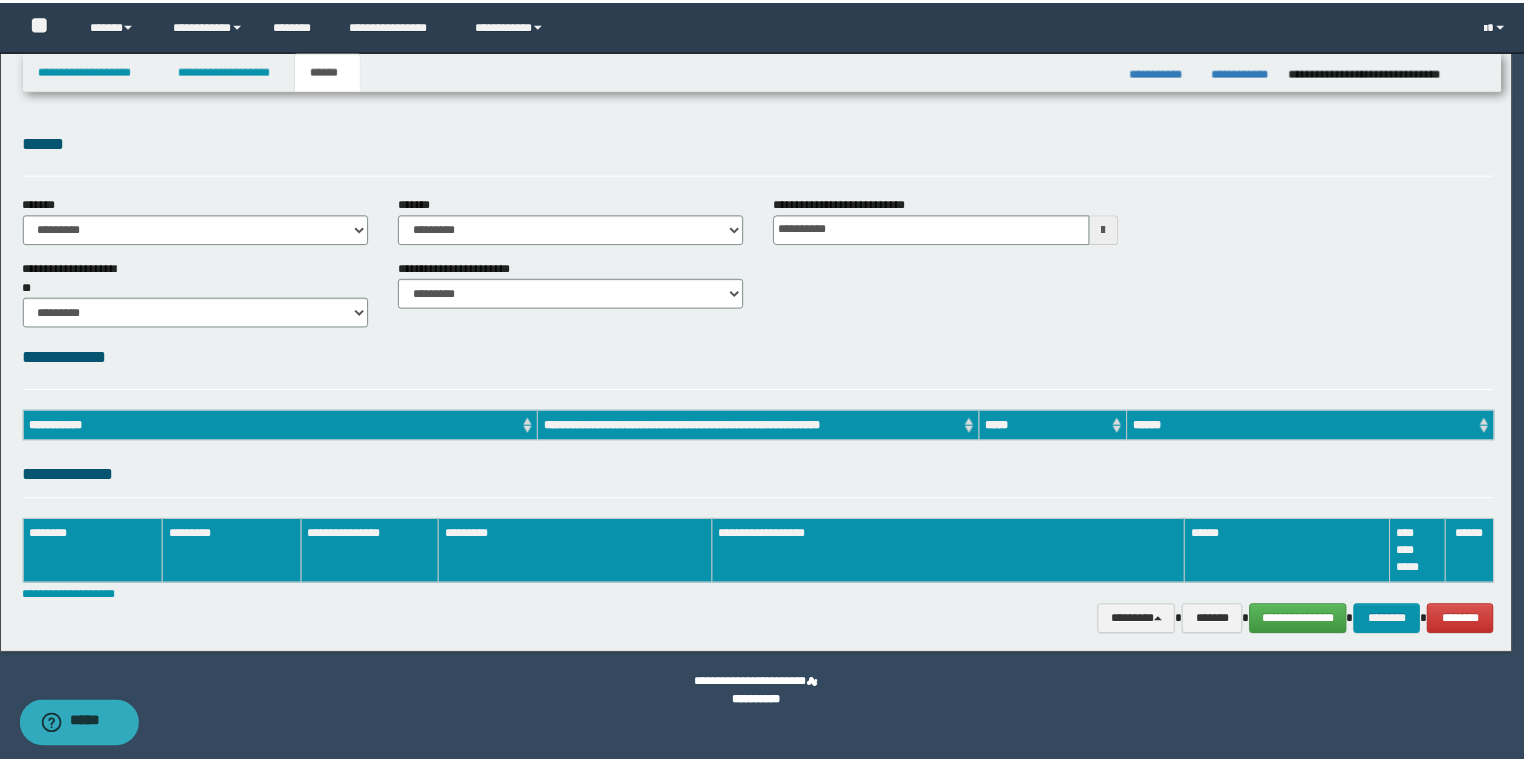 scroll, scrollTop: 0, scrollLeft: 0, axis: both 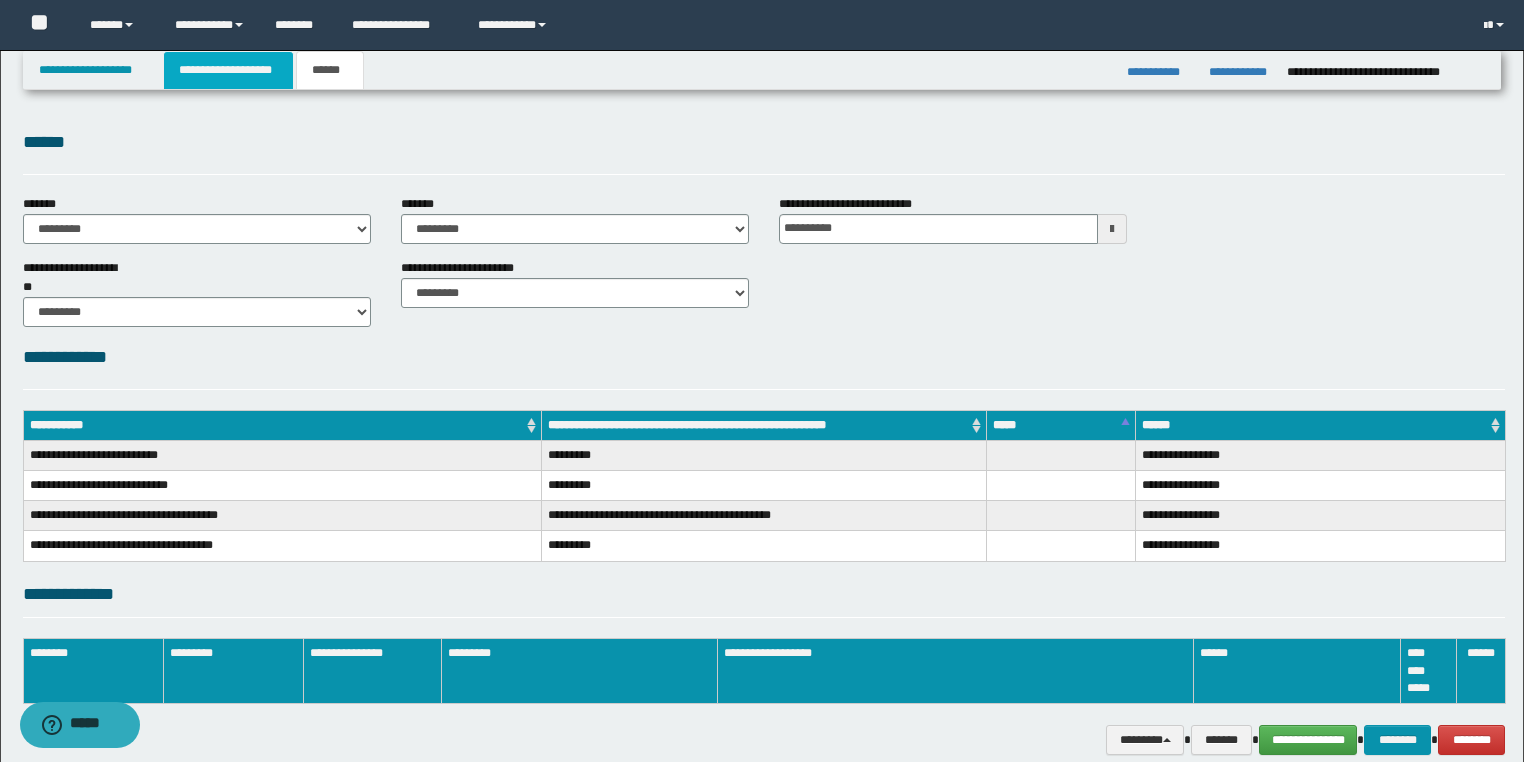 click on "**********" at bounding box center [228, 70] 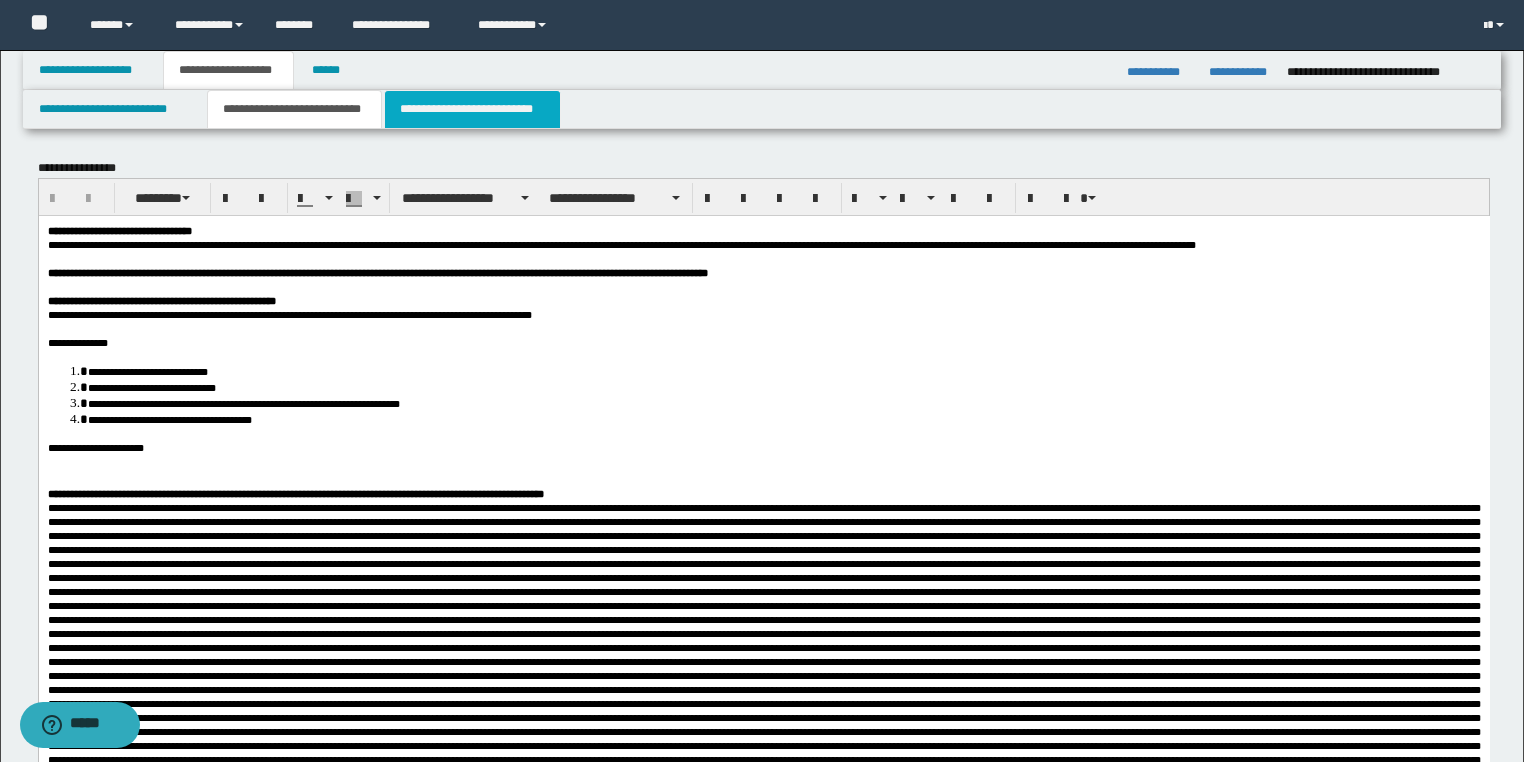click on "**********" at bounding box center [472, 109] 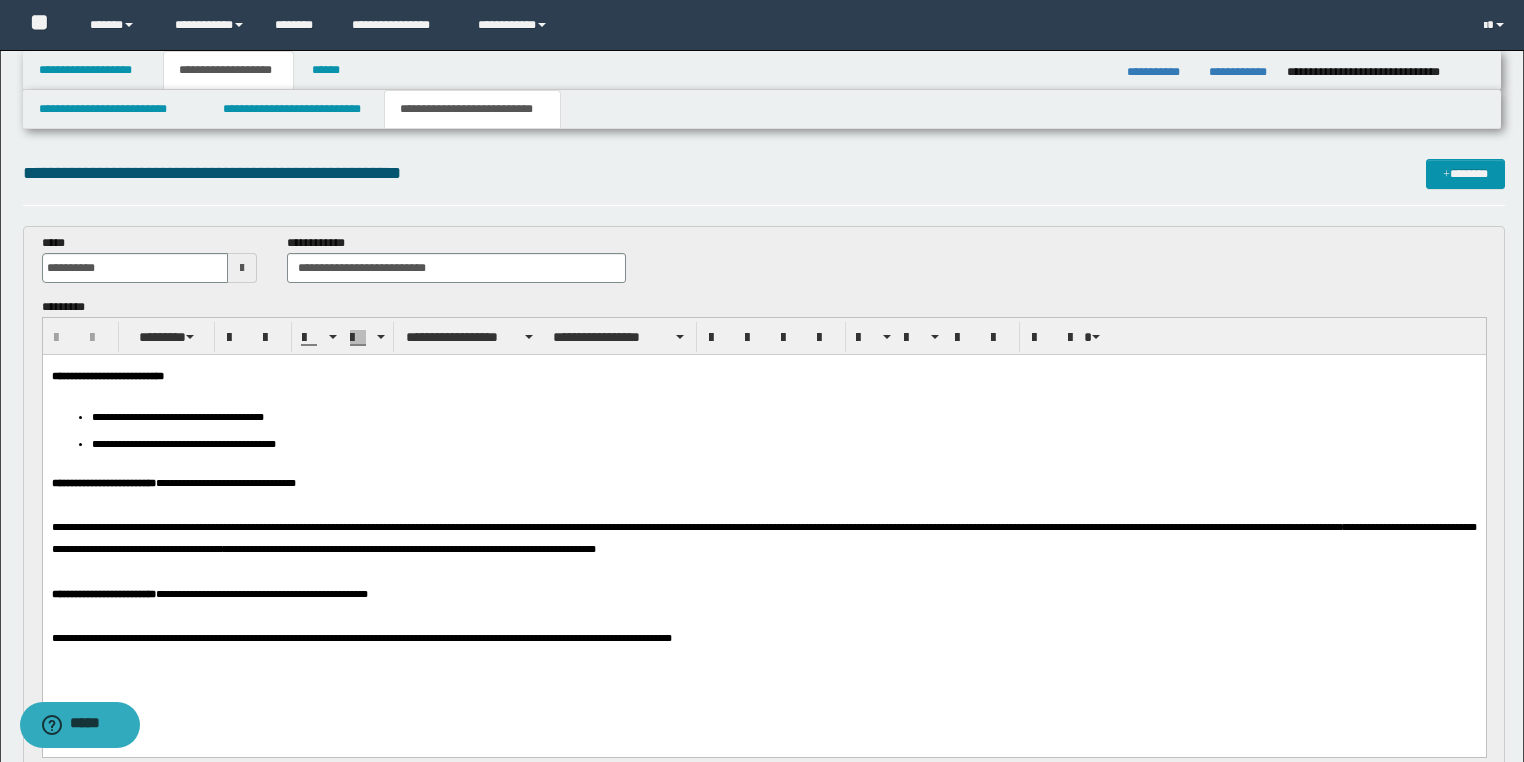 scroll, scrollTop: 0, scrollLeft: 0, axis: both 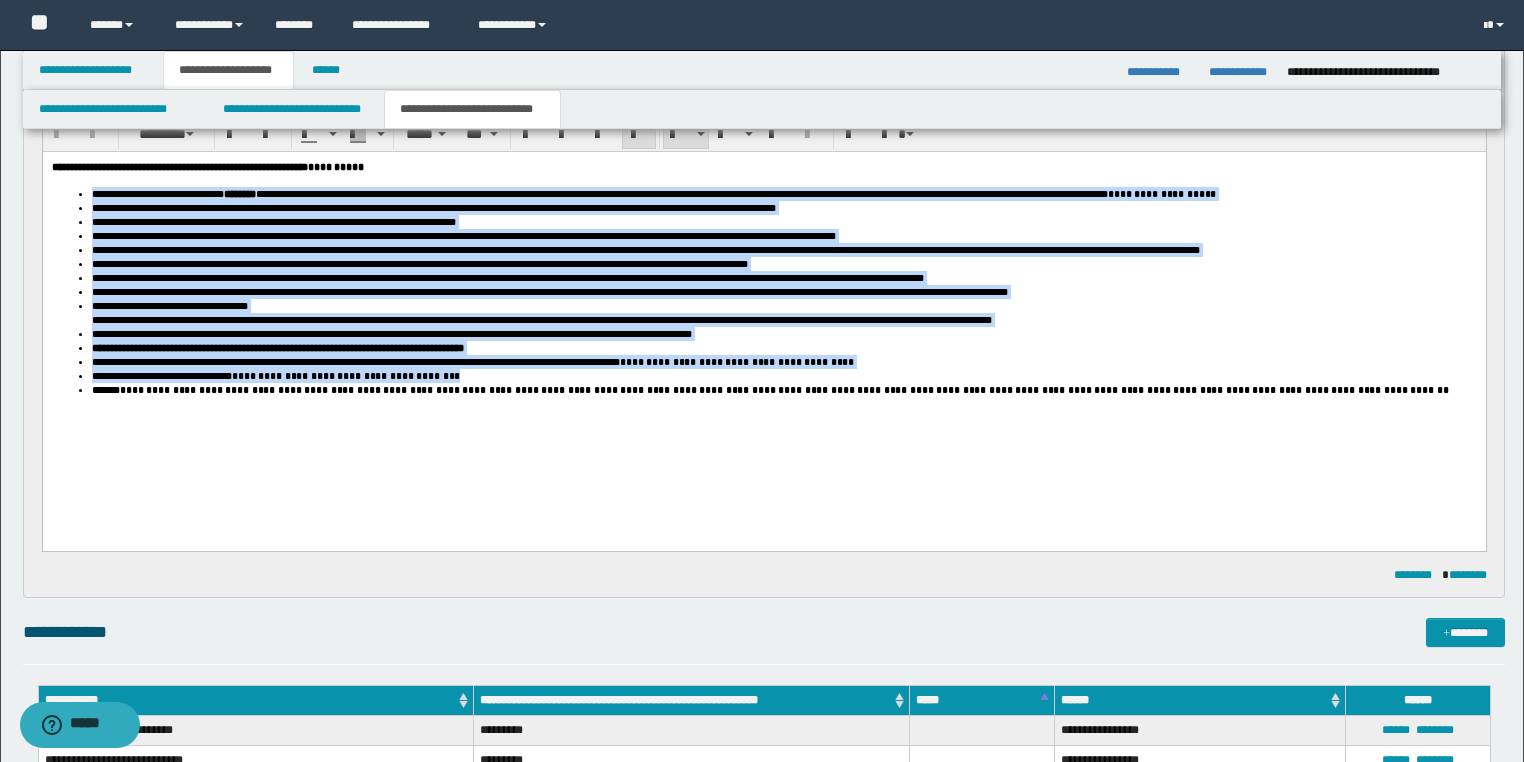 drag, startPoint x: 476, startPoint y: 400, endPoint x: 263, endPoint y: 276, distance: 246.46501 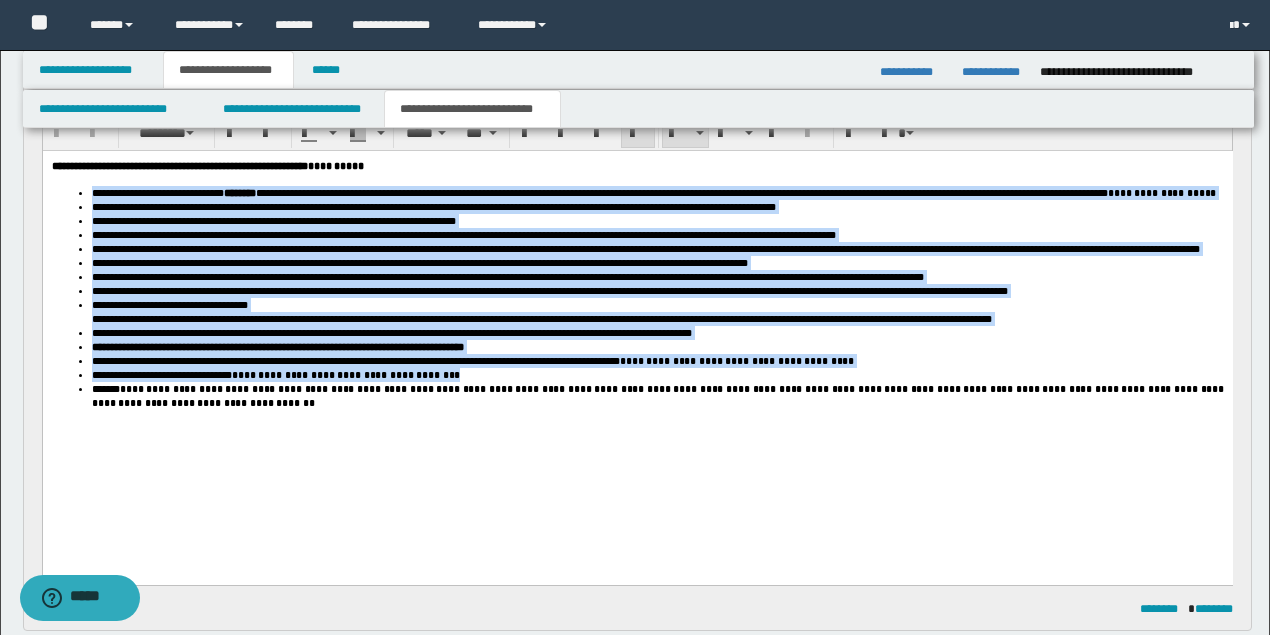 click on "**********" at bounding box center (549, 291) 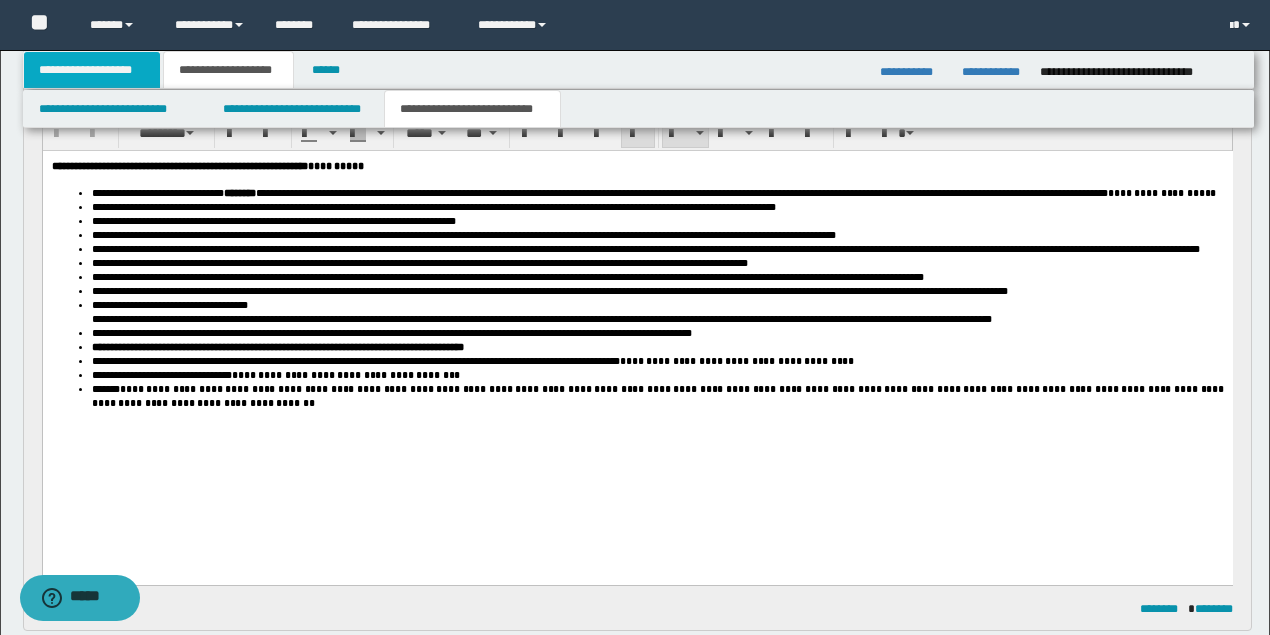 click on "**********" at bounding box center (92, 70) 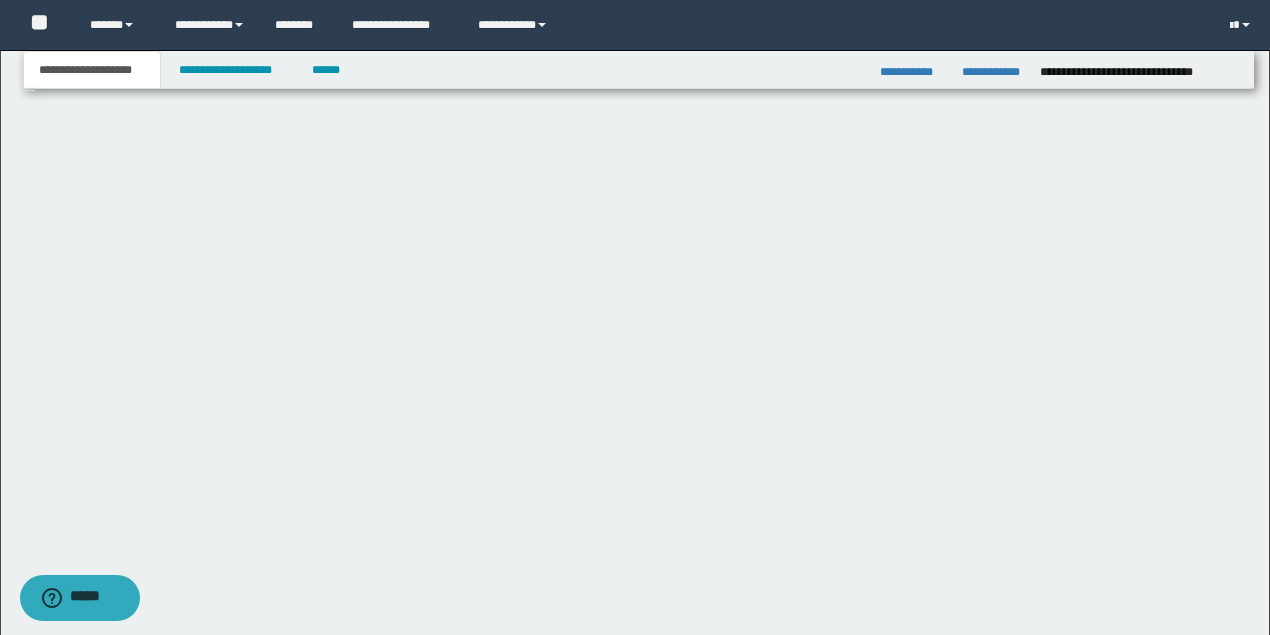 scroll, scrollTop: 247, scrollLeft: 0, axis: vertical 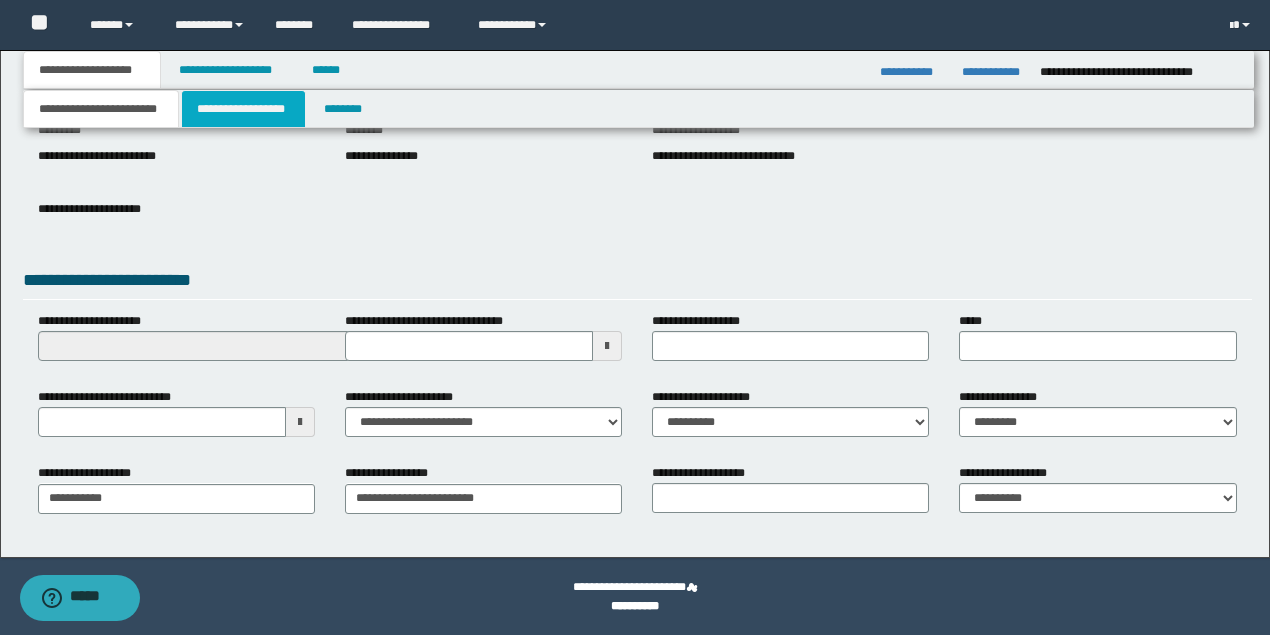 click on "**********" at bounding box center (243, 109) 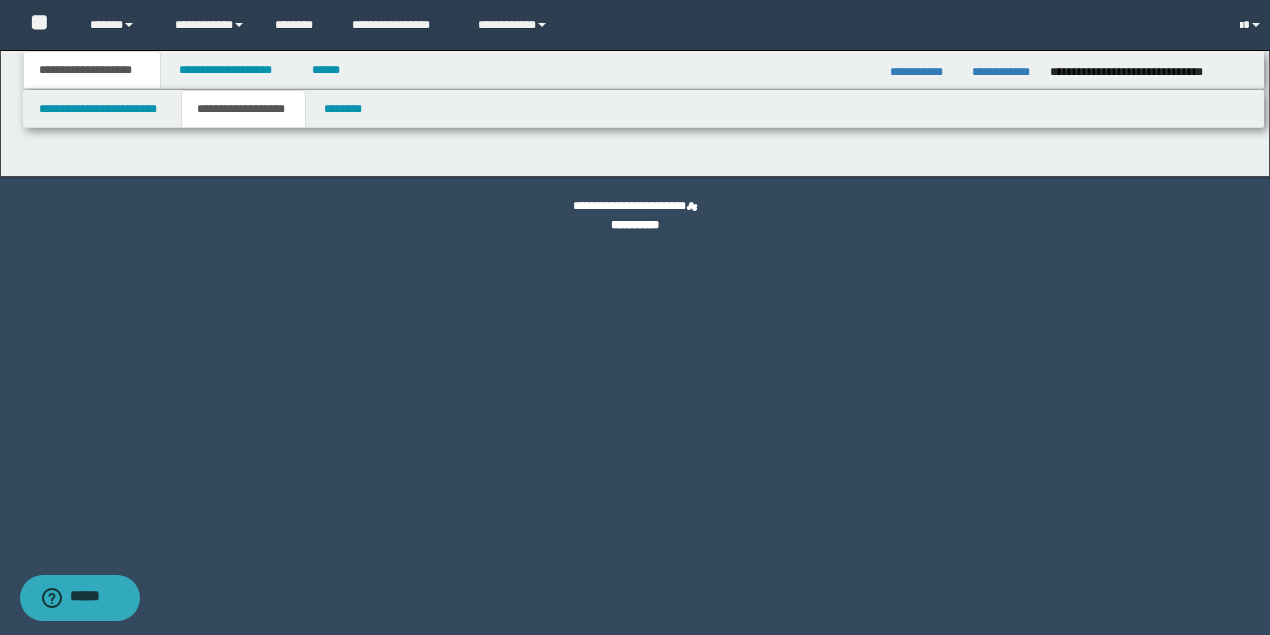scroll, scrollTop: 0, scrollLeft: 0, axis: both 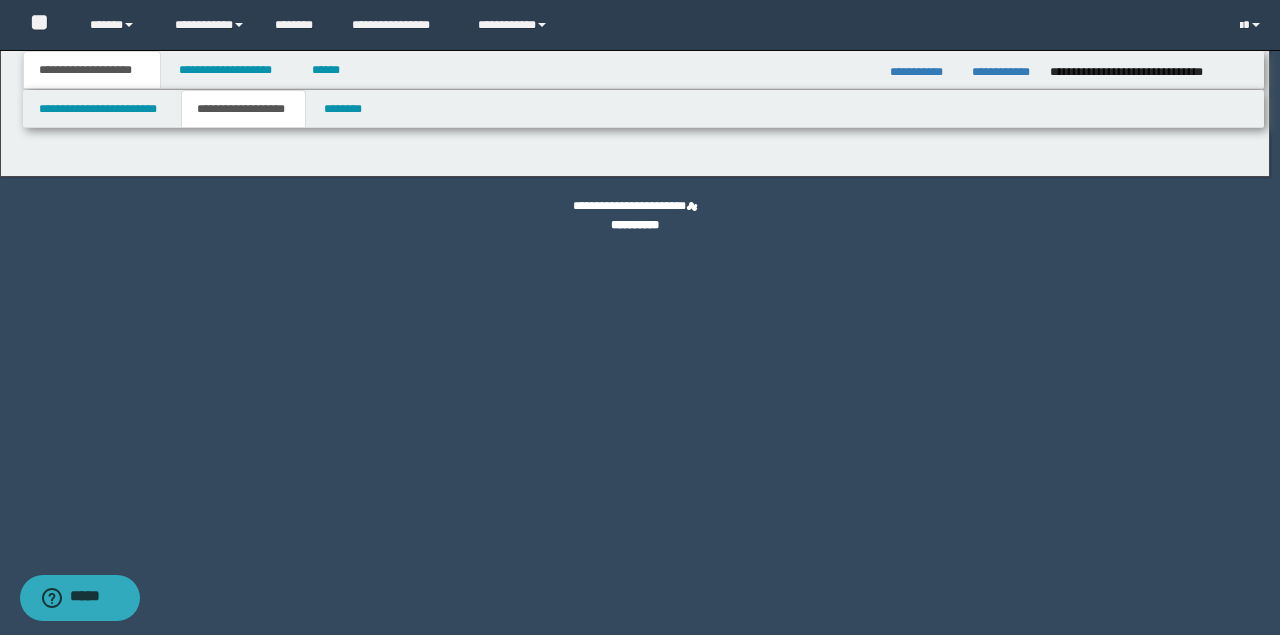 type on "********" 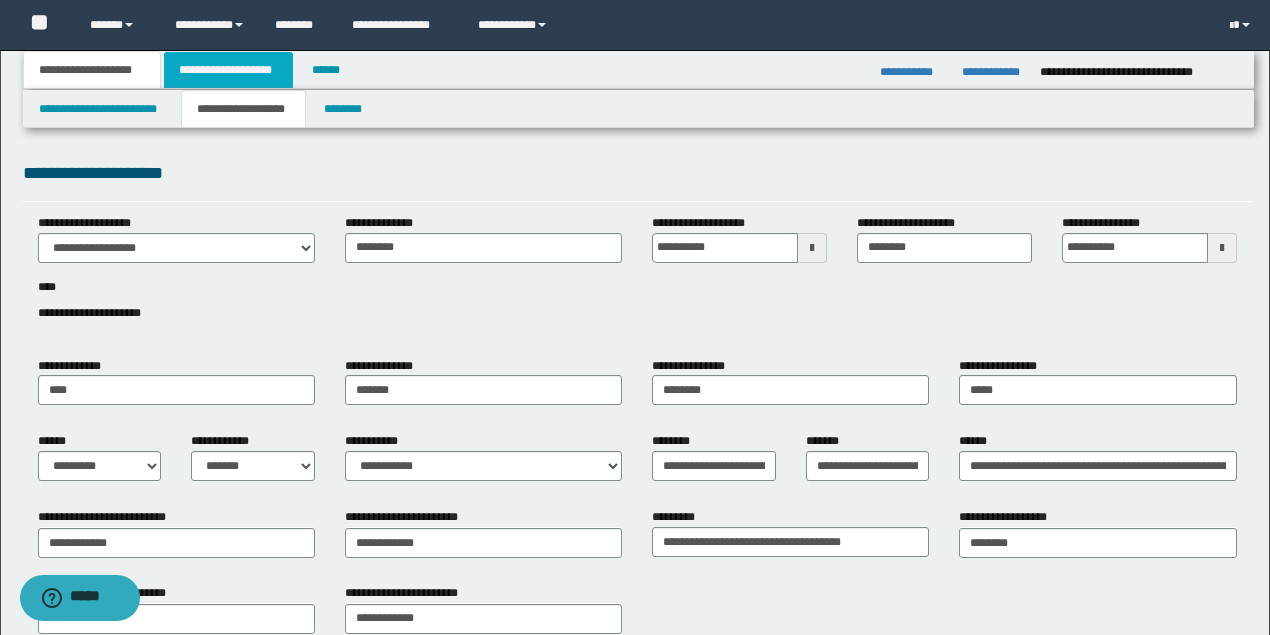click on "**********" at bounding box center [228, 70] 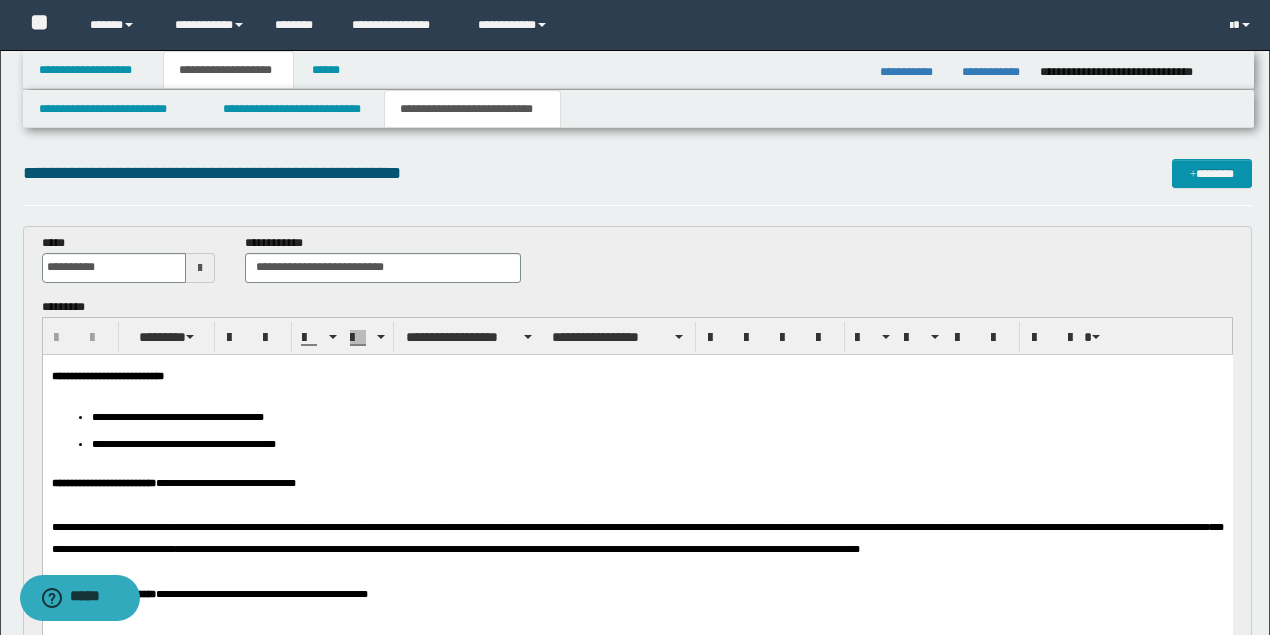 click on "**********" at bounding box center [472, 109] 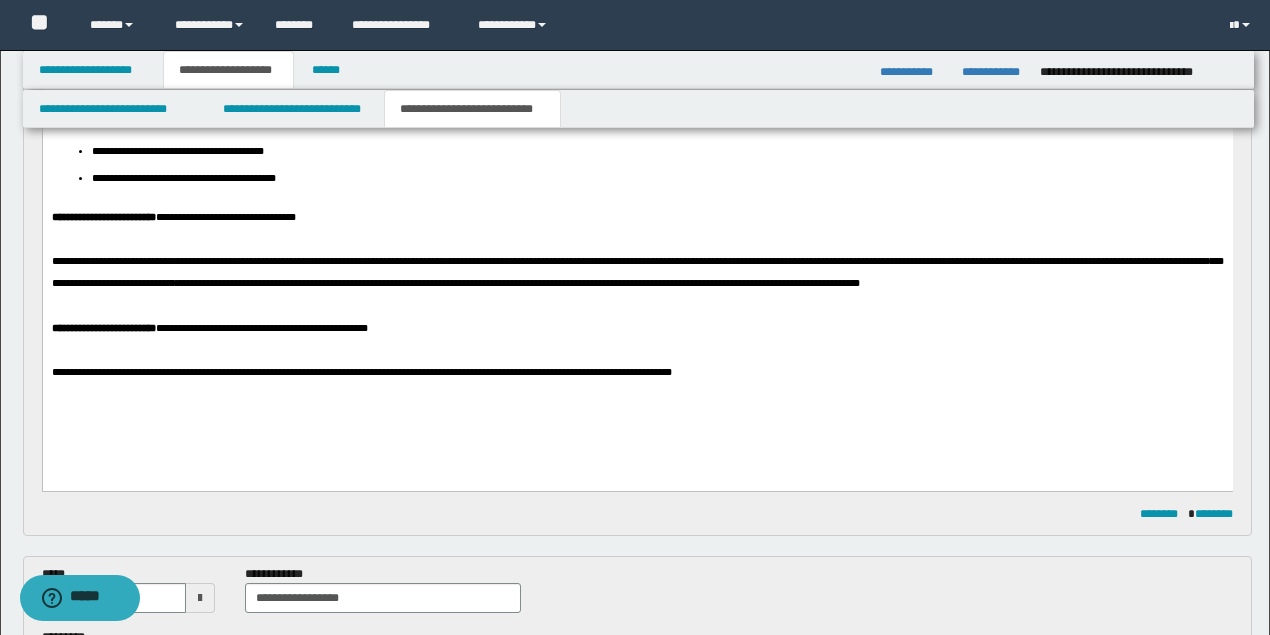 scroll, scrollTop: 600, scrollLeft: 0, axis: vertical 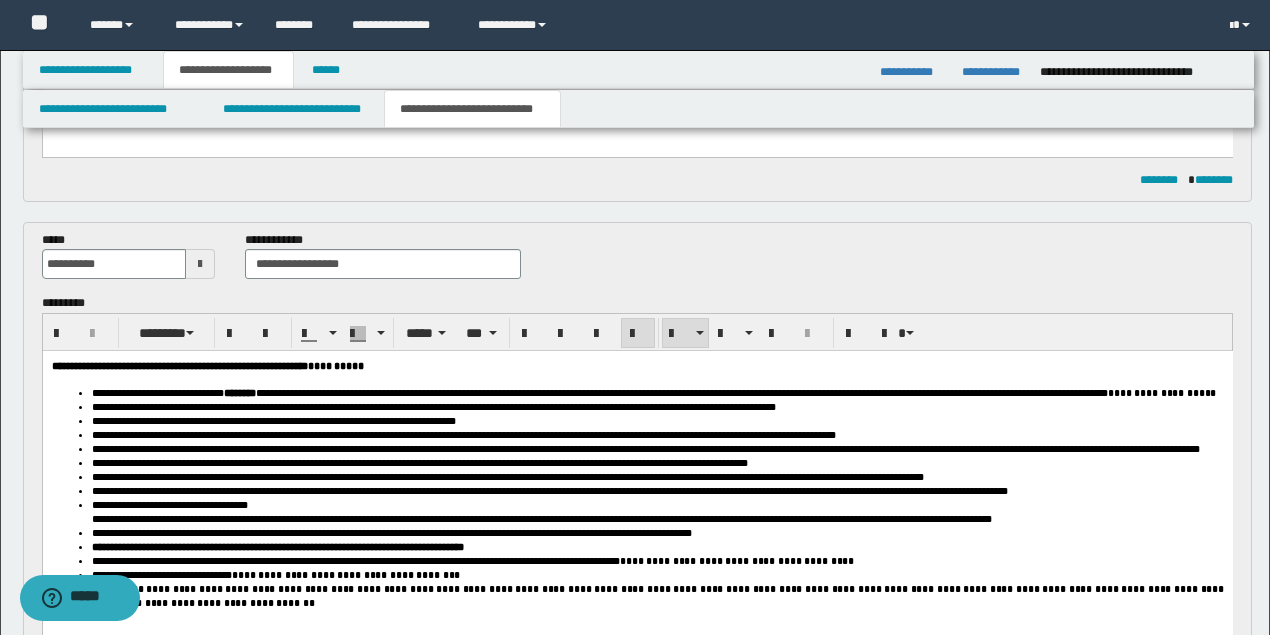 click on "**********" at bounding box center (1161, 393) 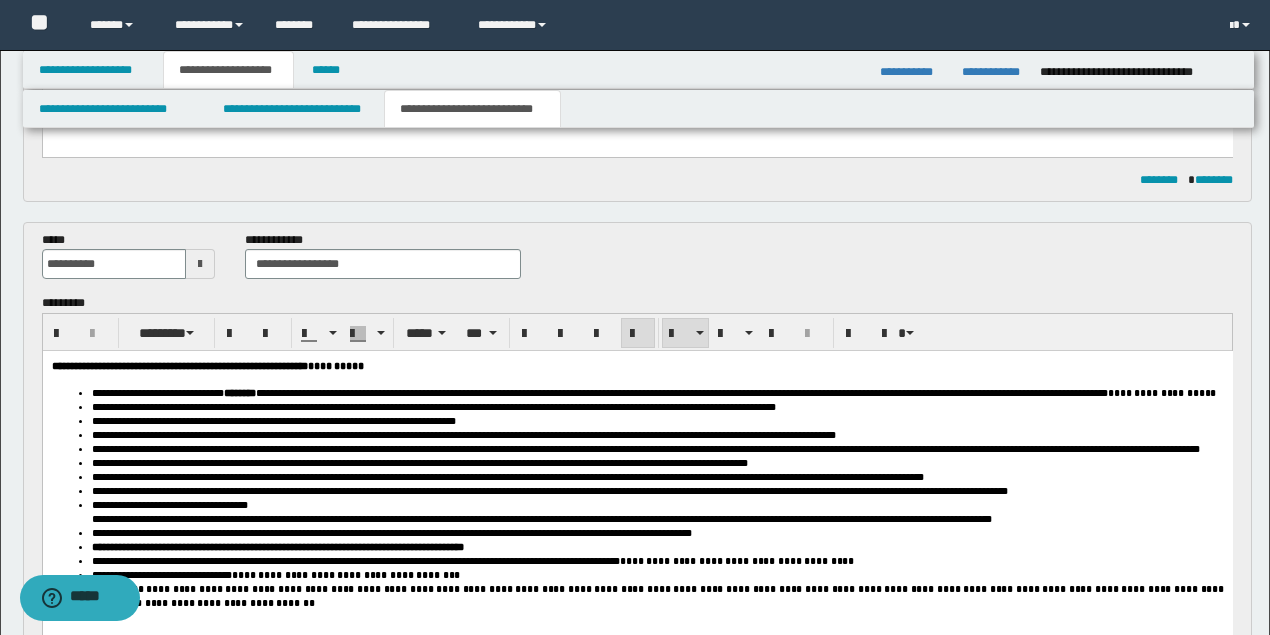 click on "**********" at bounding box center (433, 407) 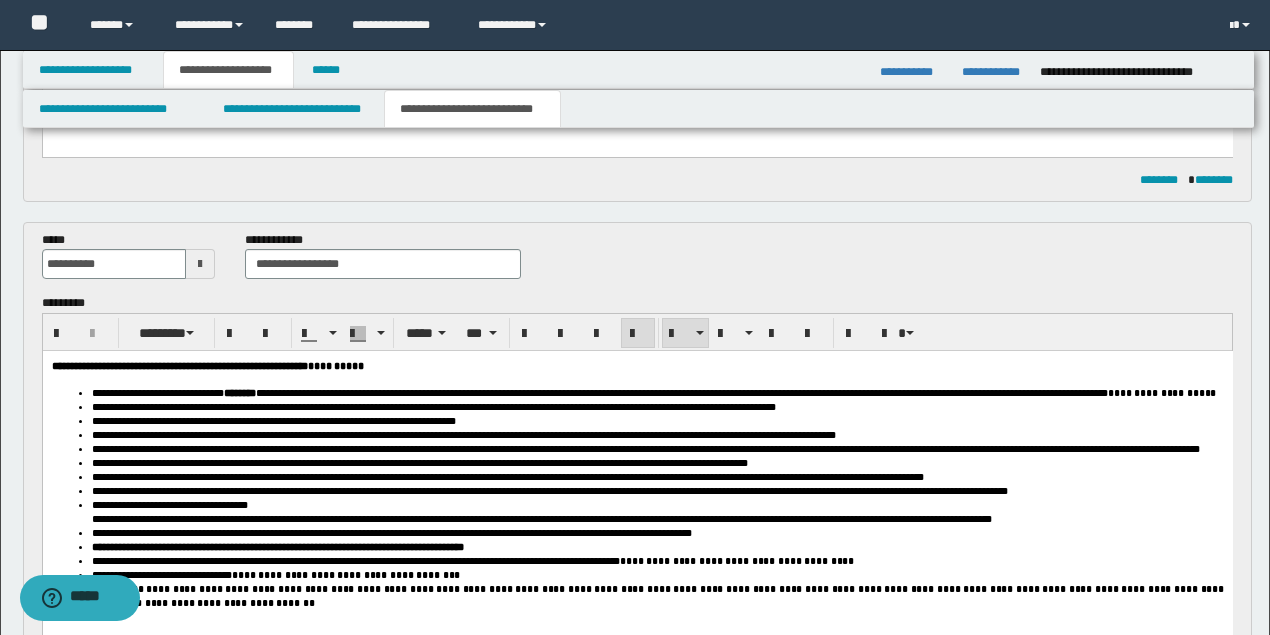 type 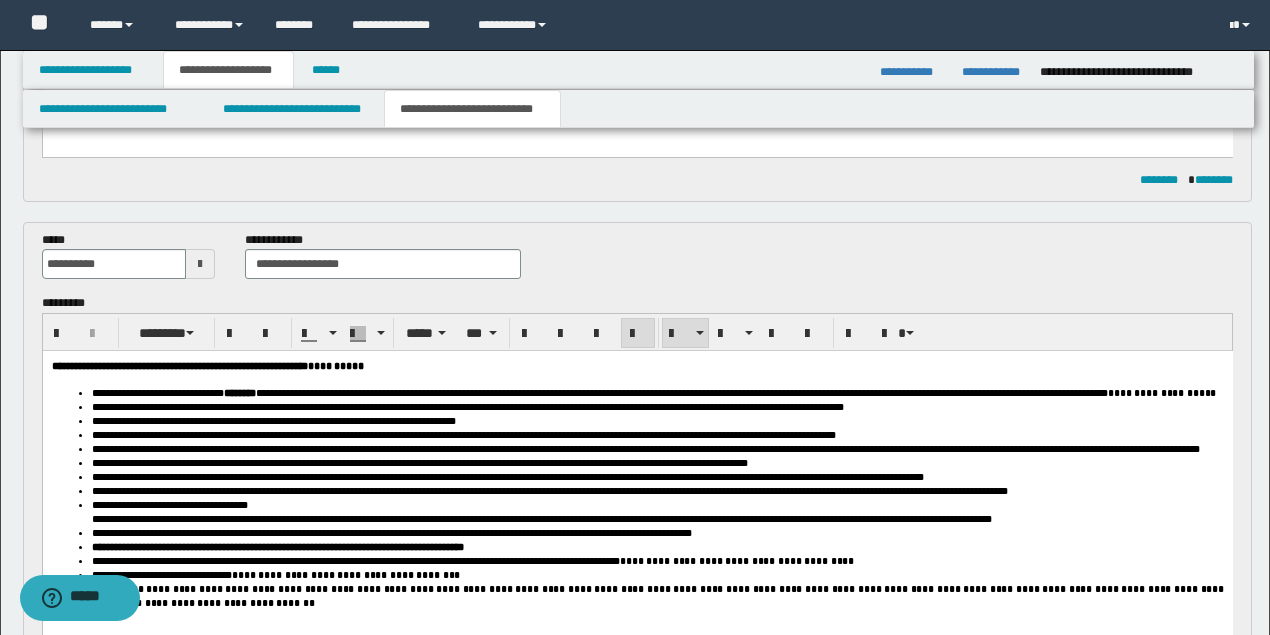 scroll, scrollTop: 800, scrollLeft: 0, axis: vertical 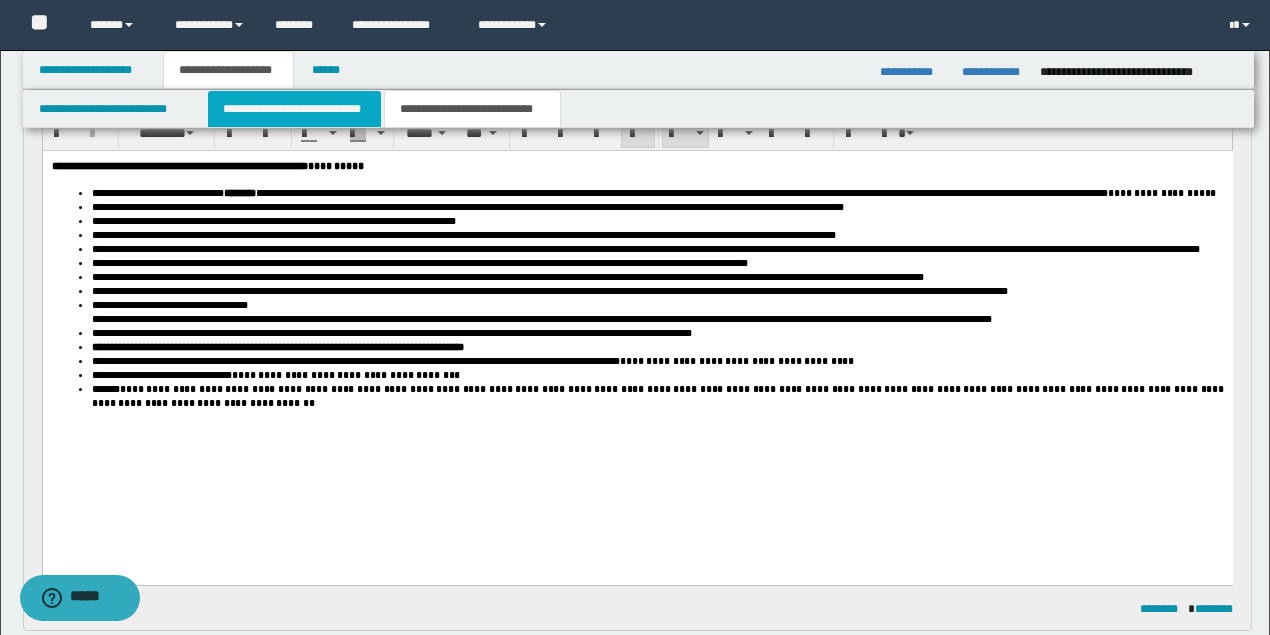 click on "**********" at bounding box center [294, 109] 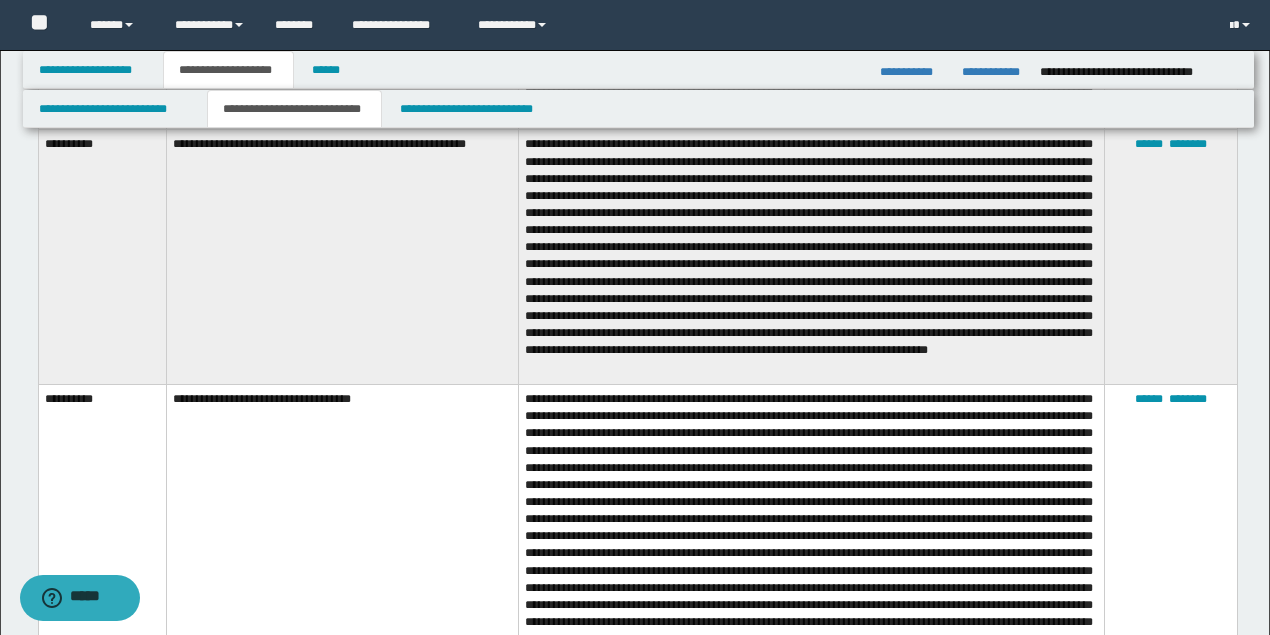 scroll, scrollTop: 2933, scrollLeft: 0, axis: vertical 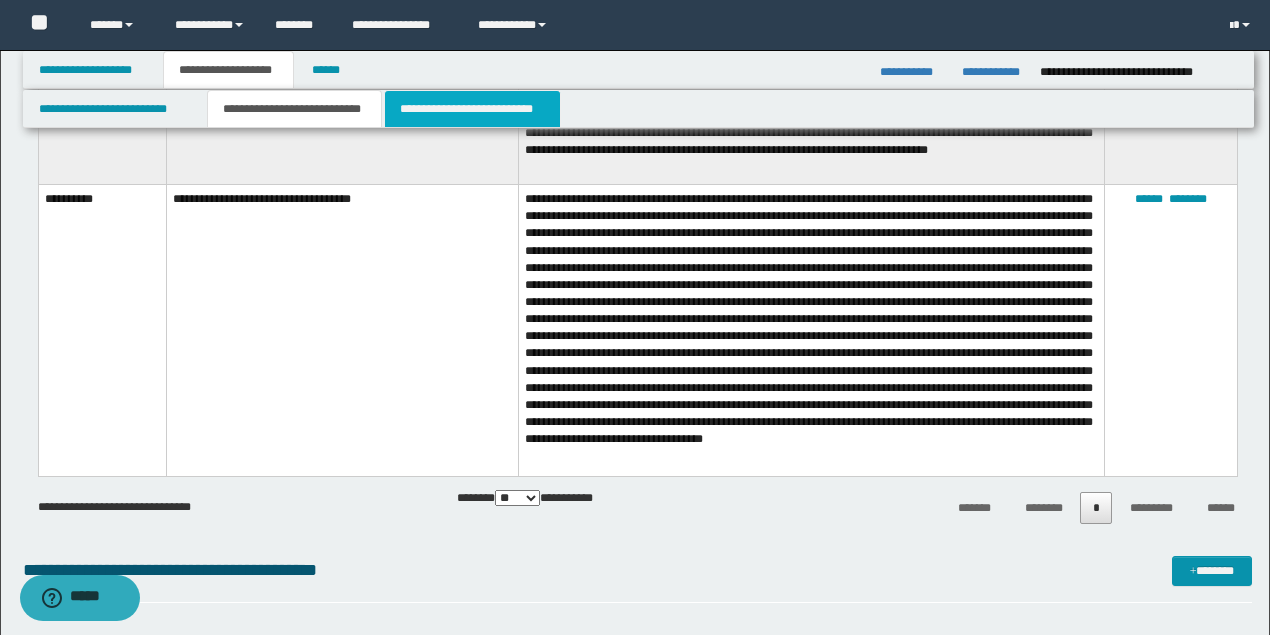 click on "**********" at bounding box center [472, 109] 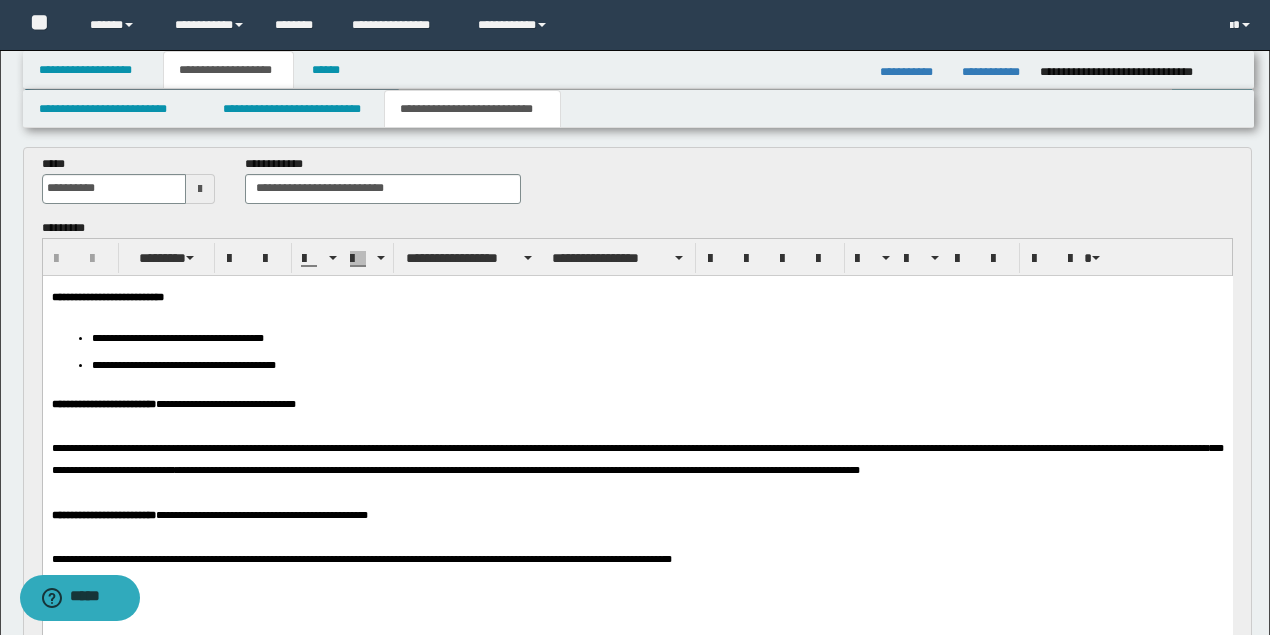 scroll, scrollTop: 279, scrollLeft: 0, axis: vertical 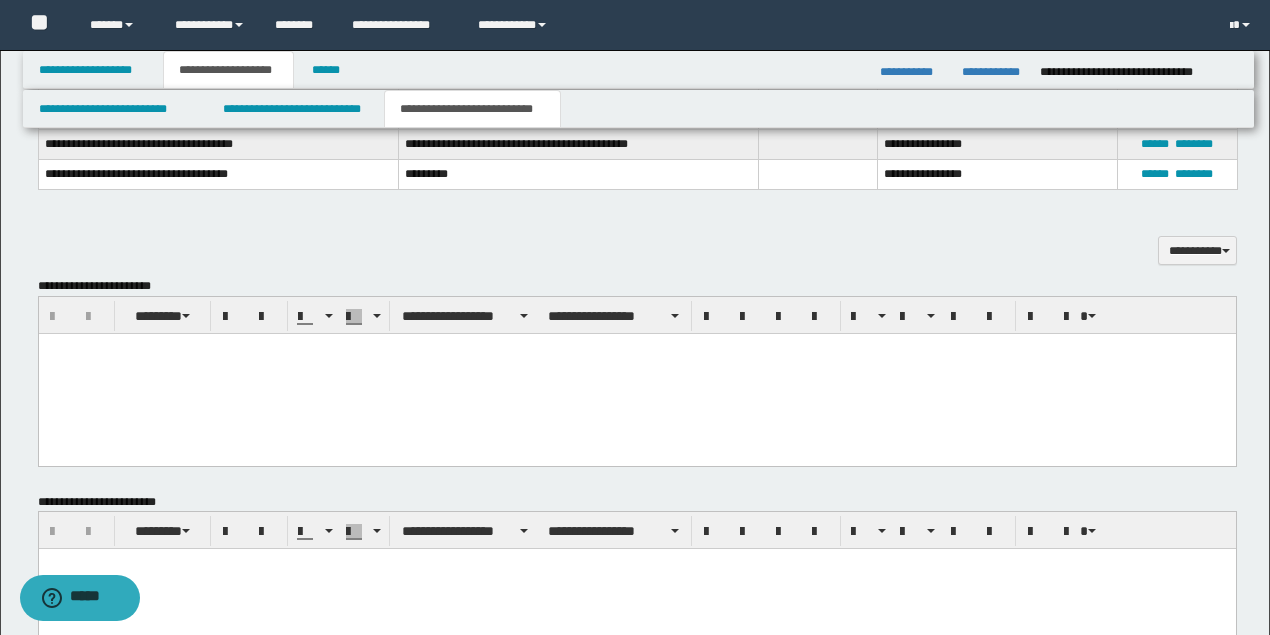 click at bounding box center [636, 374] 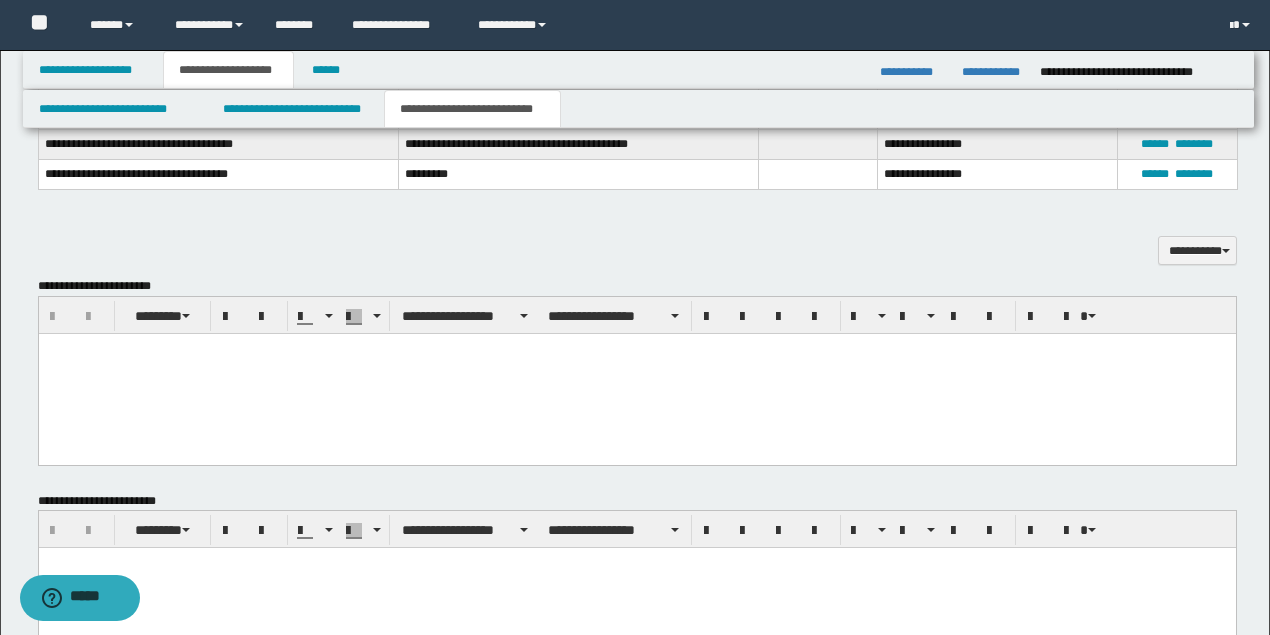 type 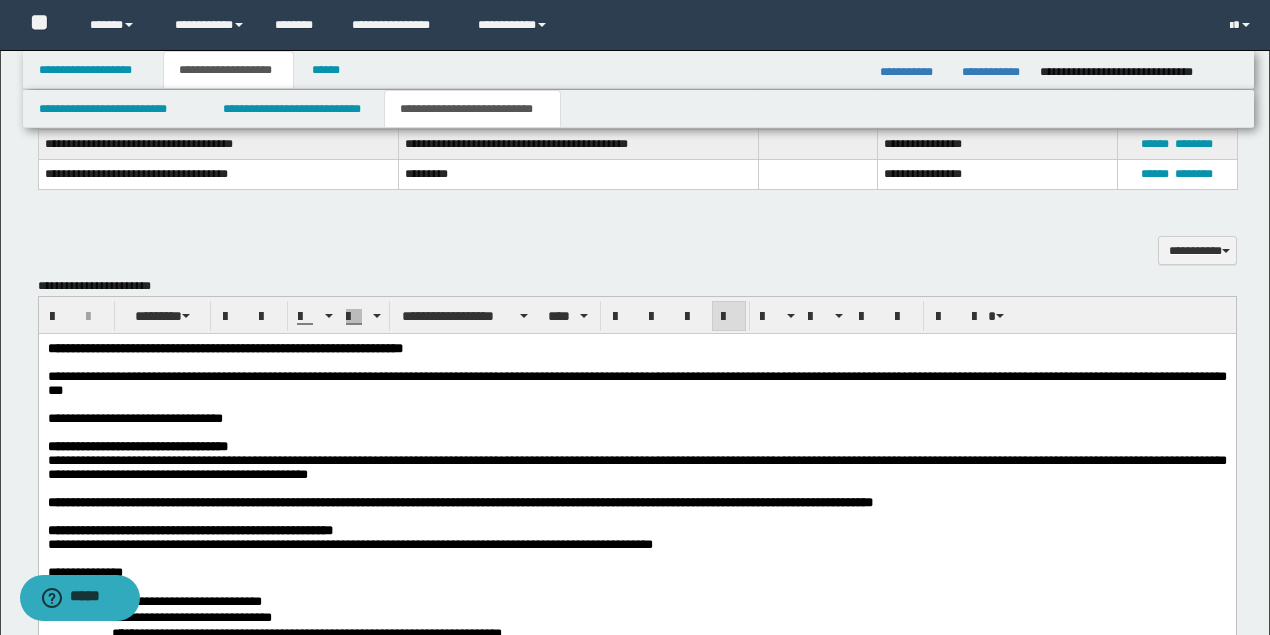 click on "**********" at bounding box center (134, 418) 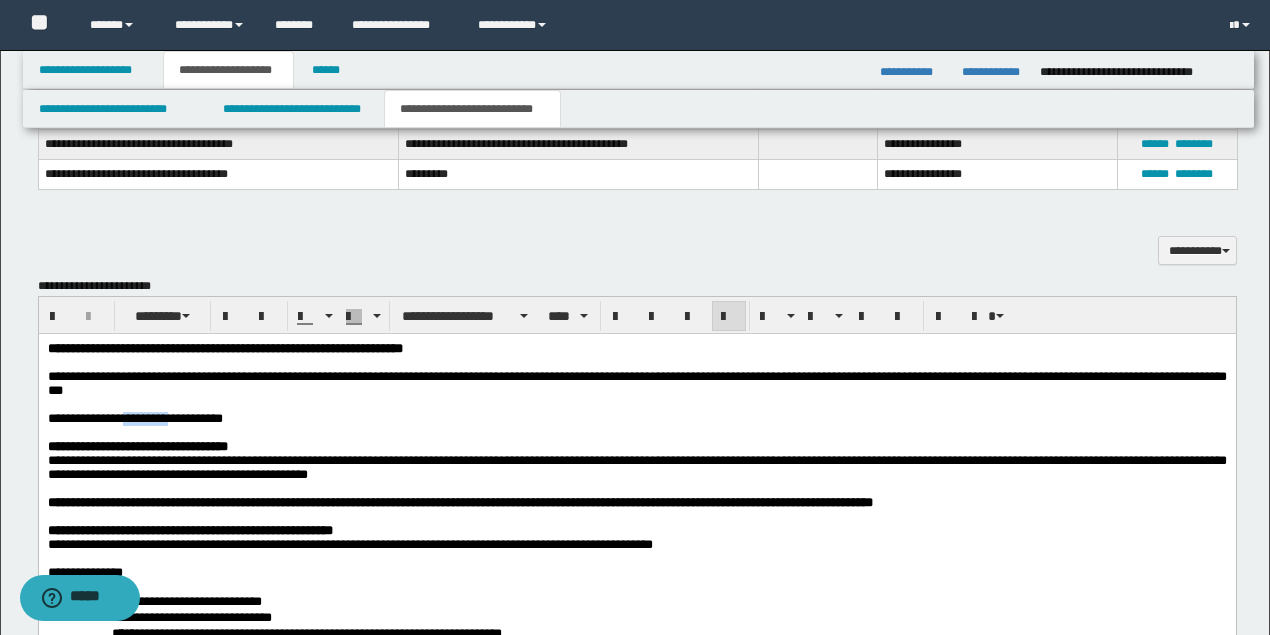 click on "**********" at bounding box center (134, 418) 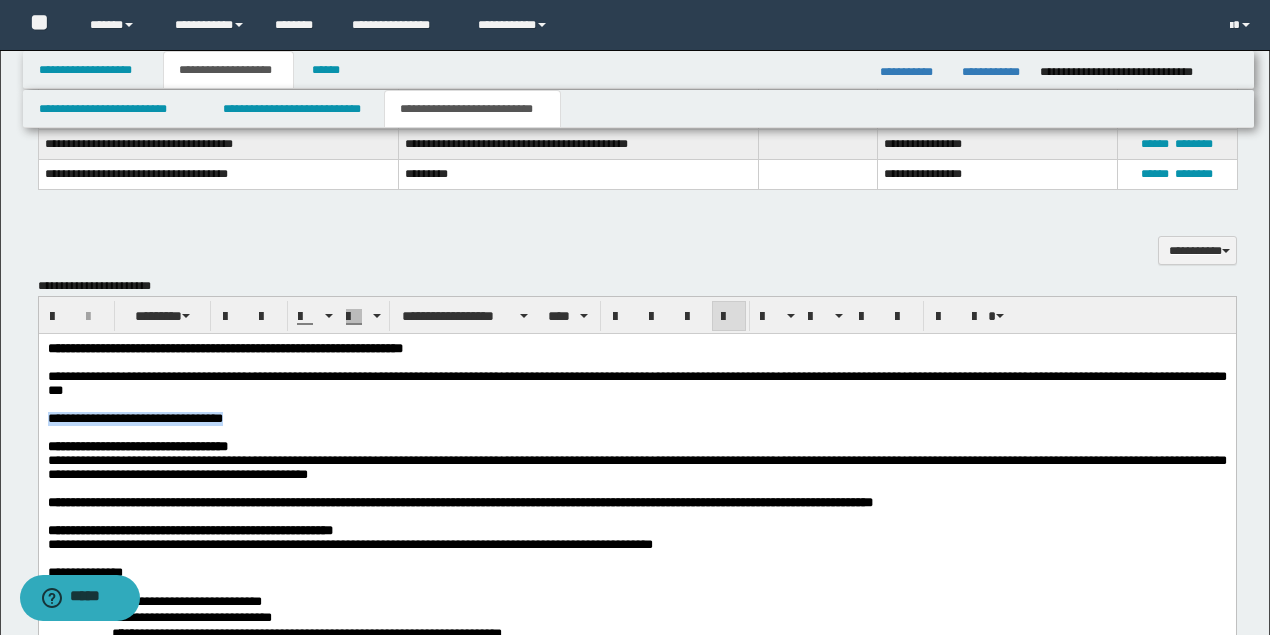 click on "**********" at bounding box center [134, 418] 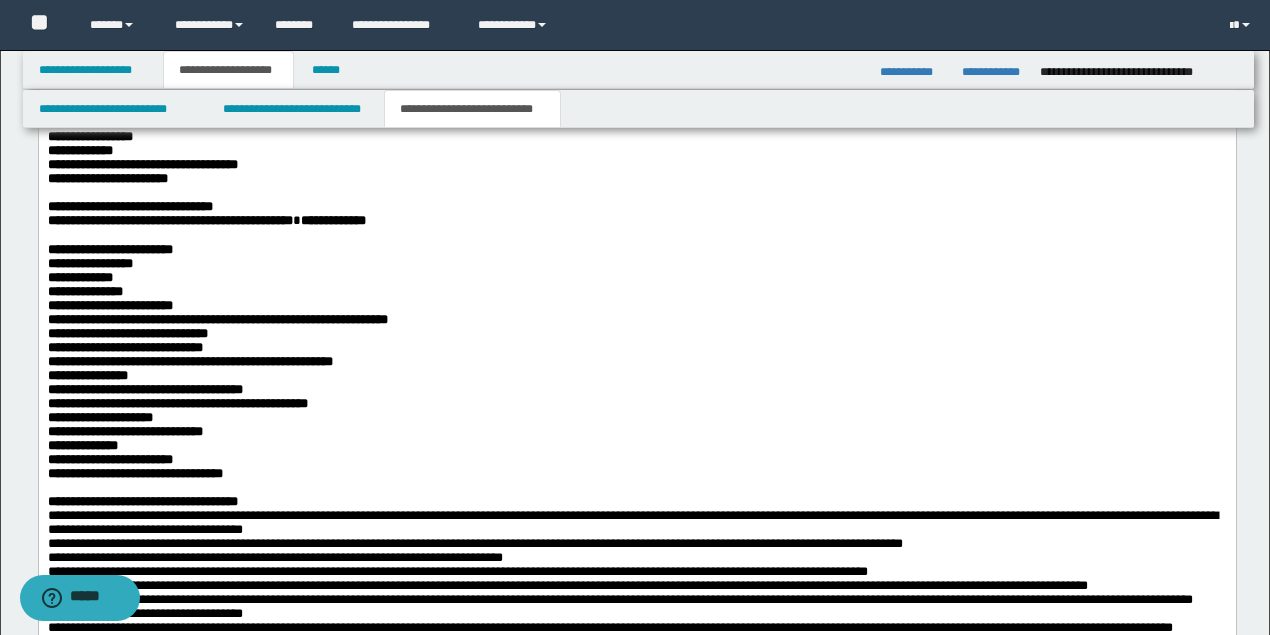 scroll, scrollTop: 2012, scrollLeft: 0, axis: vertical 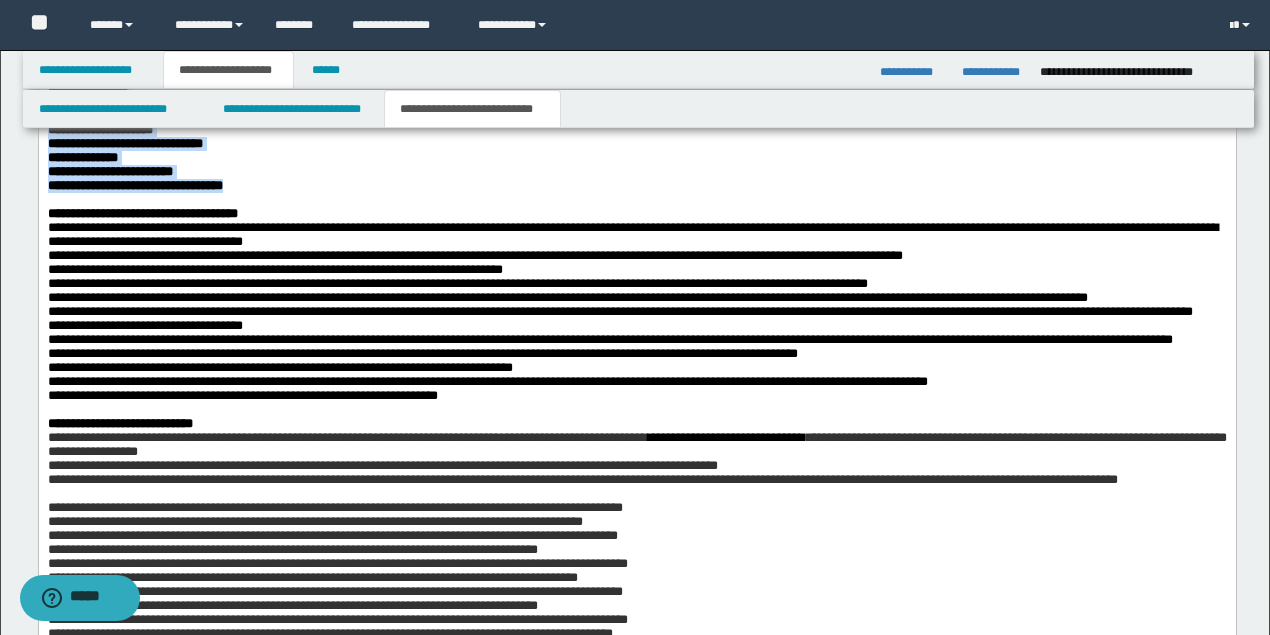 drag, startPoint x: 48, startPoint y: -179, endPoint x: 273, endPoint y: 249, distance: 483.538 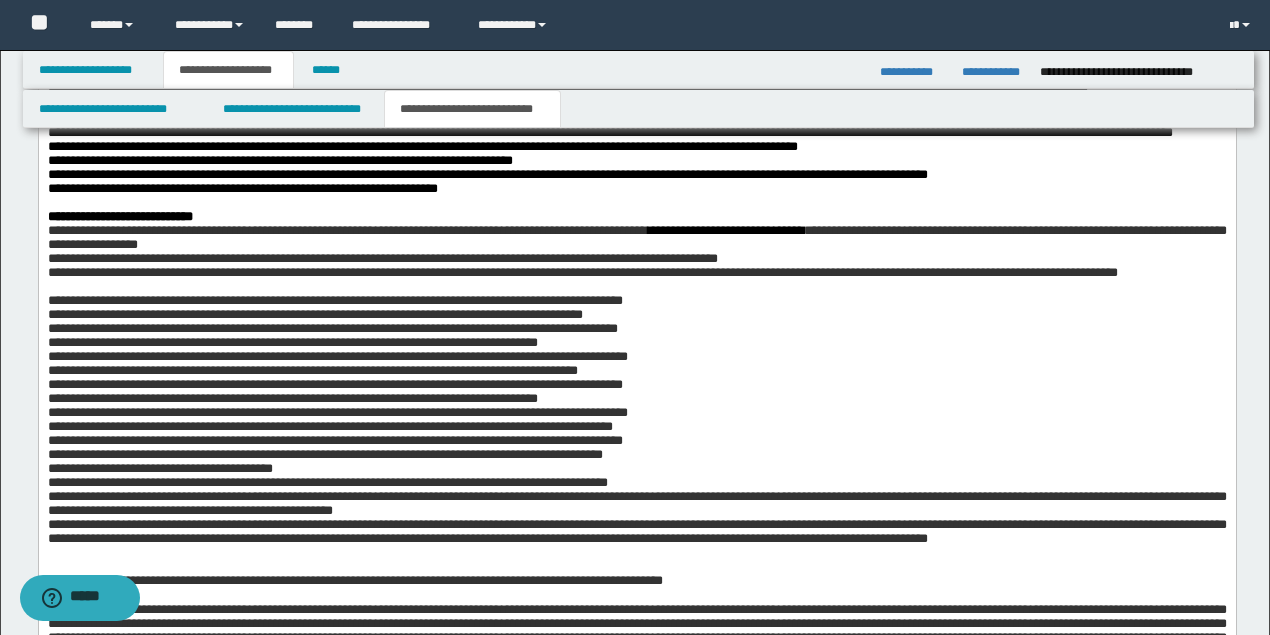 scroll, scrollTop: 2301, scrollLeft: 0, axis: vertical 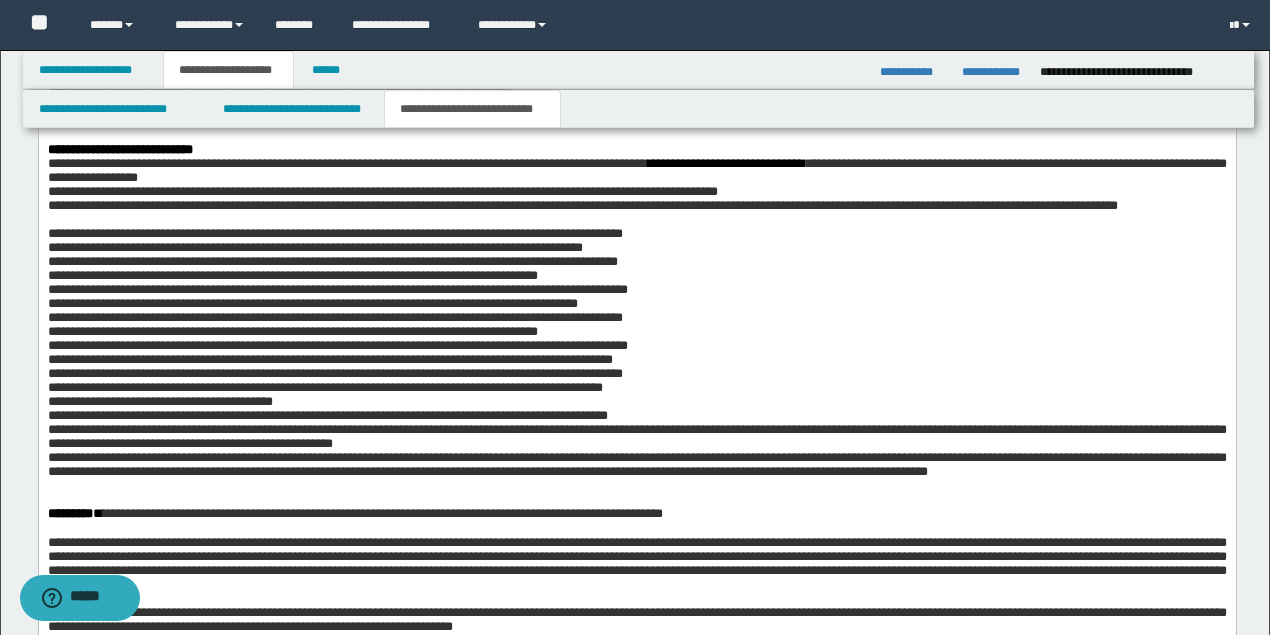 click on "**********" at bounding box center (636, 235) 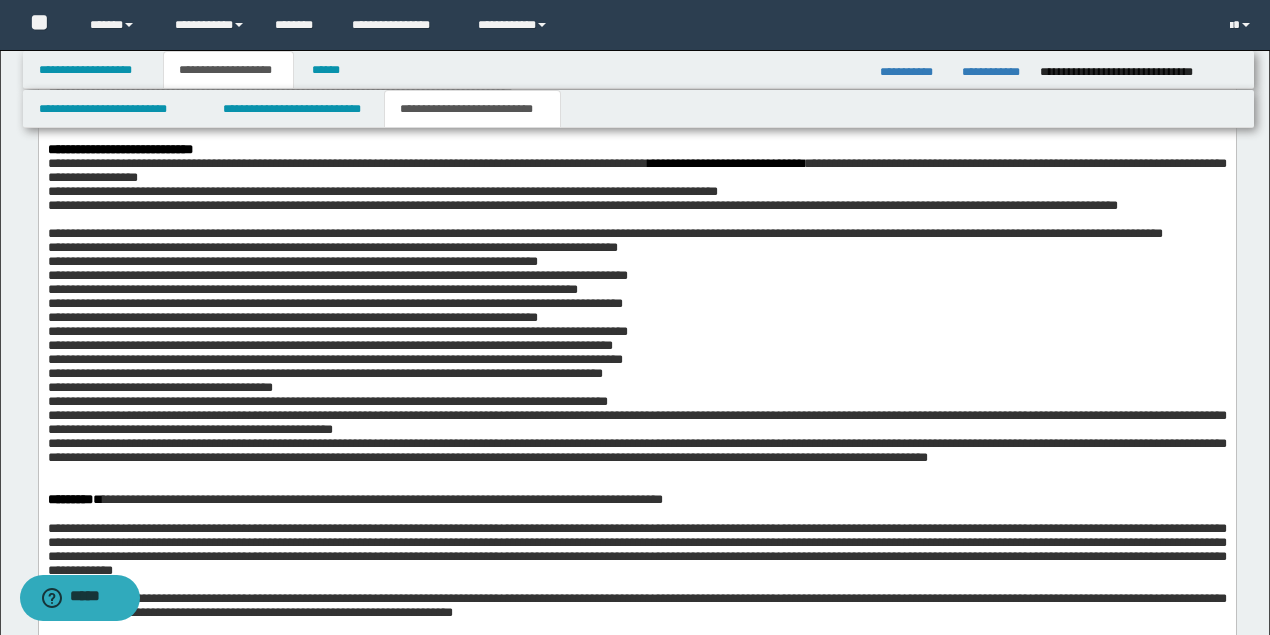click on "**********" at bounding box center (636, 235) 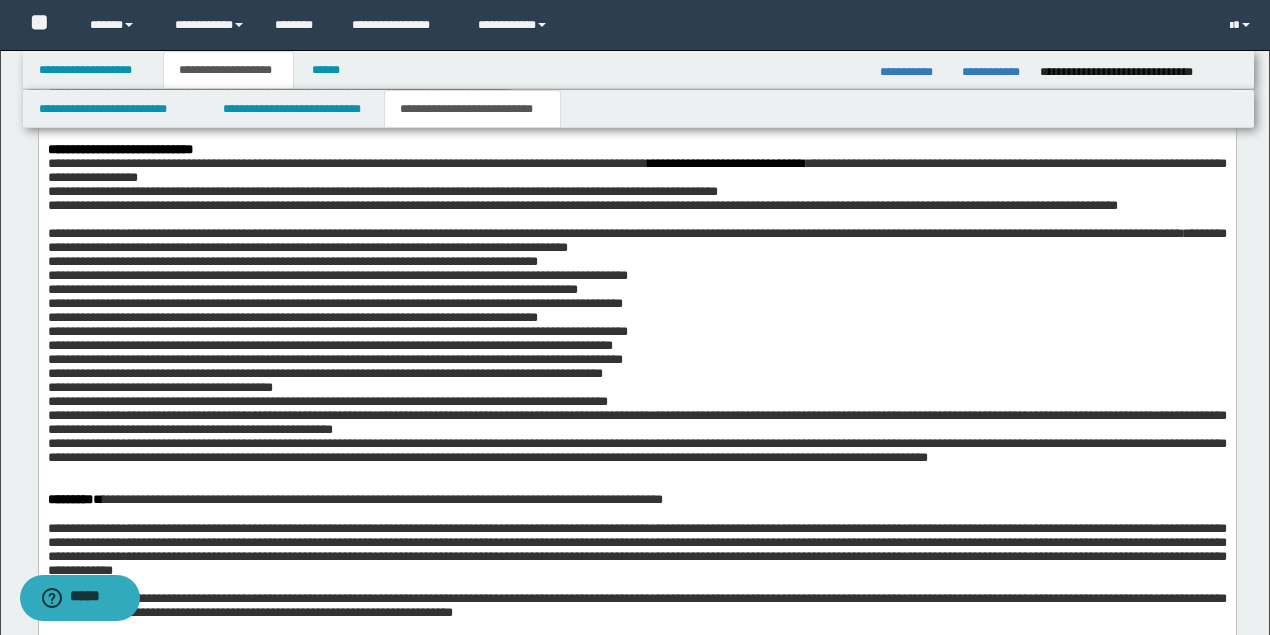 click on "**********" at bounding box center [636, 242] 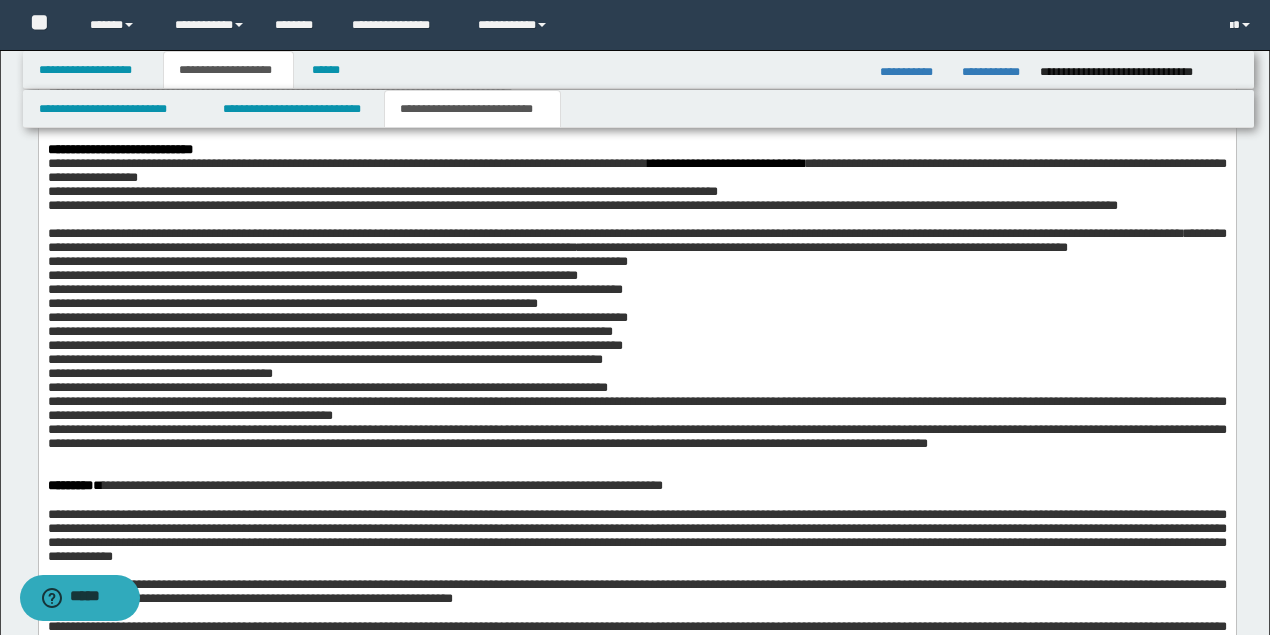 click on "**********" at bounding box center (636, 263) 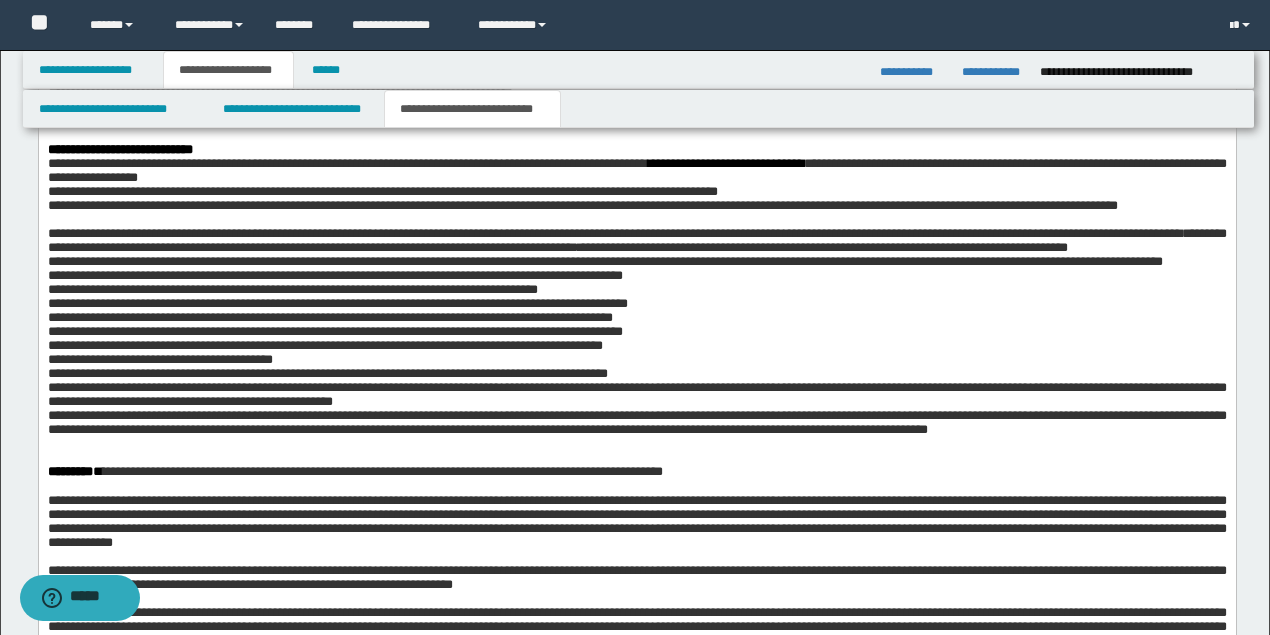 click on "**********" at bounding box center [636, 263] 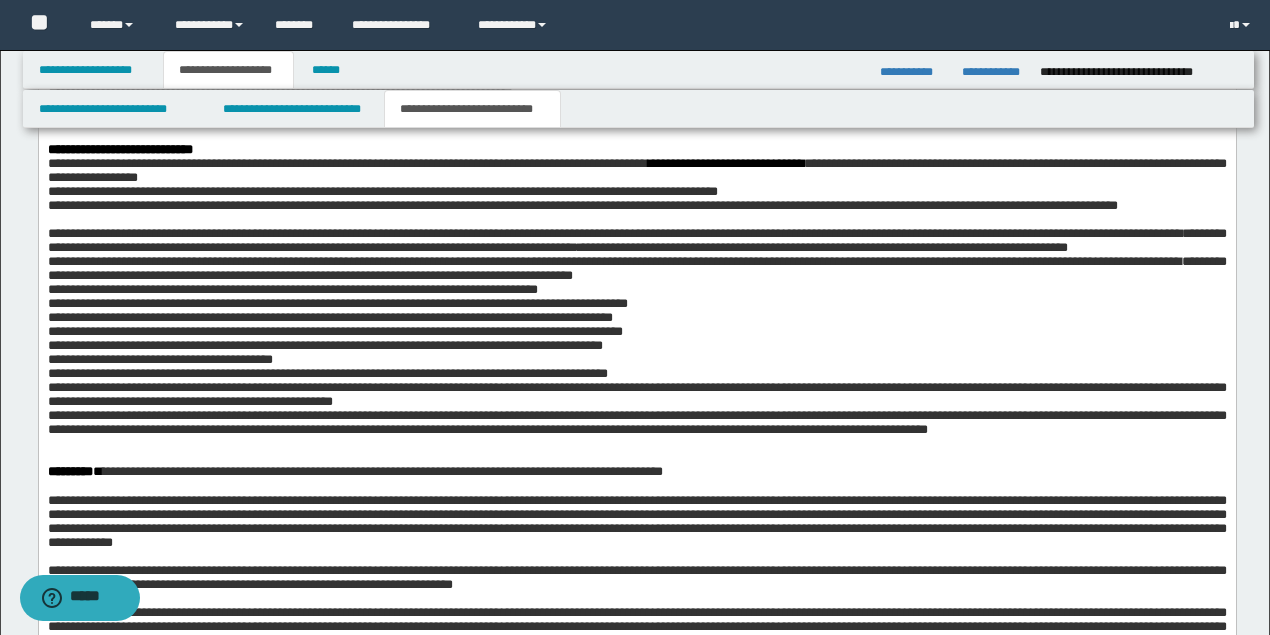 click on "**********" at bounding box center (636, 270) 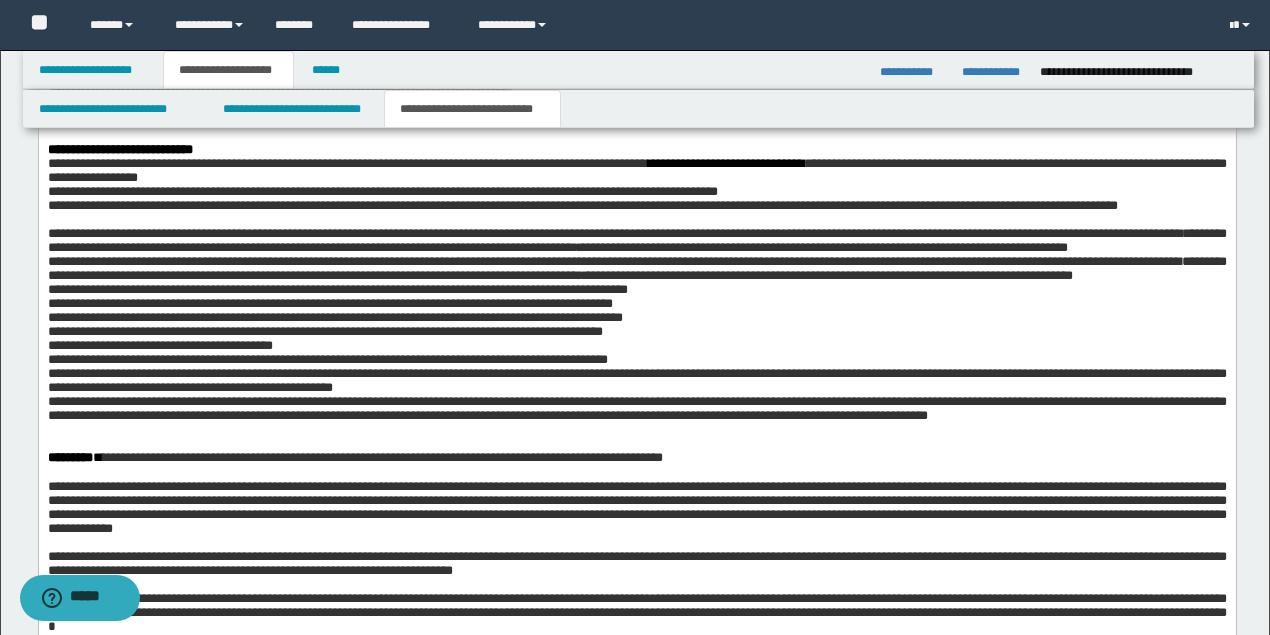 click on "**********" at bounding box center [636, 291] 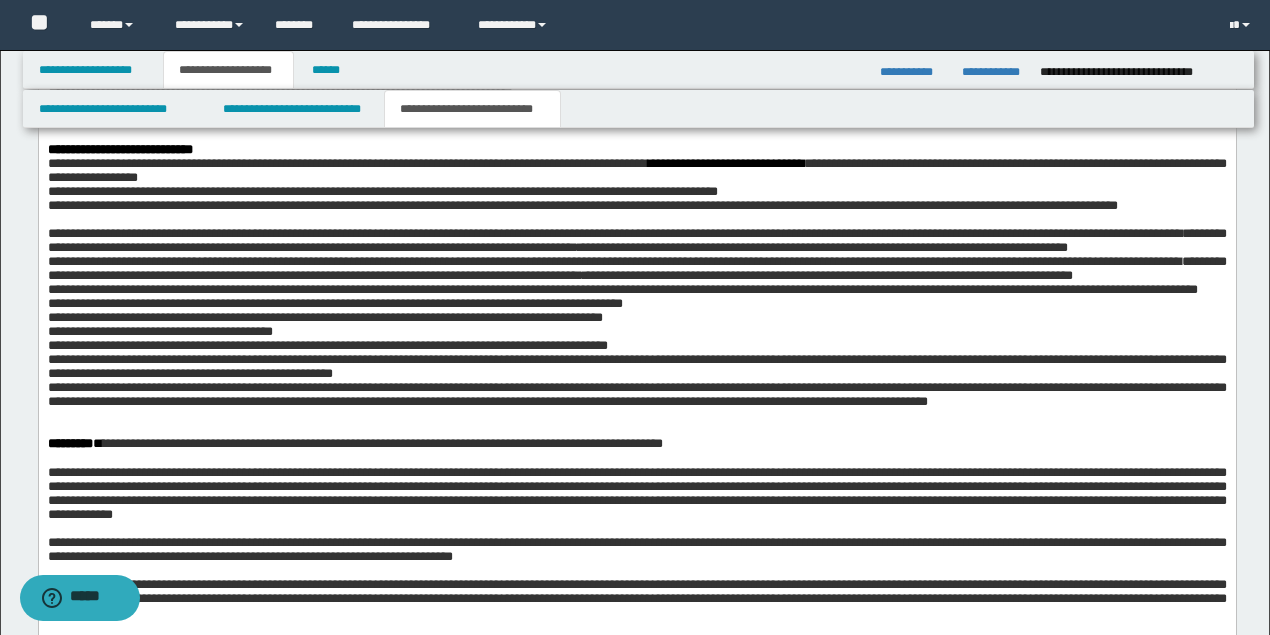 click on "**********" at bounding box center [636, 291] 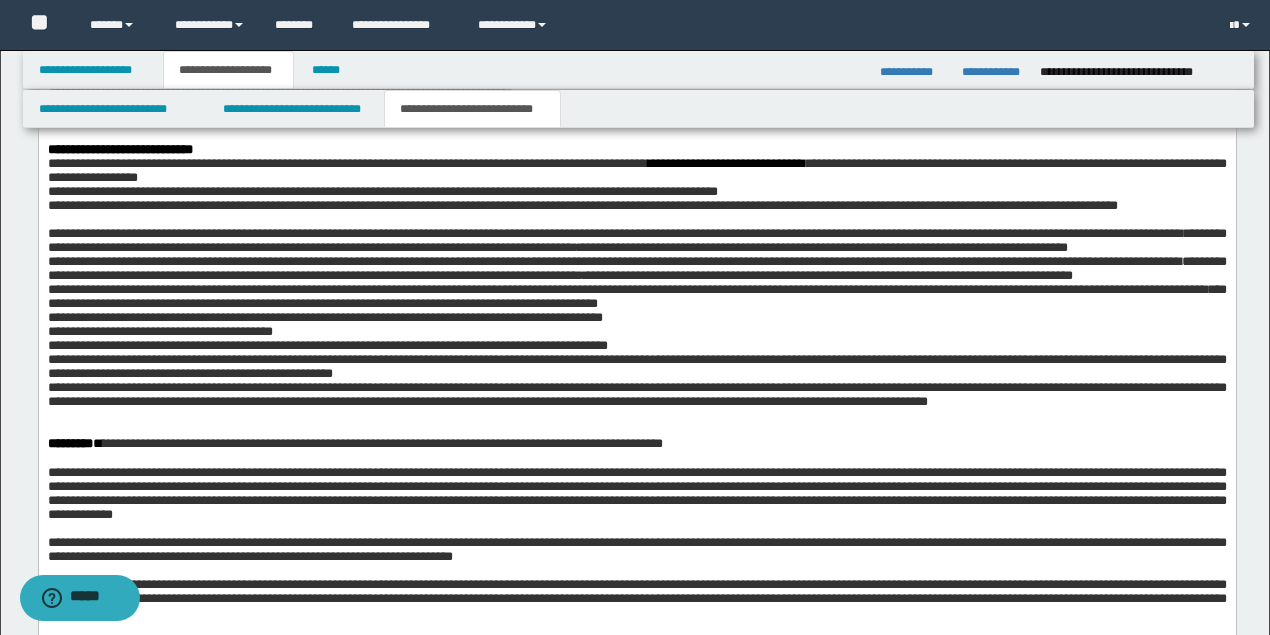 click on "**********" at bounding box center (636, 298) 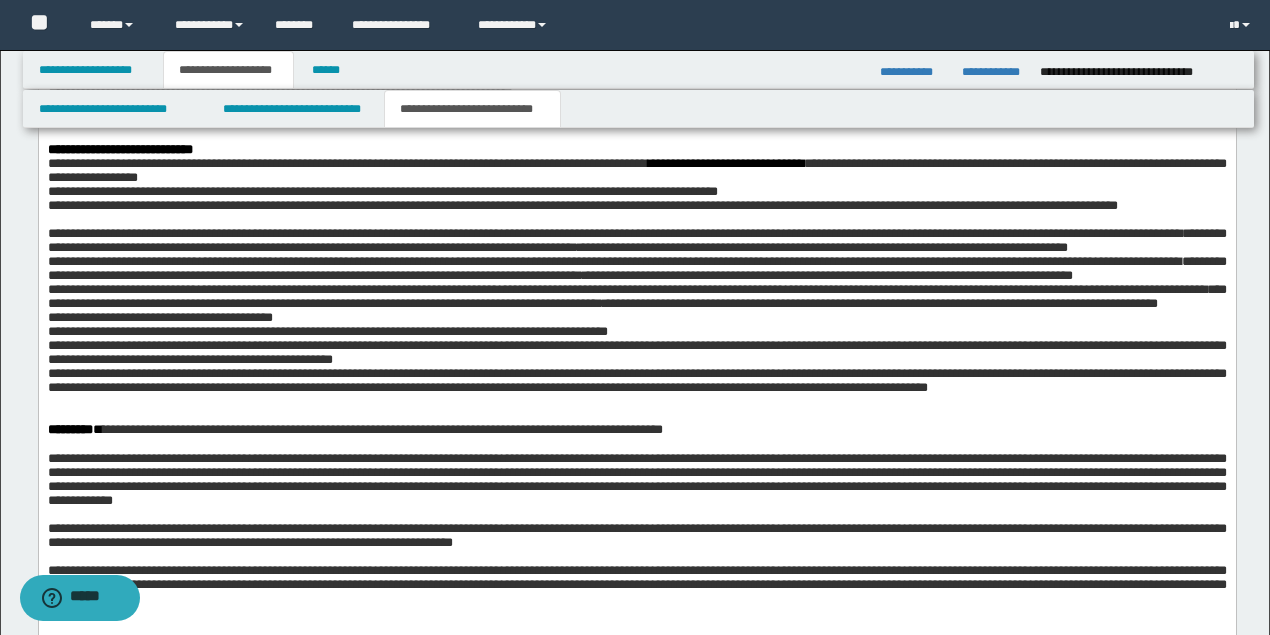 click on "**********" at bounding box center [636, 298] 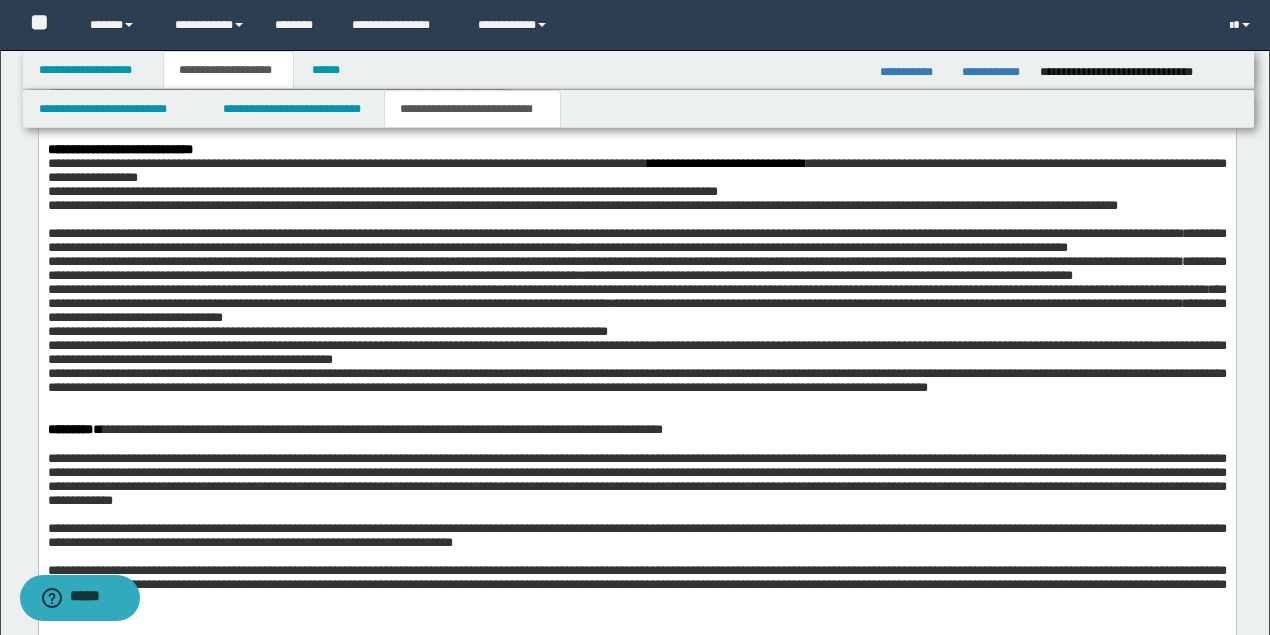 click on "**********" at bounding box center (636, 305) 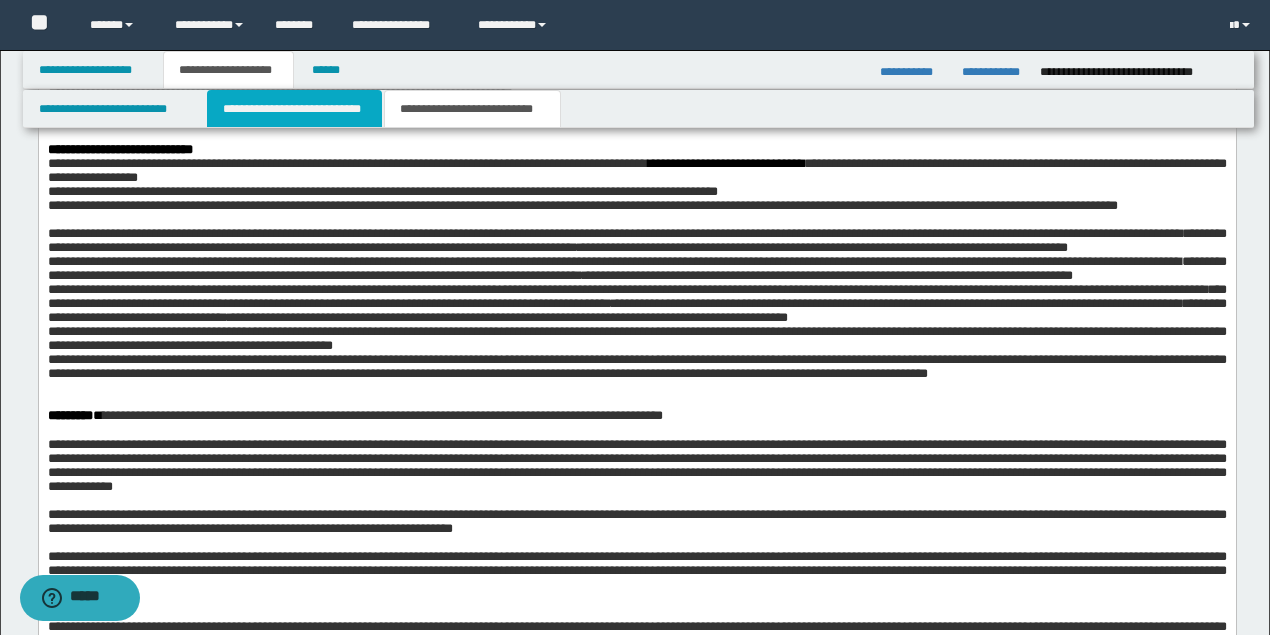 click on "**********" at bounding box center (294, 109) 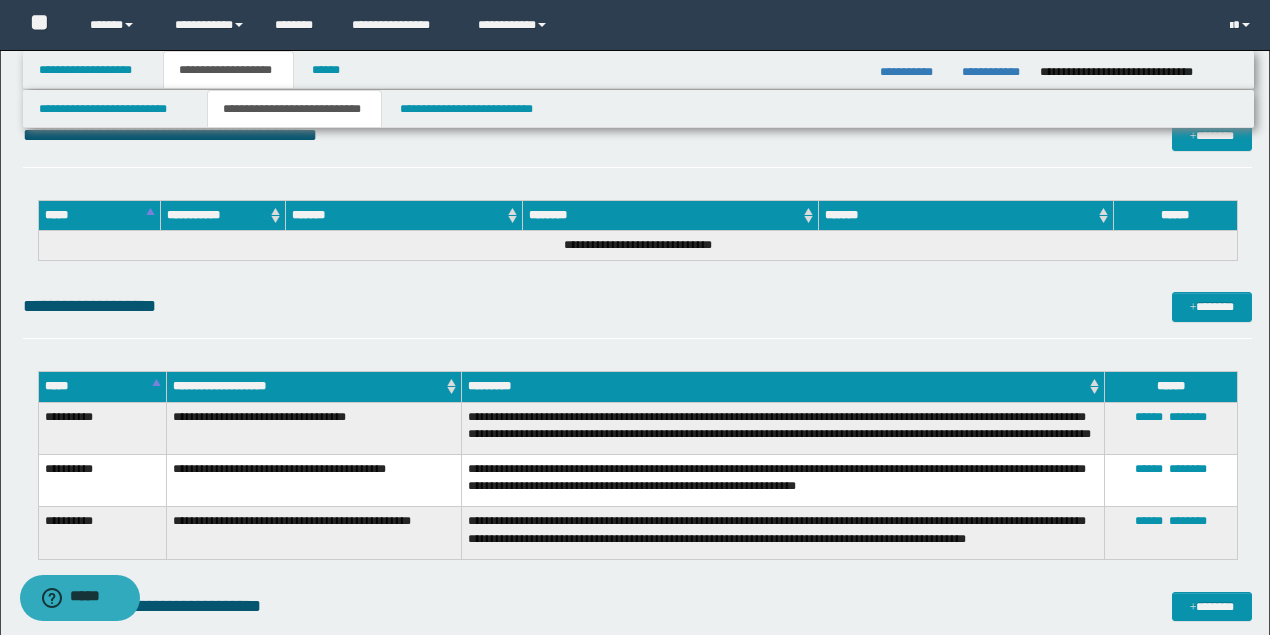 scroll, scrollTop: 3568, scrollLeft: 0, axis: vertical 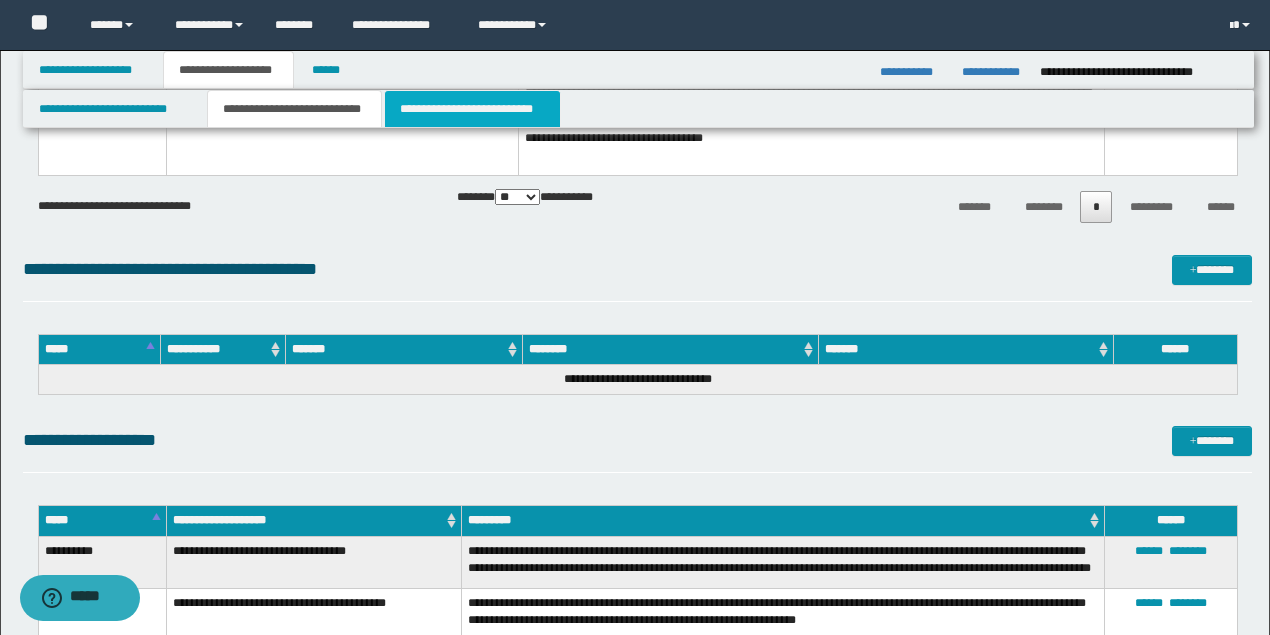 click on "**********" at bounding box center [472, 109] 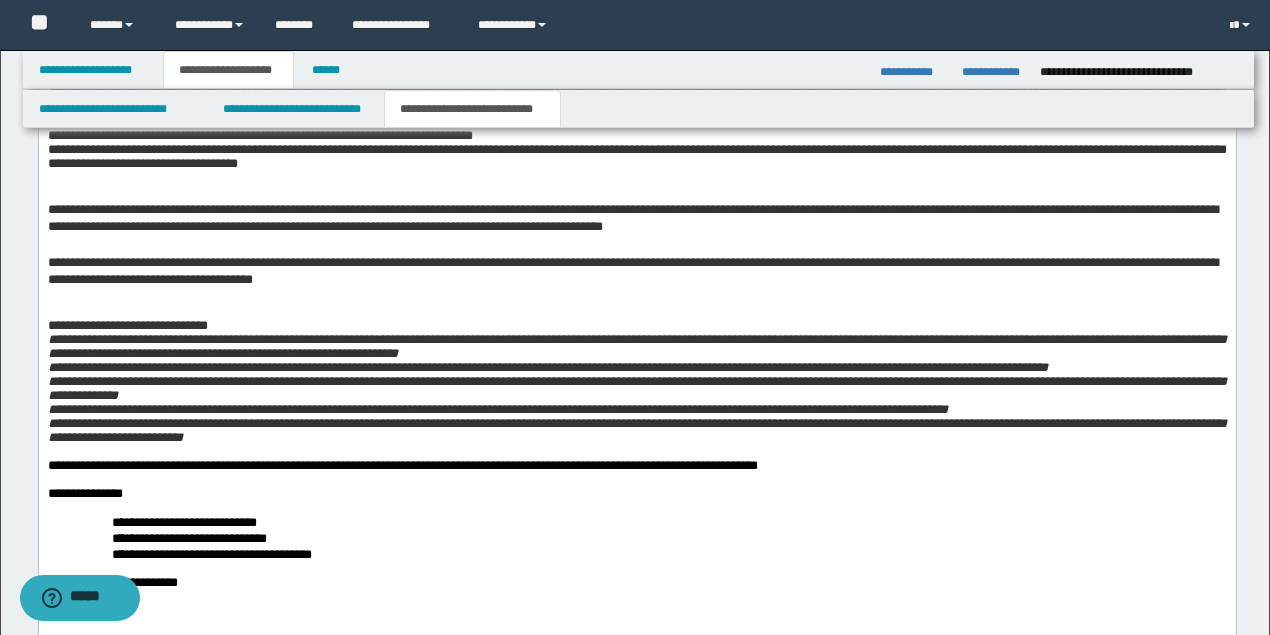 scroll, scrollTop: 2701, scrollLeft: 0, axis: vertical 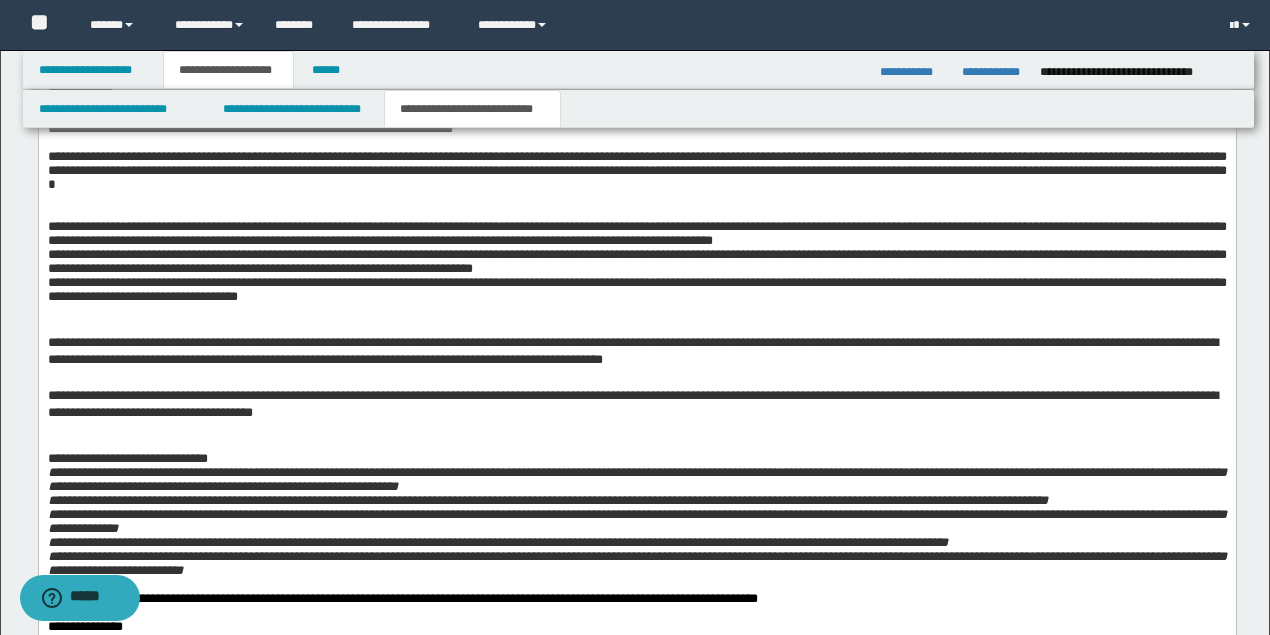 click on "**********" at bounding box center [636, 171] 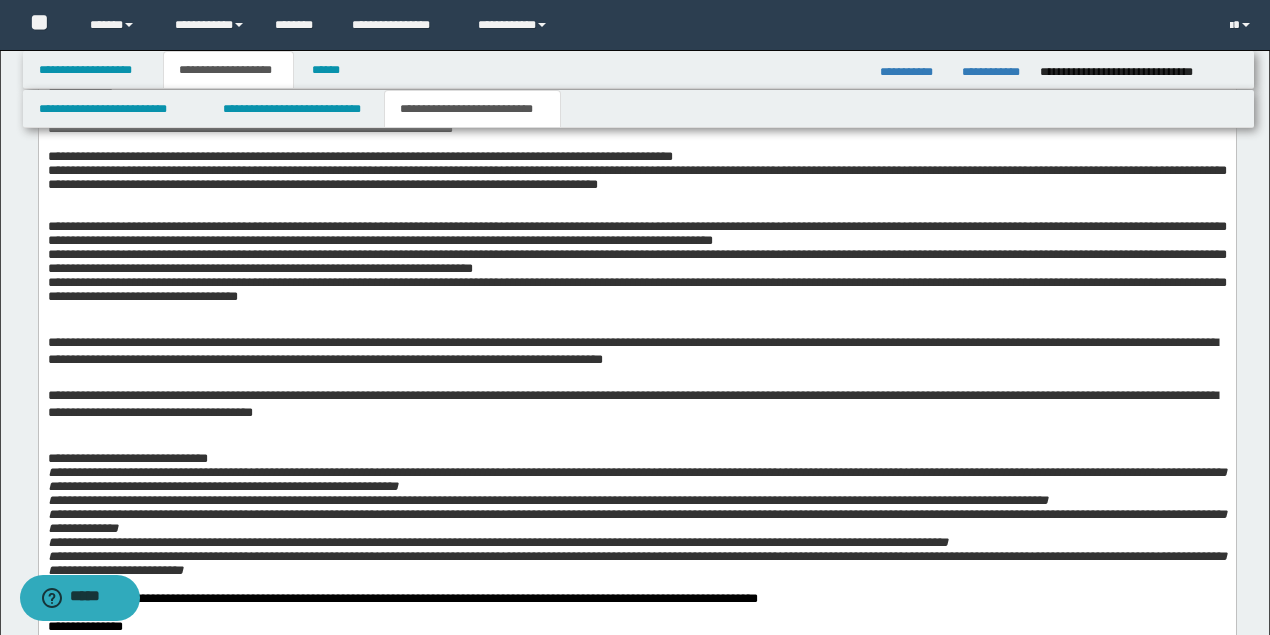 click on "**********" at bounding box center (636, 158) 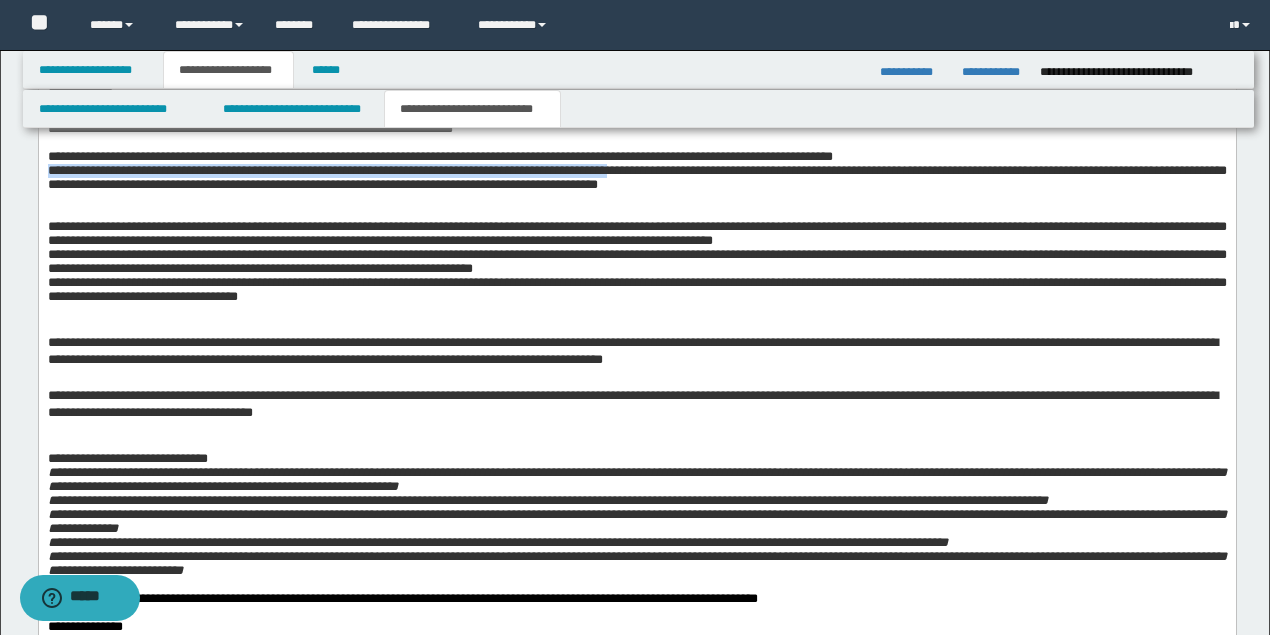 drag, startPoint x: 708, startPoint y: 368, endPoint x: 48, endPoint y: 361, distance: 660.0371 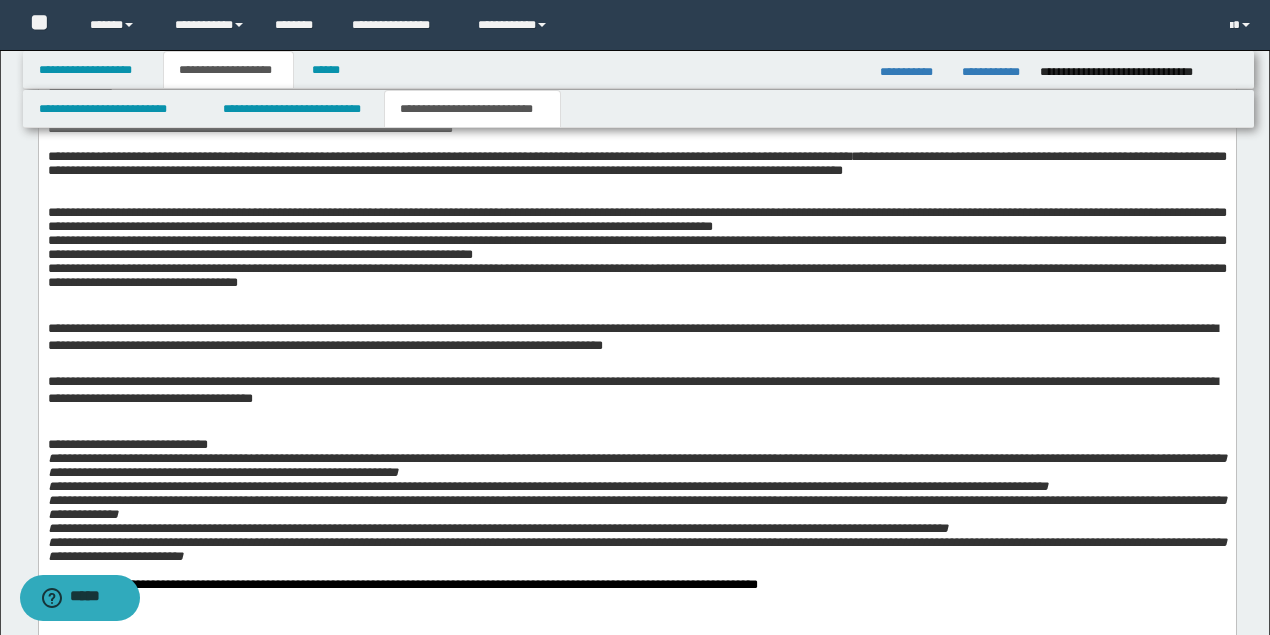 click on "**********" at bounding box center [636, 164] 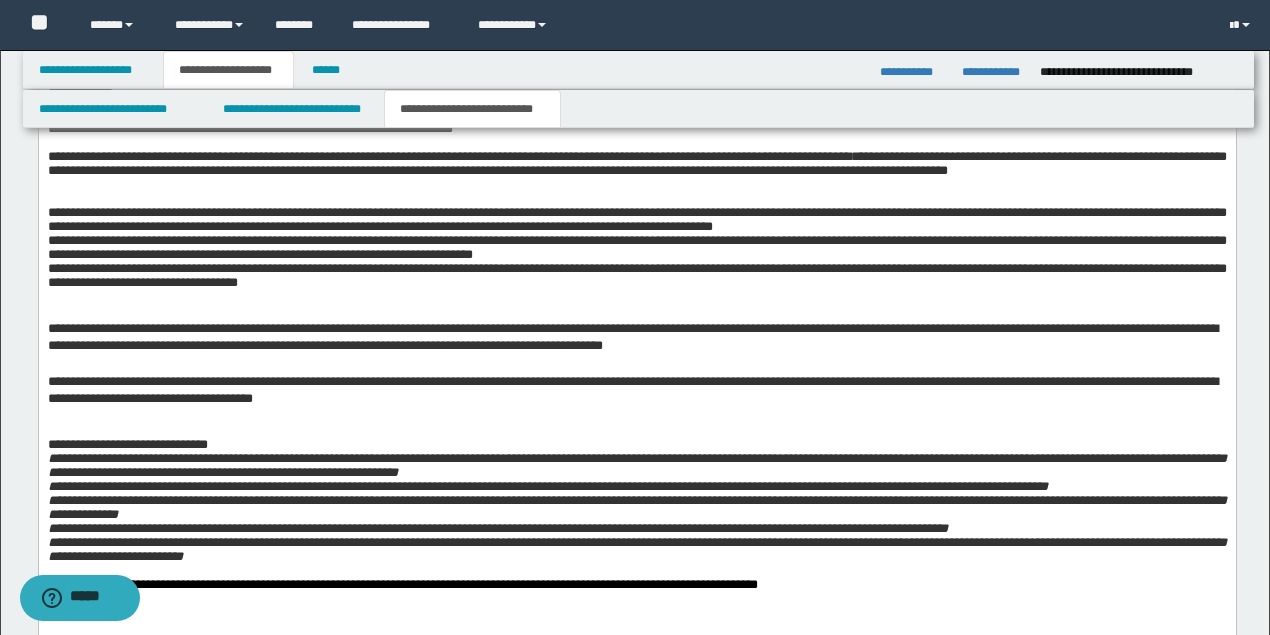 drag, startPoint x: 663, startPoint y: 372, endPoint x: 662, endPoint y: 362, distance: 10.049875 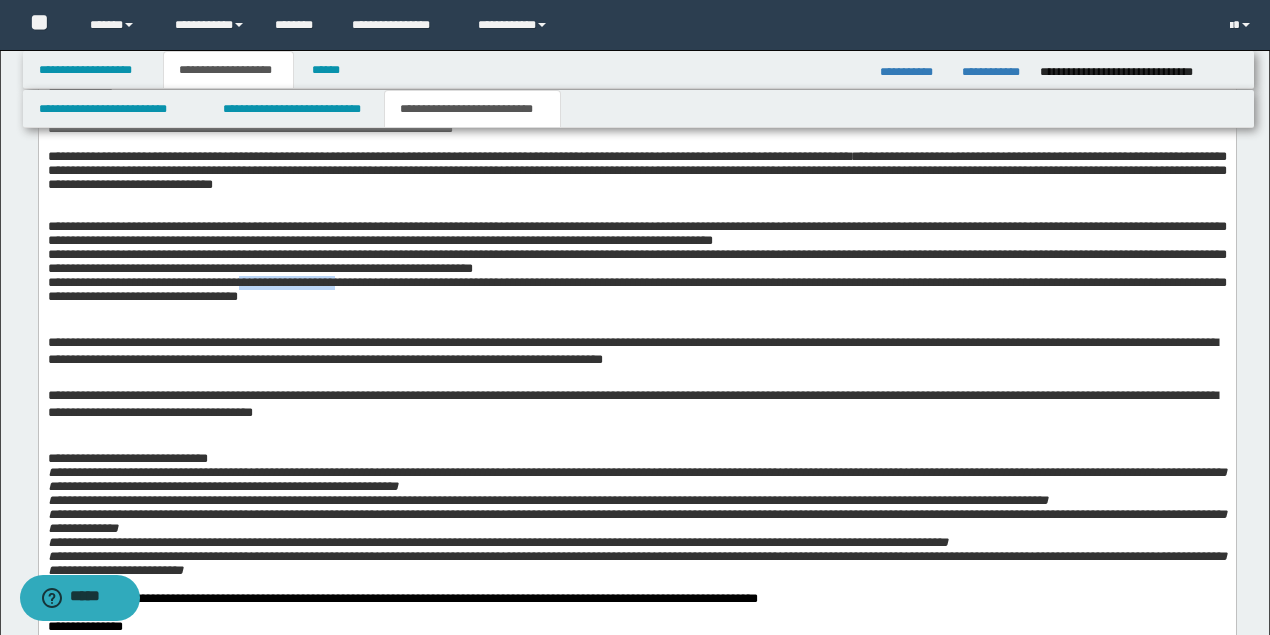 drag, startPoint x: 280, startPoint y: 490, endPoint x: 406, endPoint y: 485, distance: 126.09917 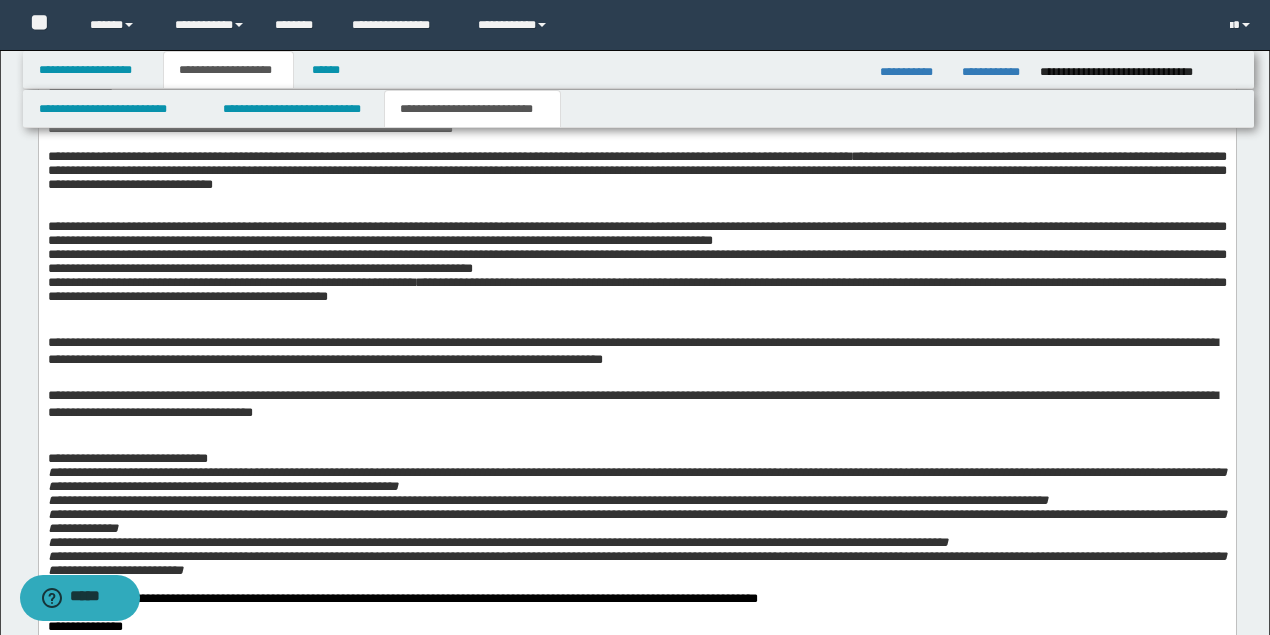 click on "**********" at bounding box center (636, 290) 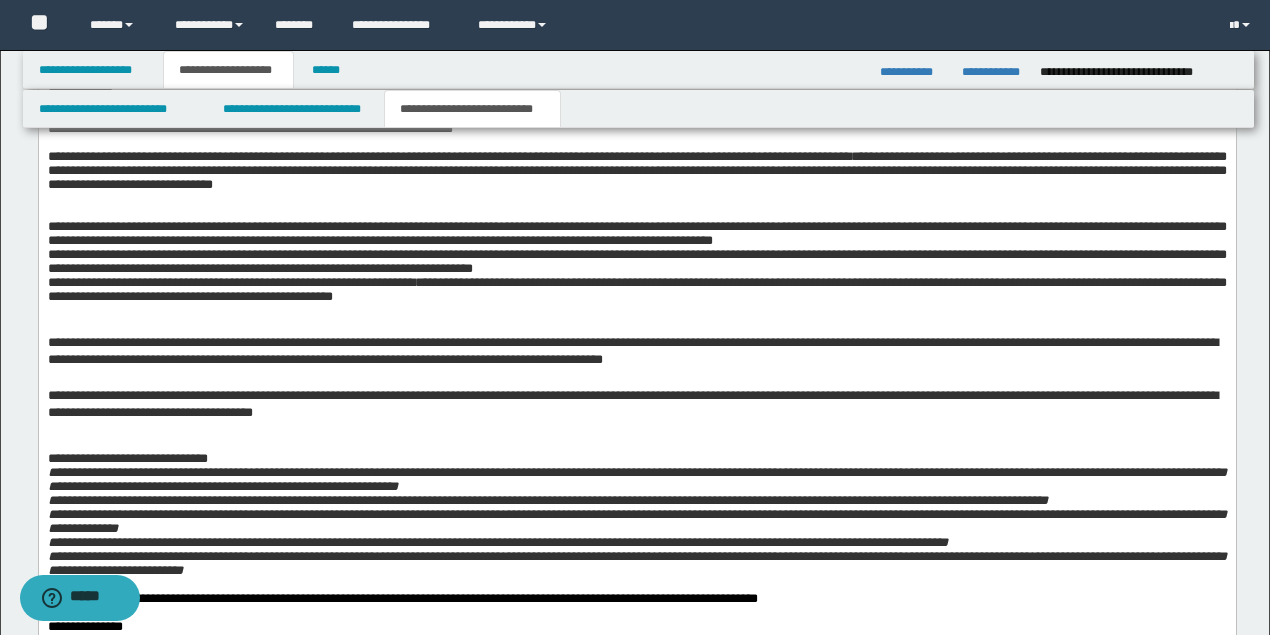 click on "**********" at bounding box center (636, 290) 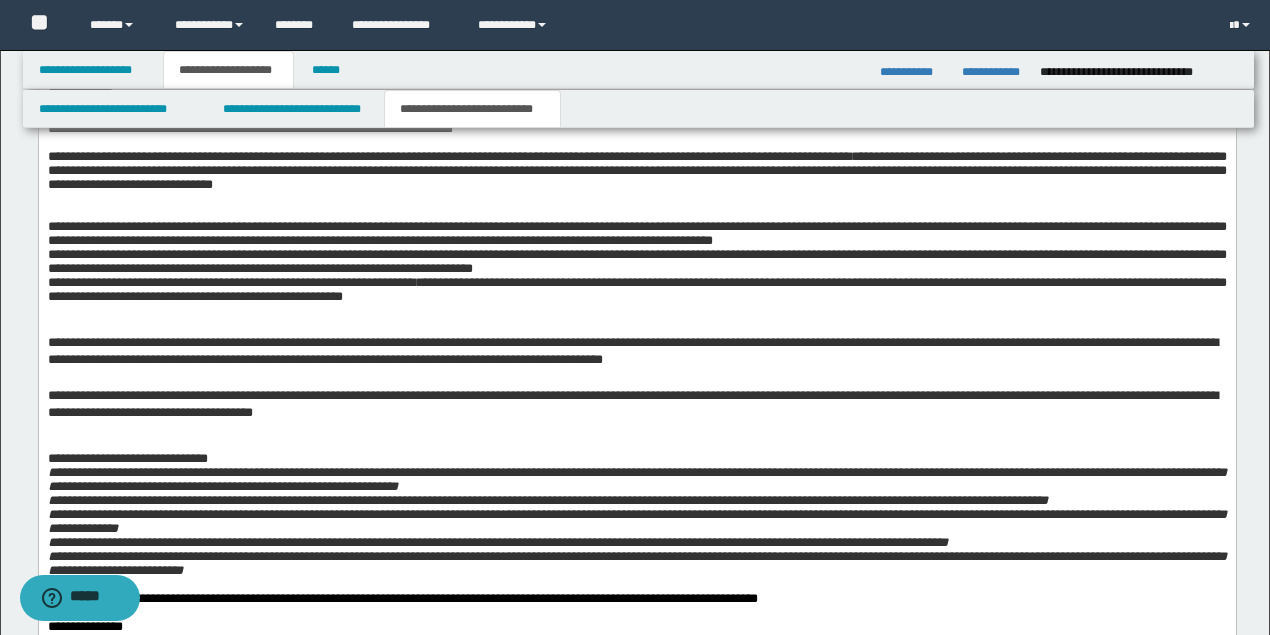 click on "**********" at bounding box center [636, 290] 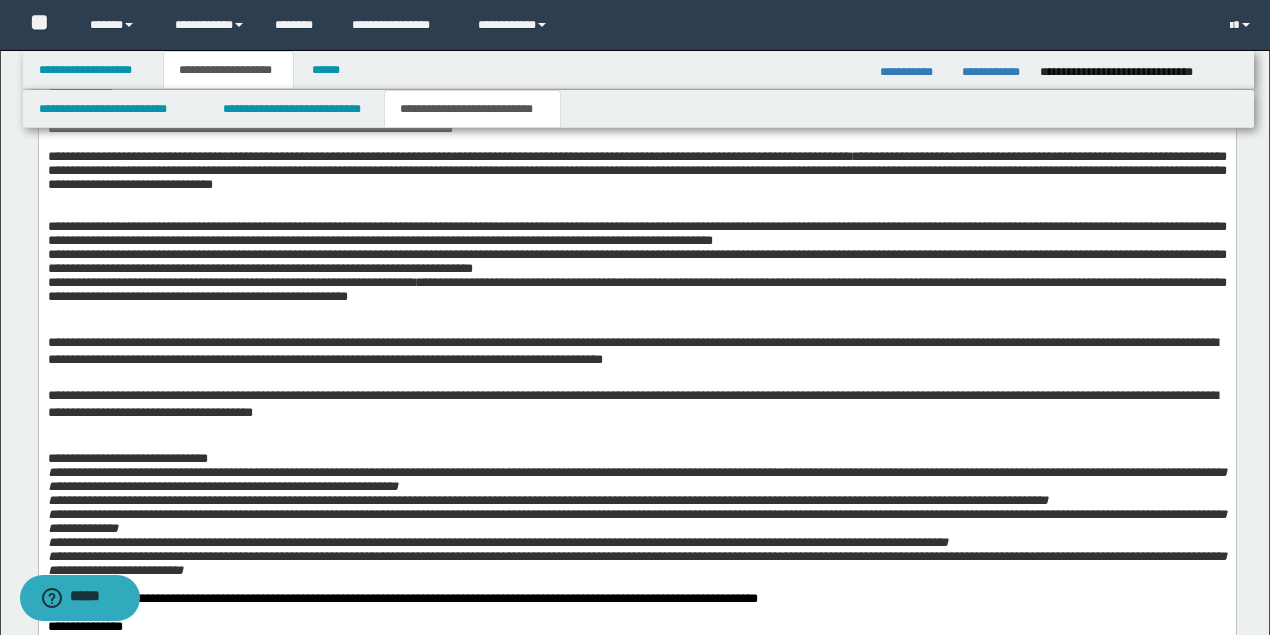 click on "**********" at bounding box center (636, 290) 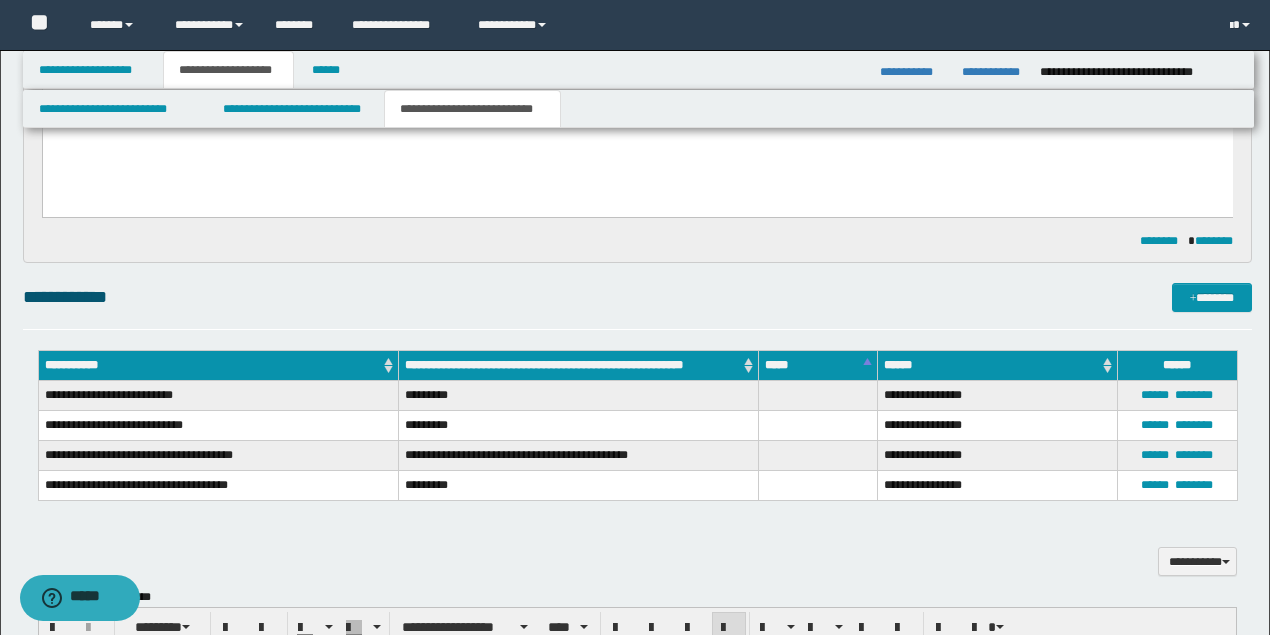 scroll, scrollTop: 1234, scrollLeft: 0, axis: vertical 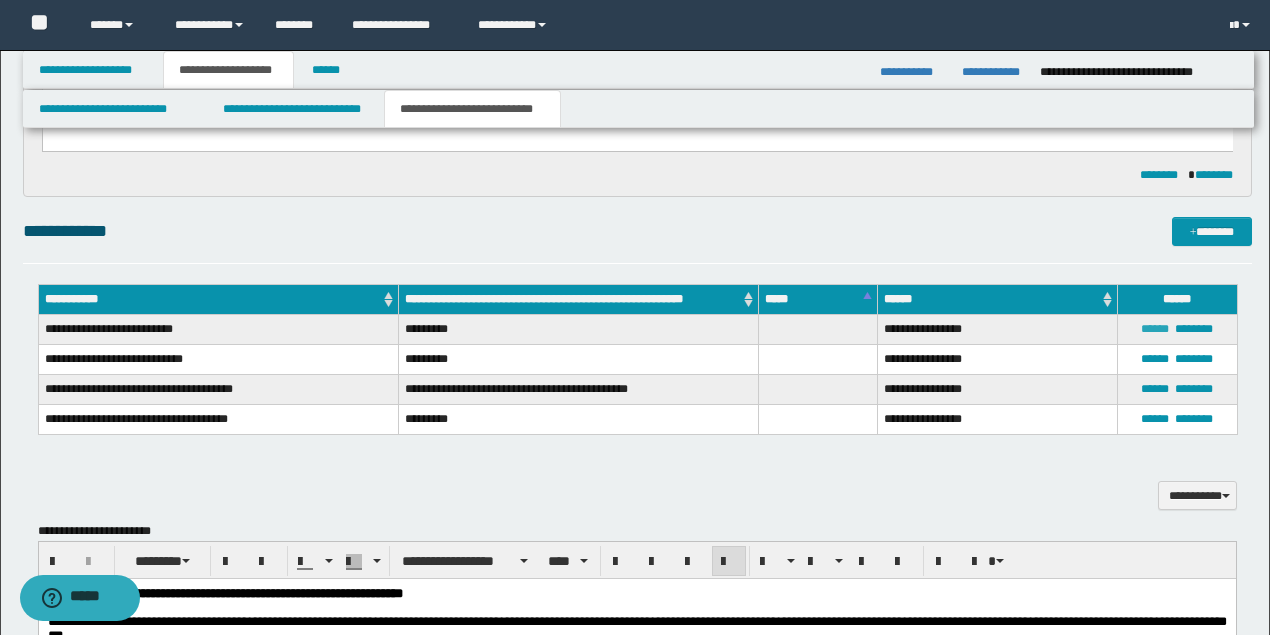click on "******" at bounding box center (1155, 329) 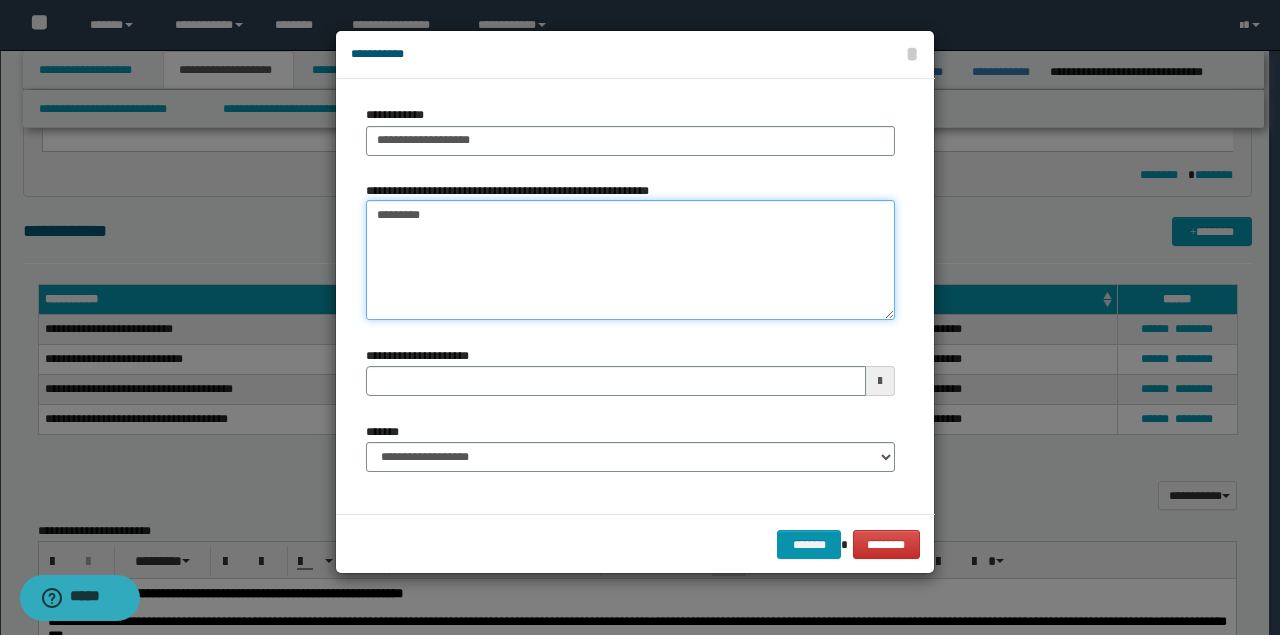 drag, startPoint x: 413, startPoint y: 214, endPoint x: 302, endPoint y: 214, distance: 111 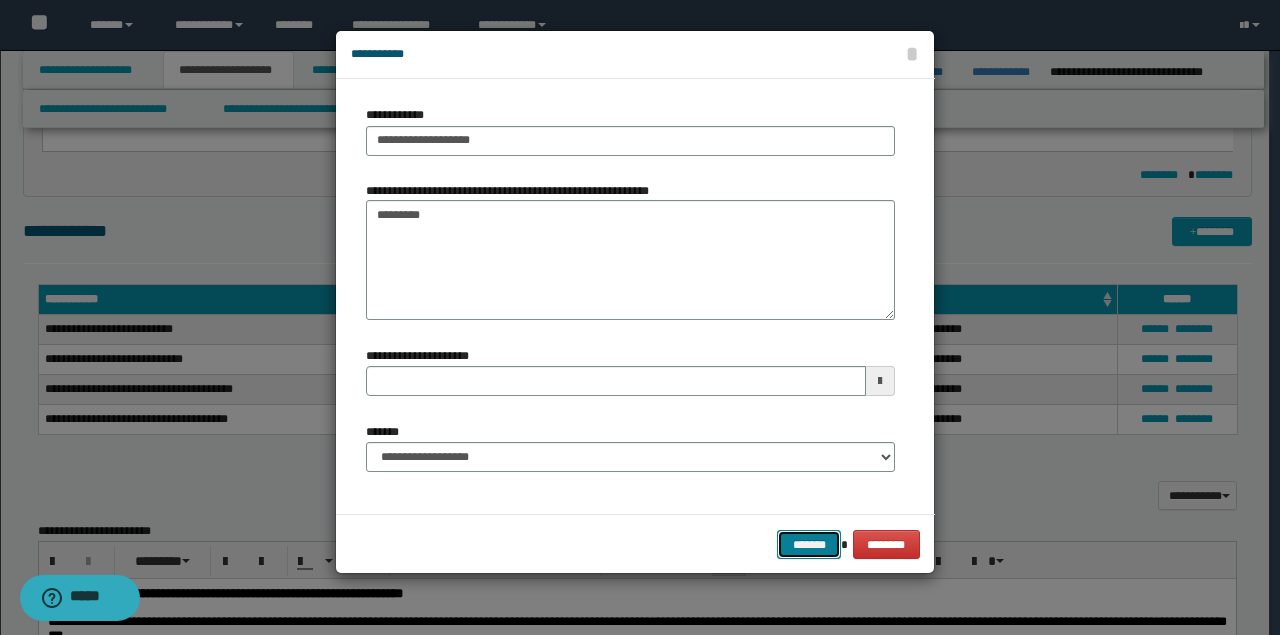 click on "*******" at bounding box center [809, 544] 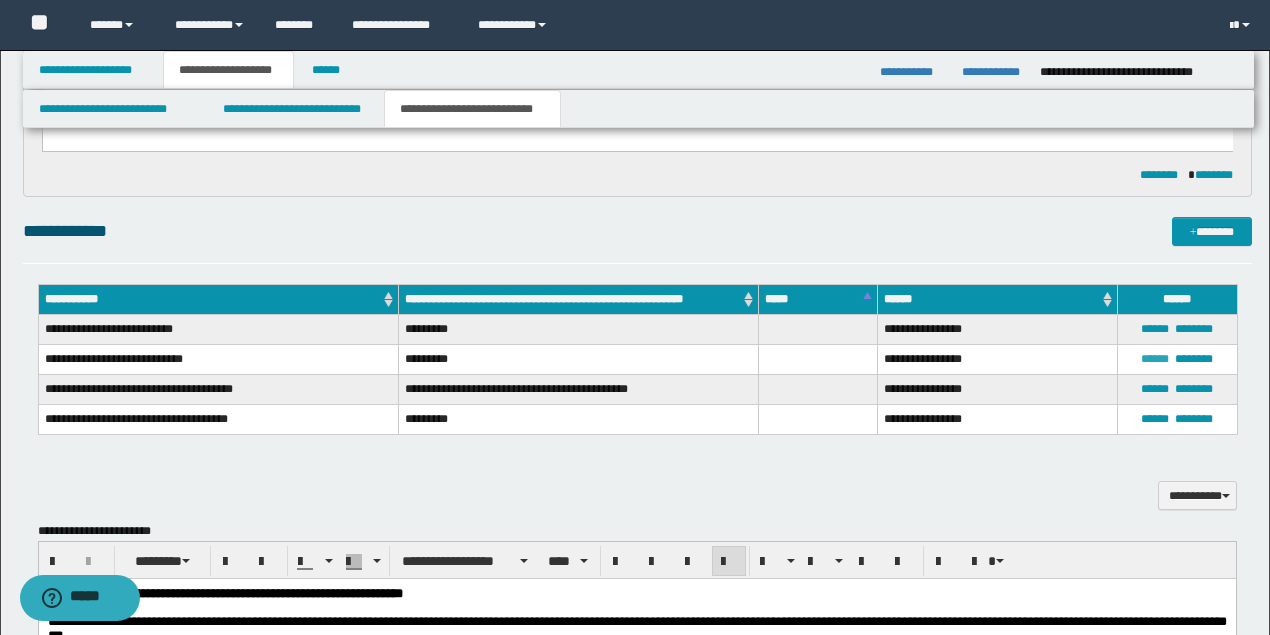 click on "******" at bounding box center (1155, 359) 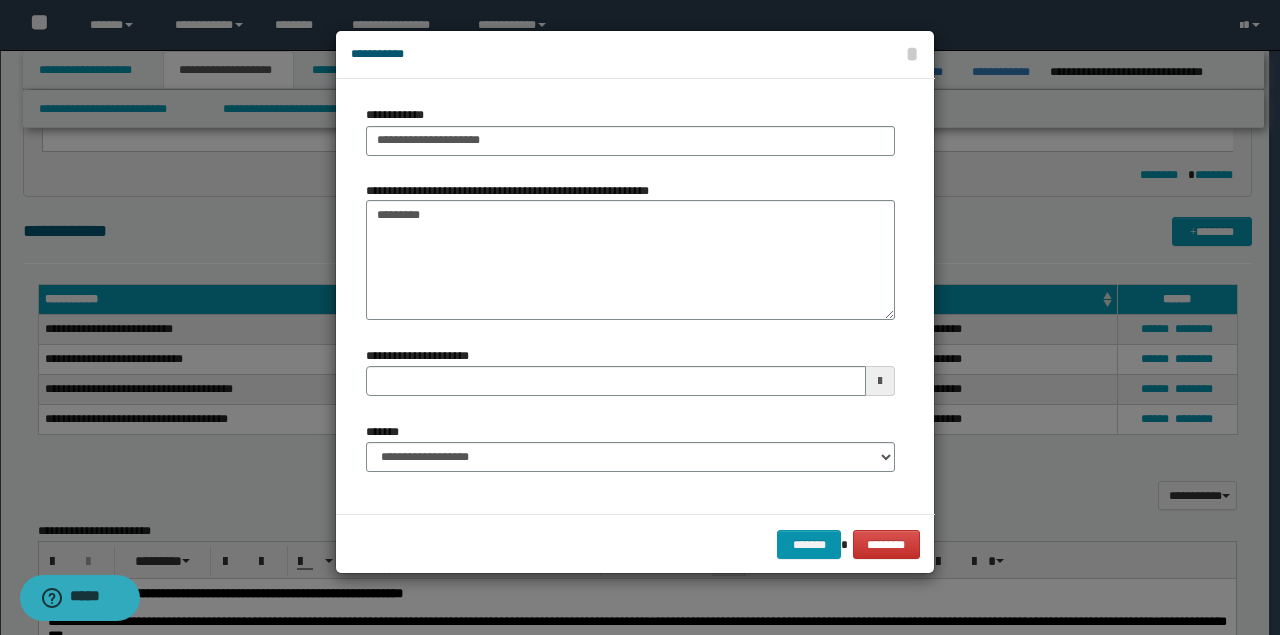 type 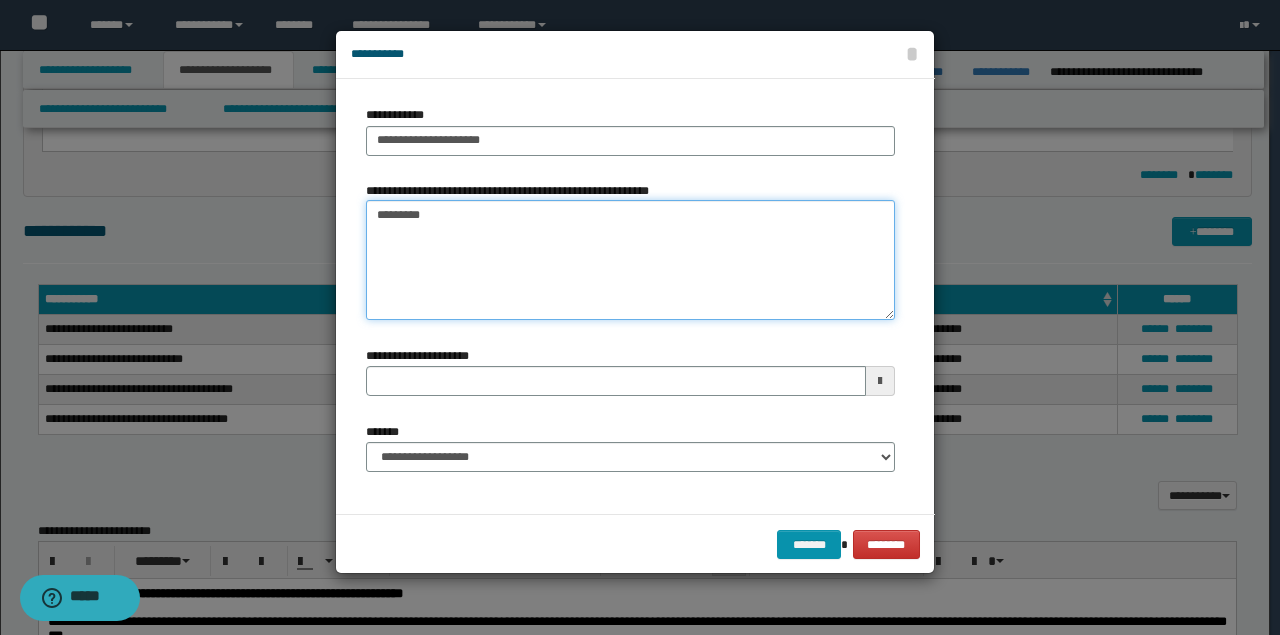drag, startPoint x: 430, startPoint y: 216, endPoint x: 308, endPoint y: 216, distance: 122 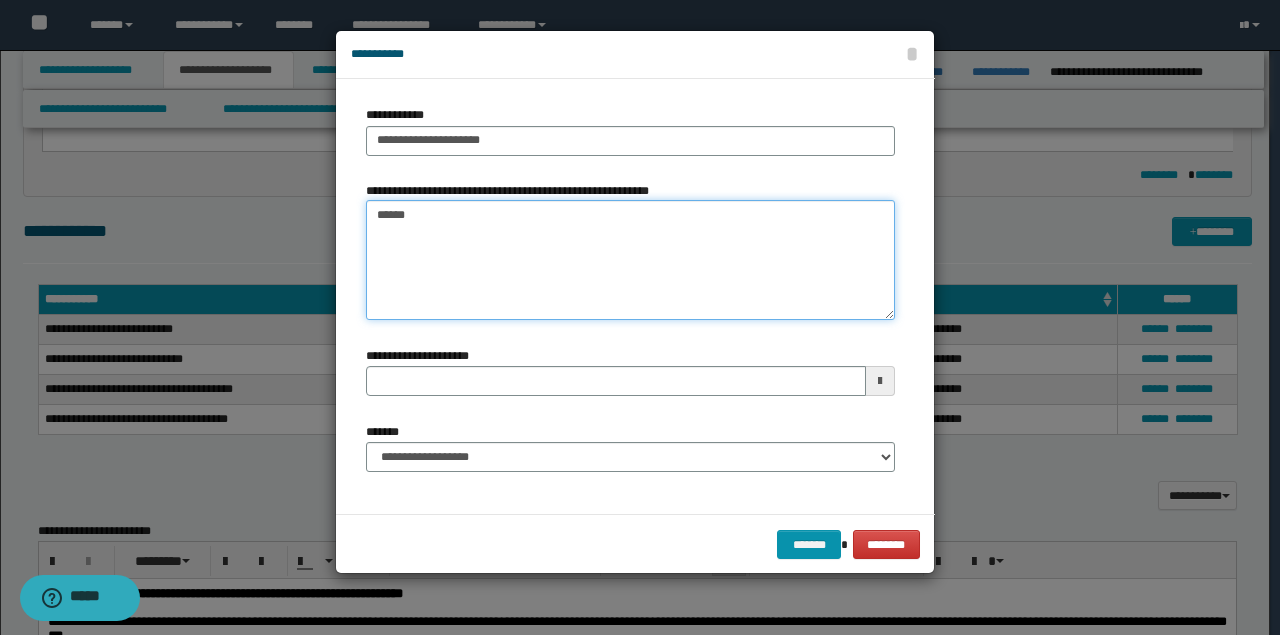 type on "*******" 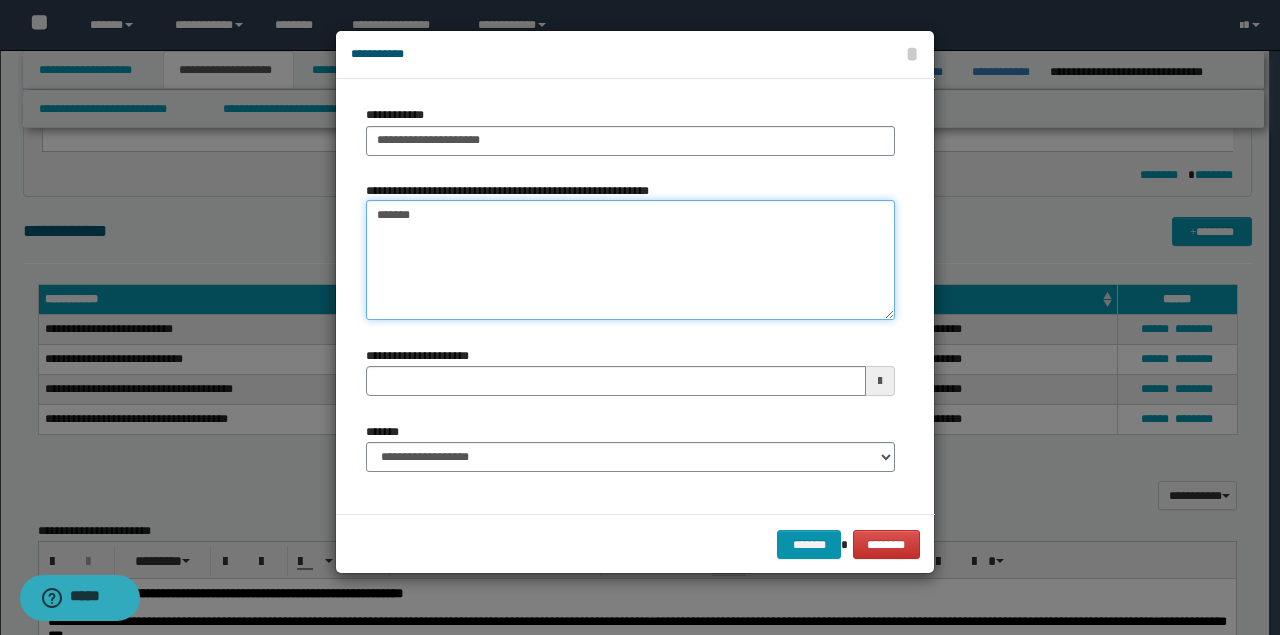 type 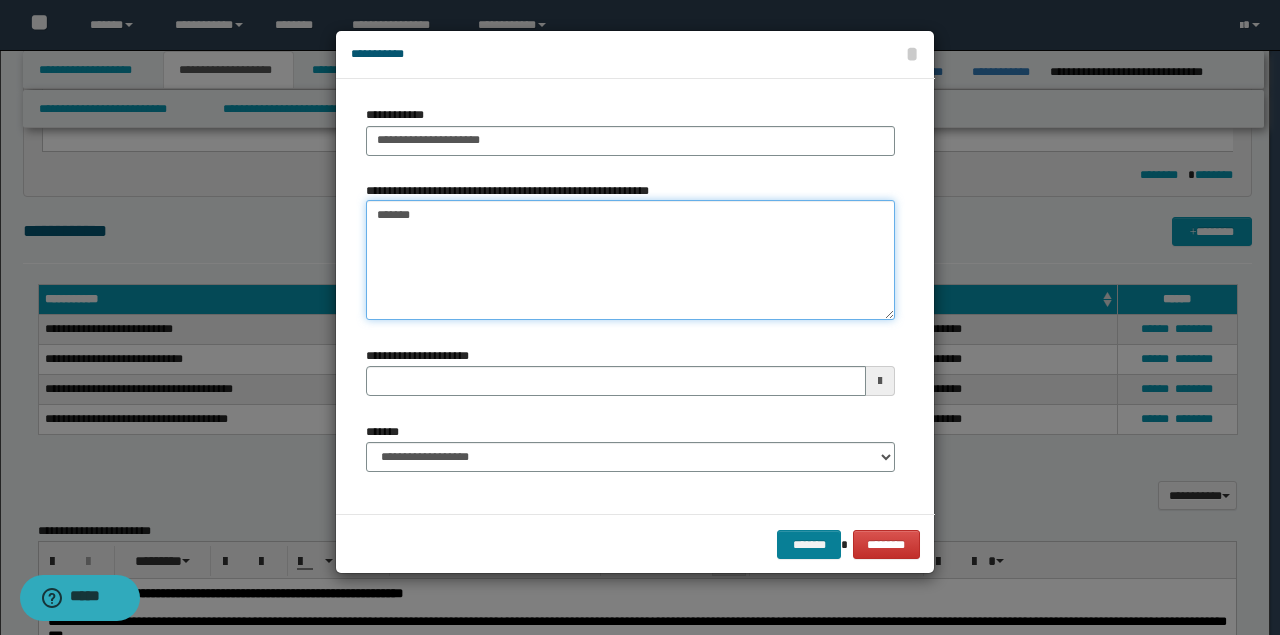 type on "*******" 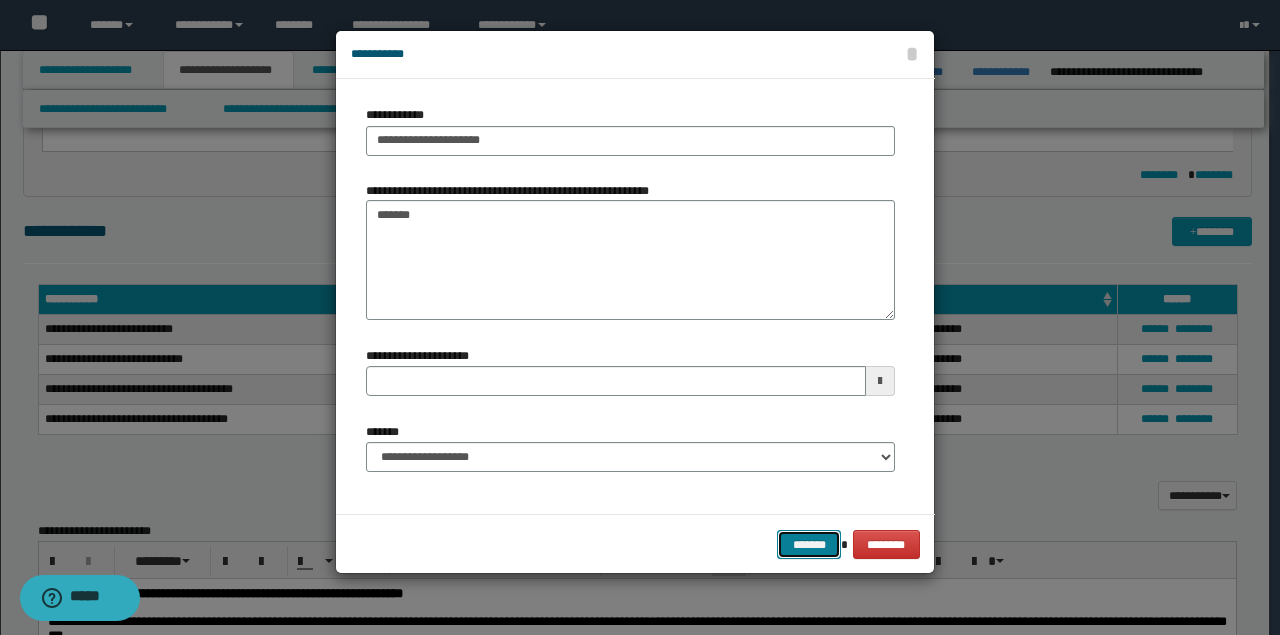 click on "*******" at bounding box center (809, 544) 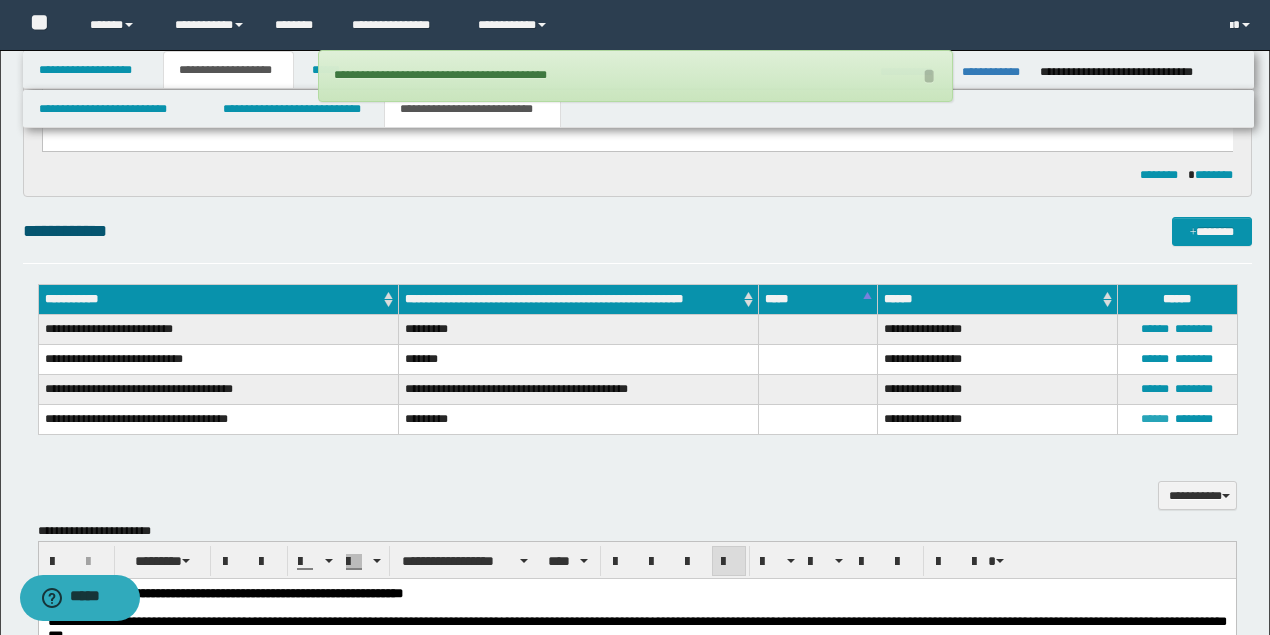 click on "******" at bounding box center [1155, 419] 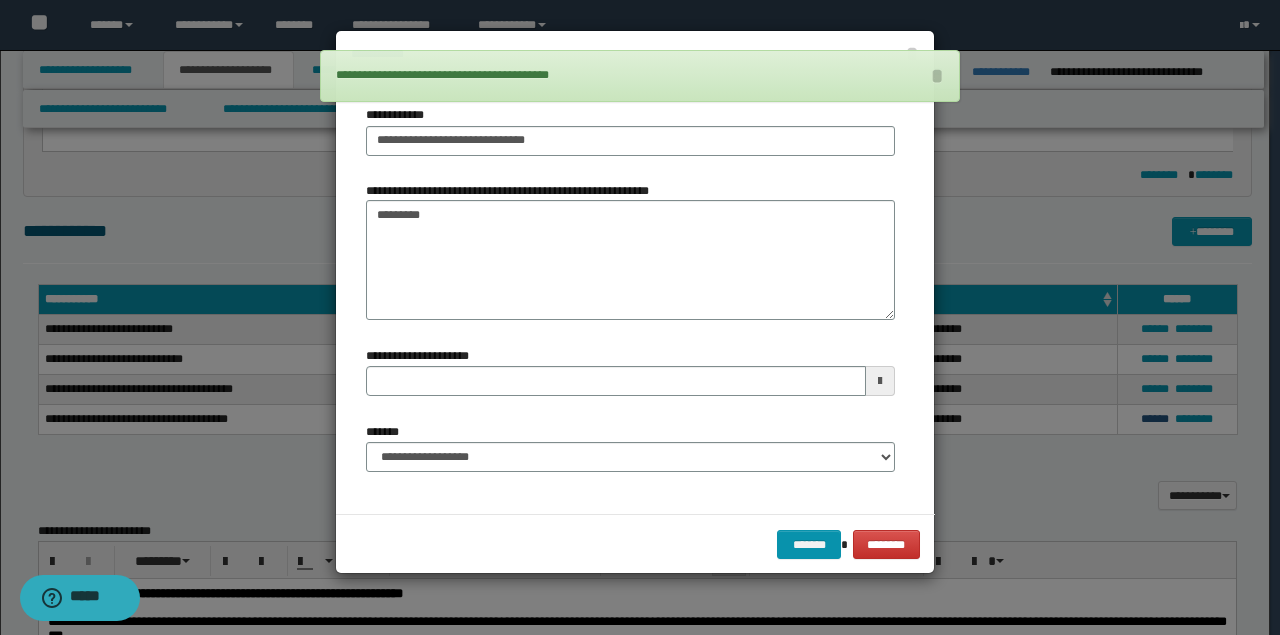 type 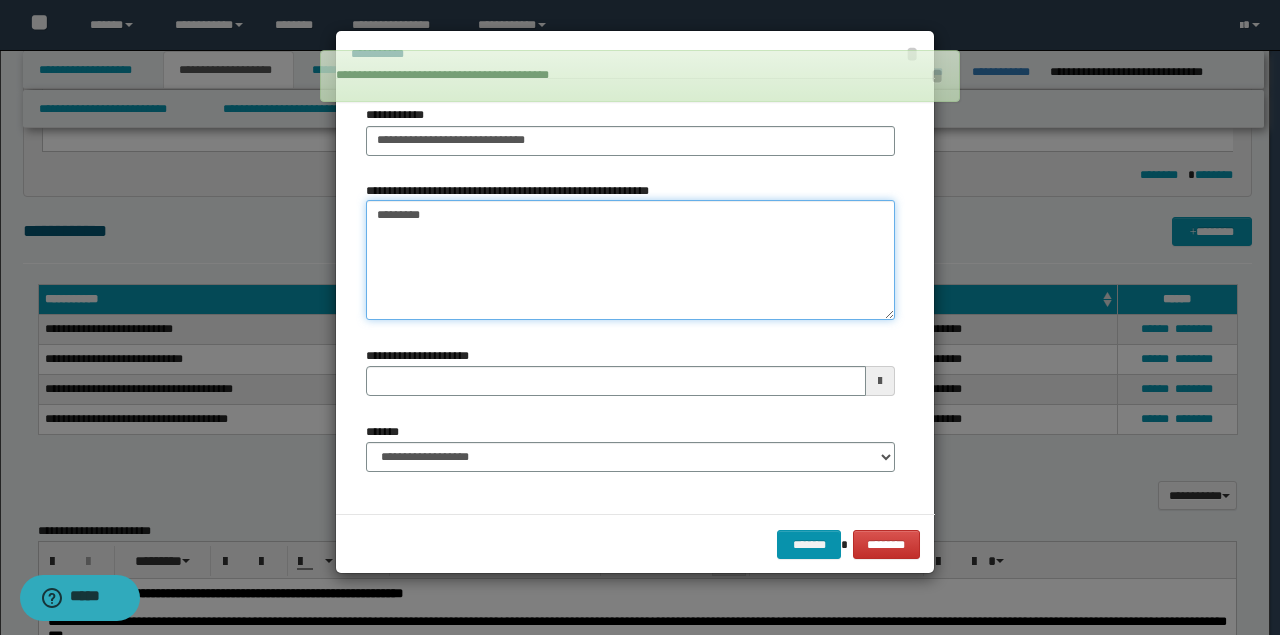 drag, startPoint x: 536, startPoint y: 216, endPoint x: 111, endPoint y: 209, distance: 425.05765 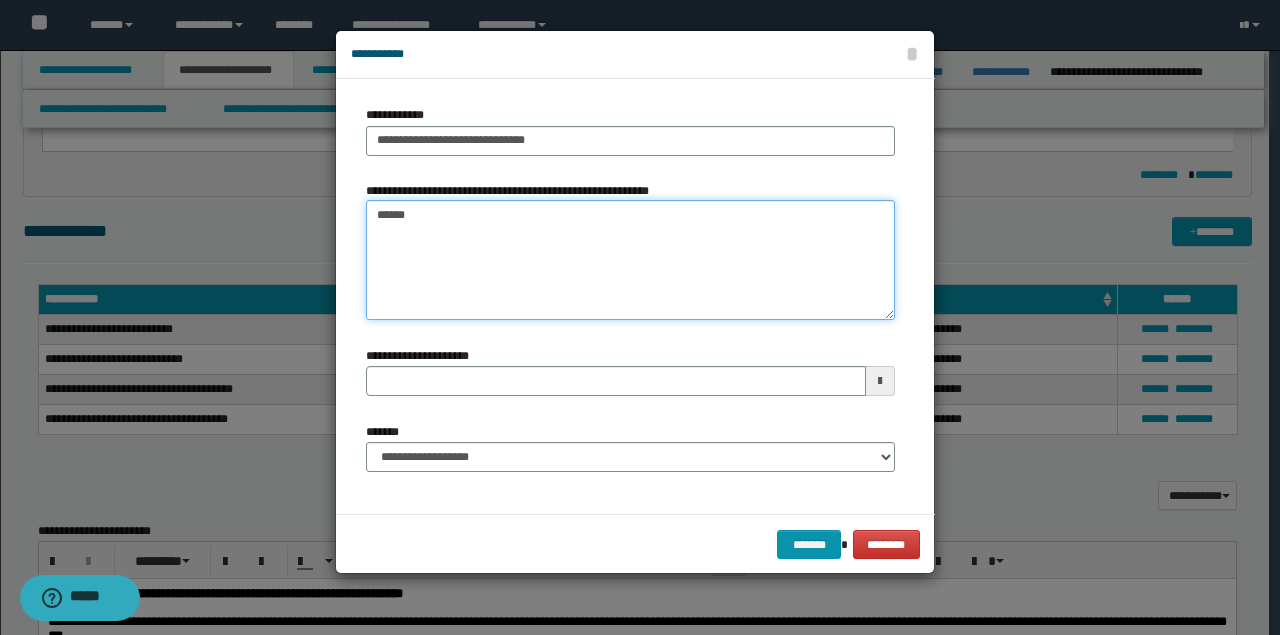 type on "*******" 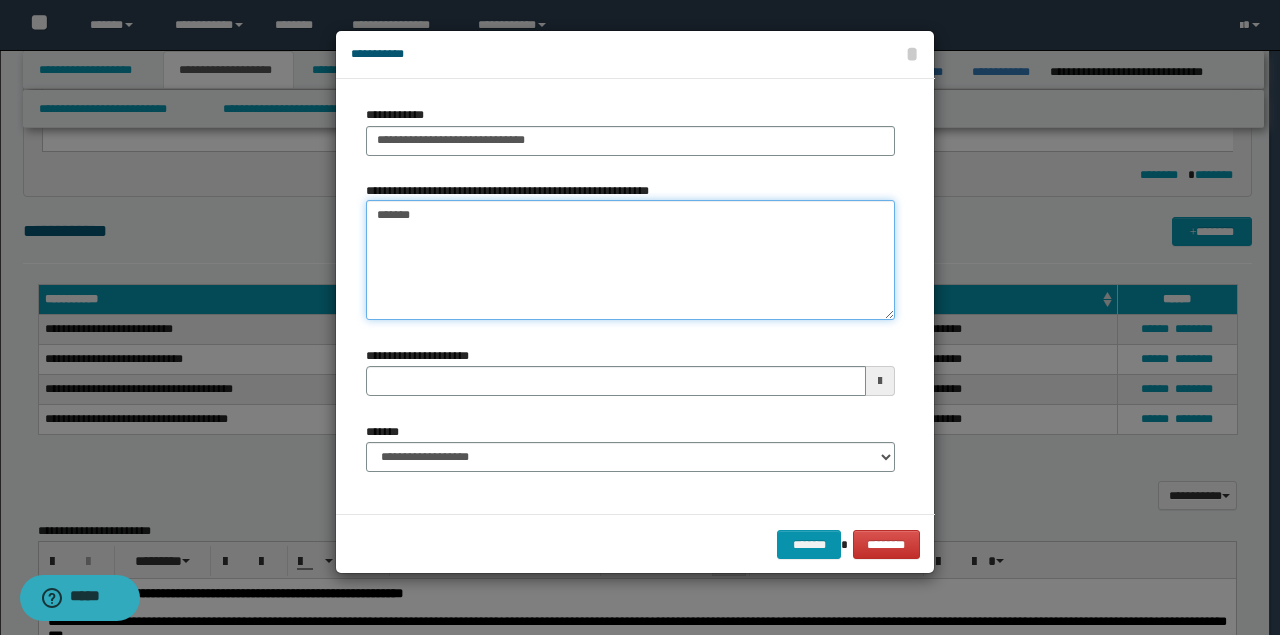 type 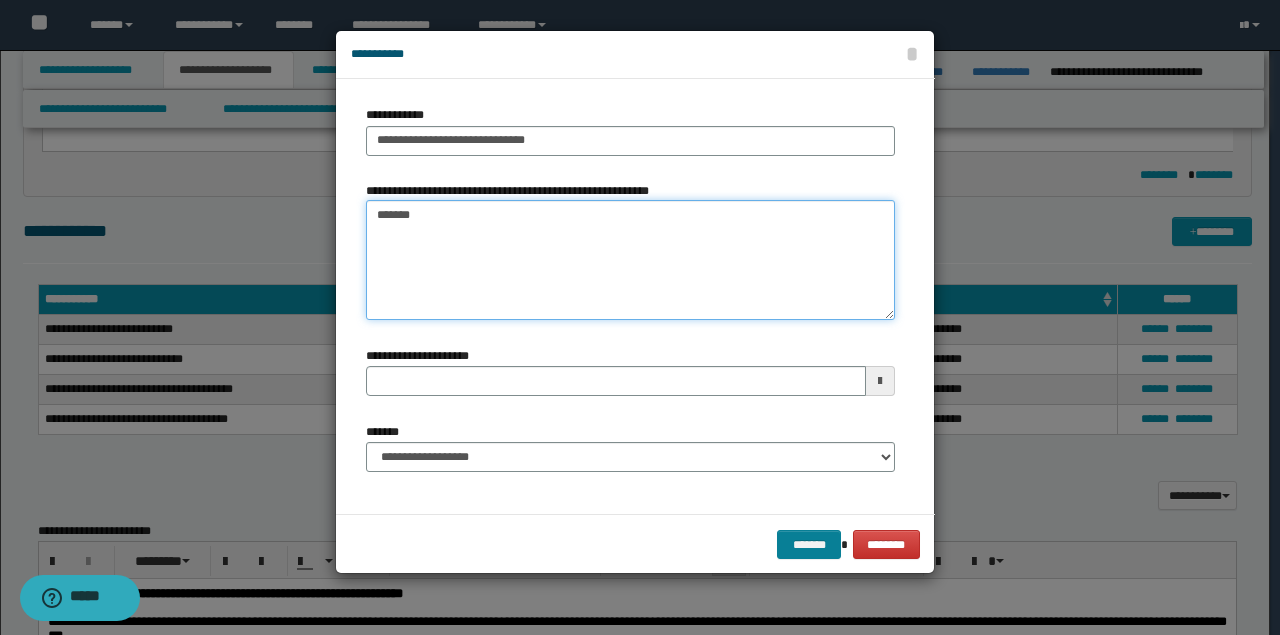 type on "*******" 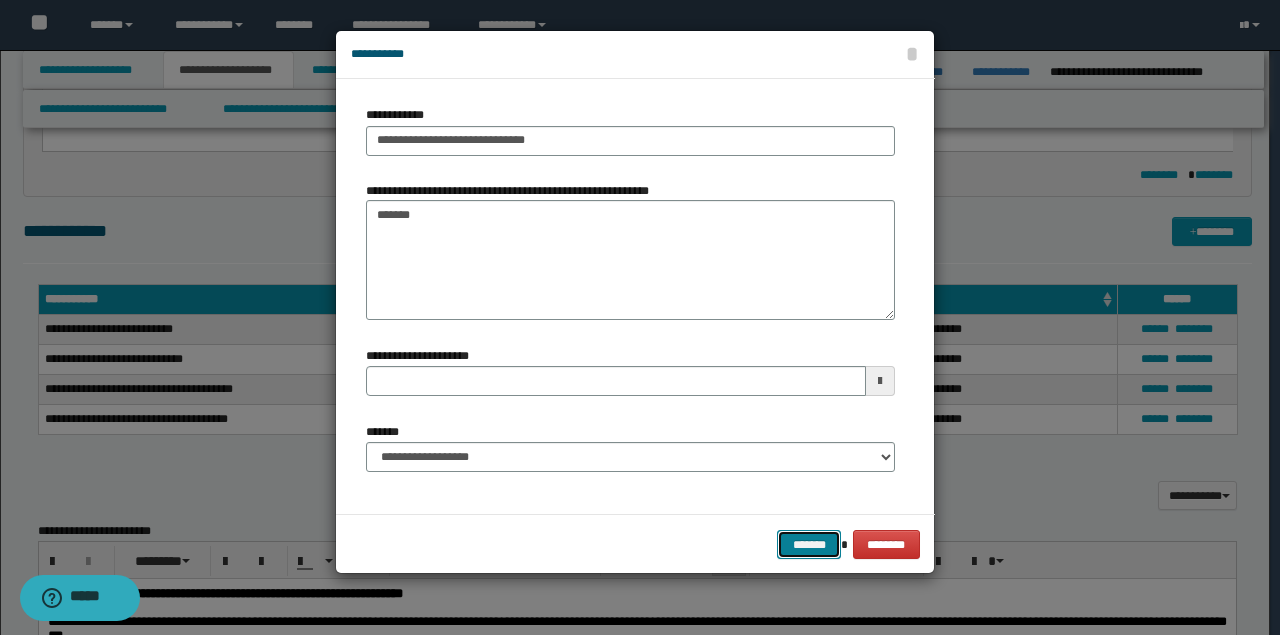 click on "*******" at bounding box center [809, 544] 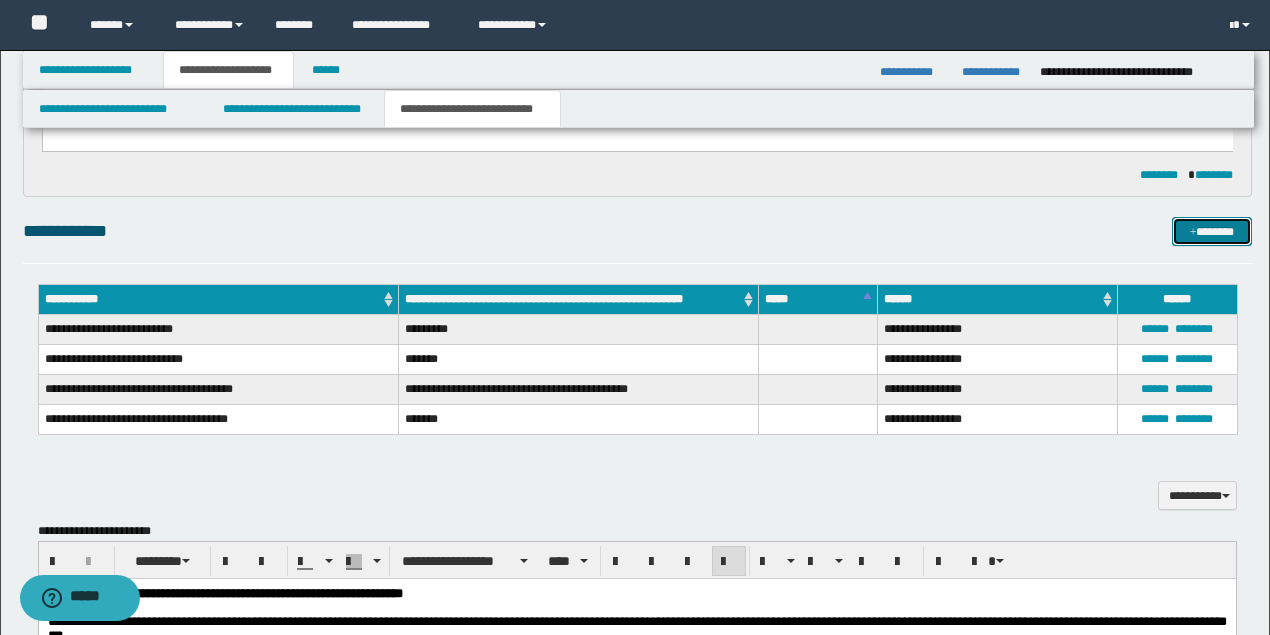 click on "*******" at bounding box center [1211, 231] 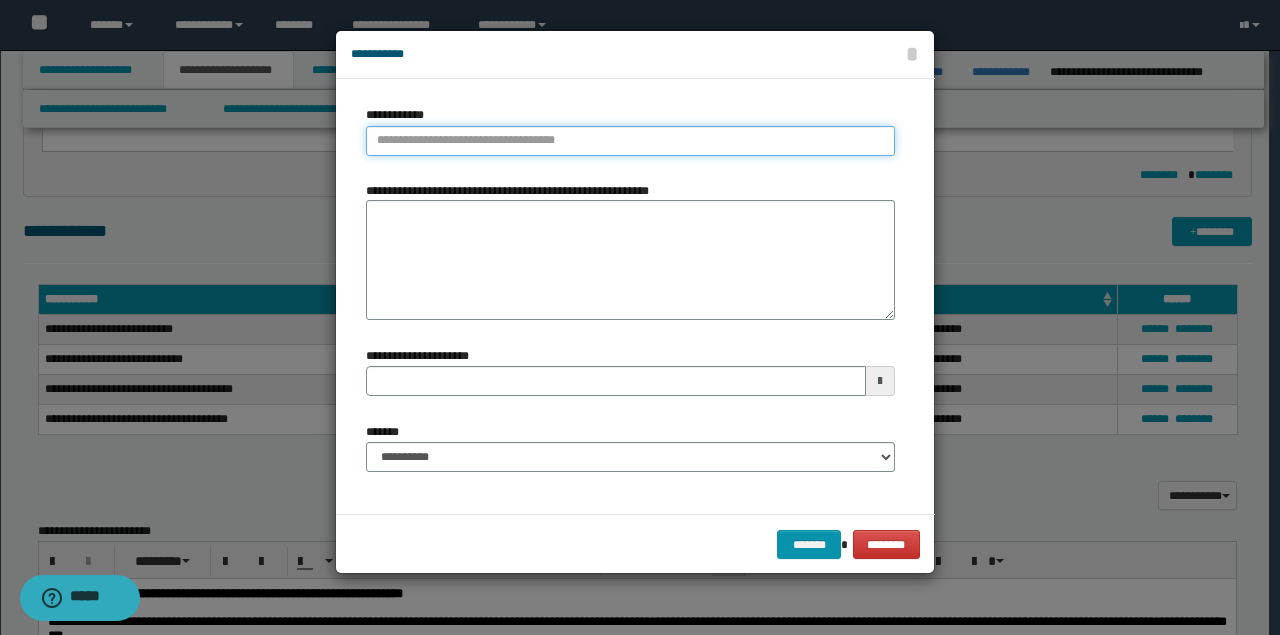 type on "**********" 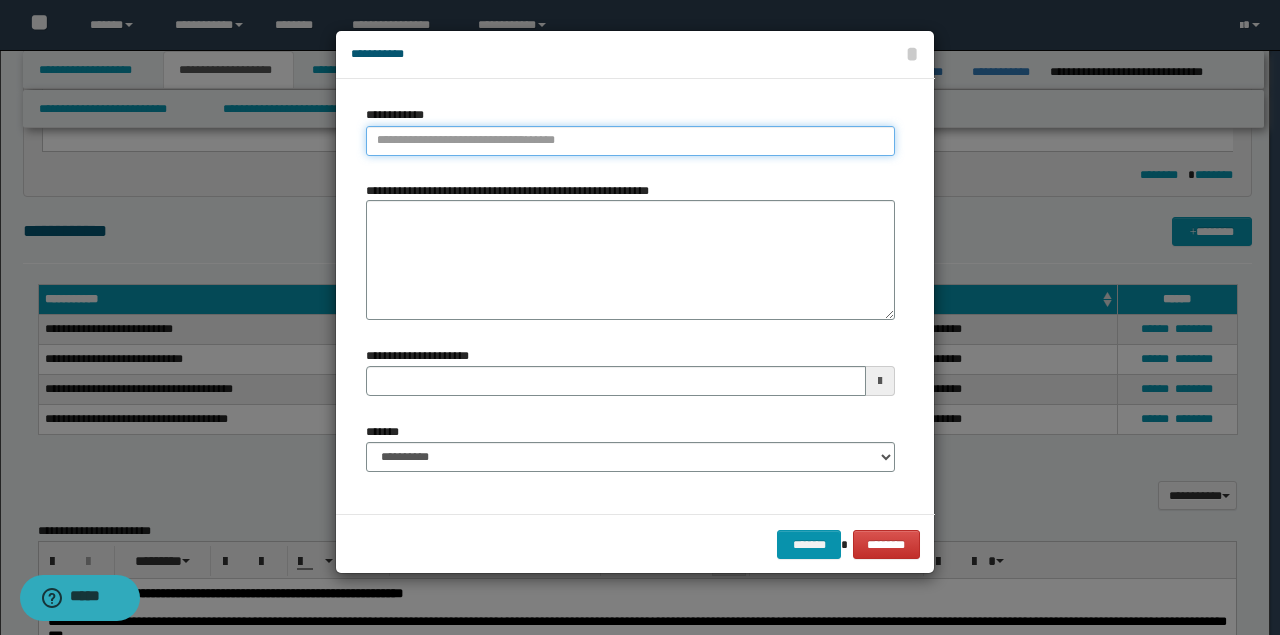 click on "**********" at bounding box center [630, 141] 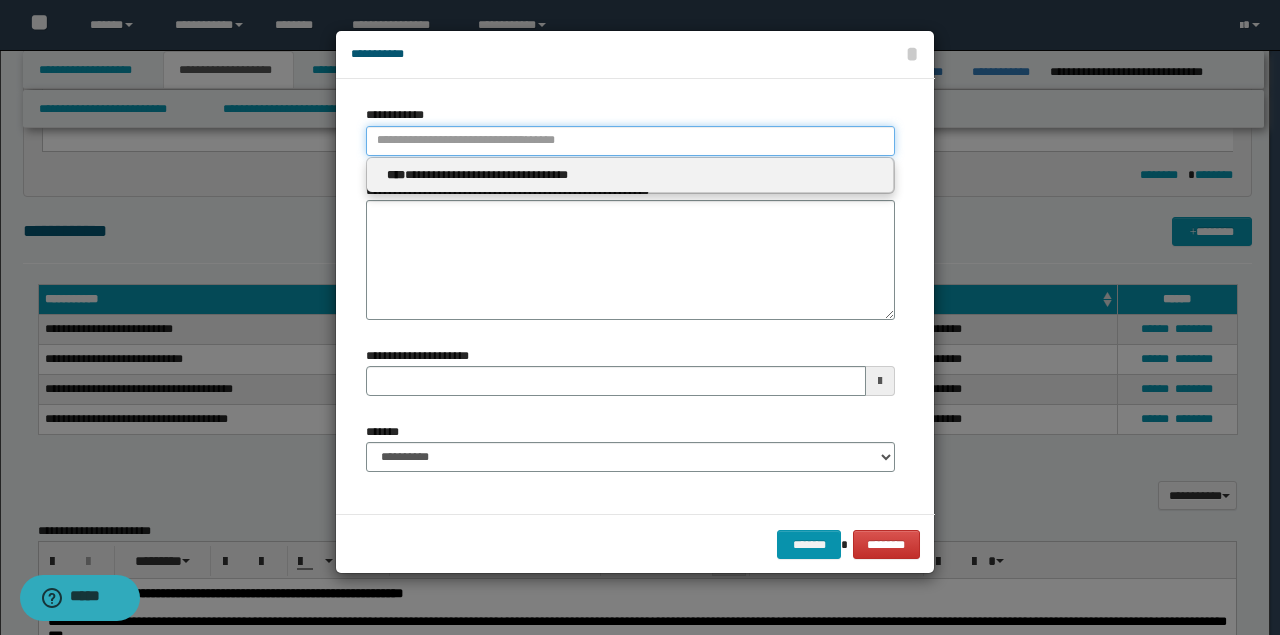 type 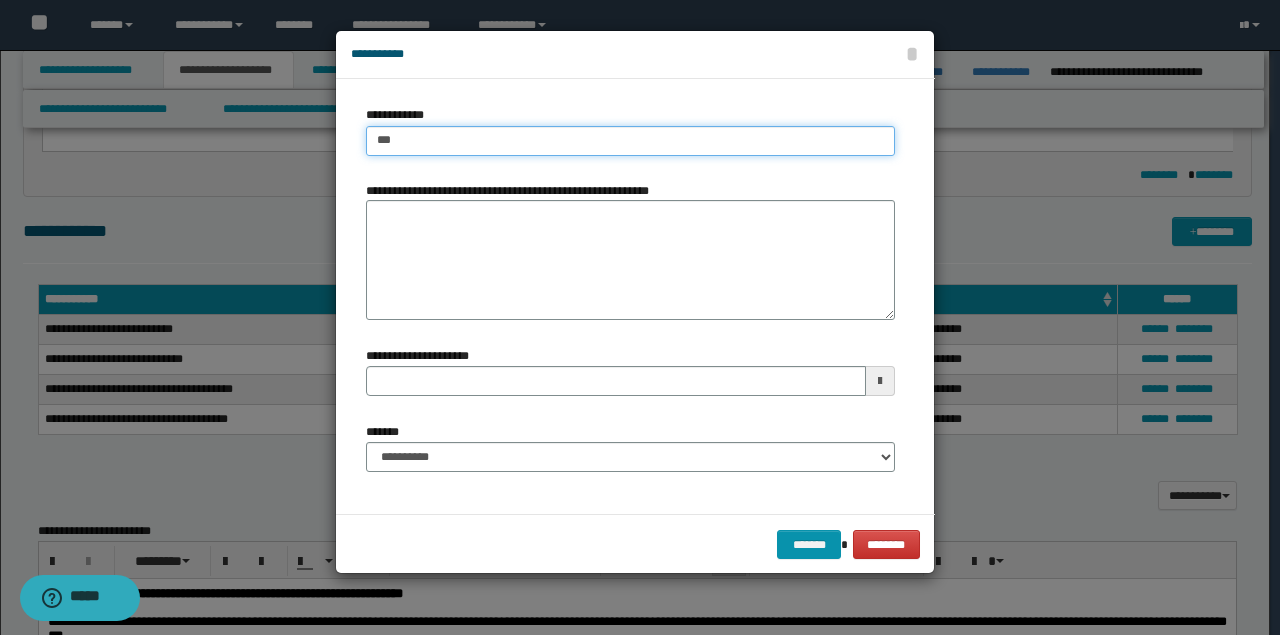 type on "****" 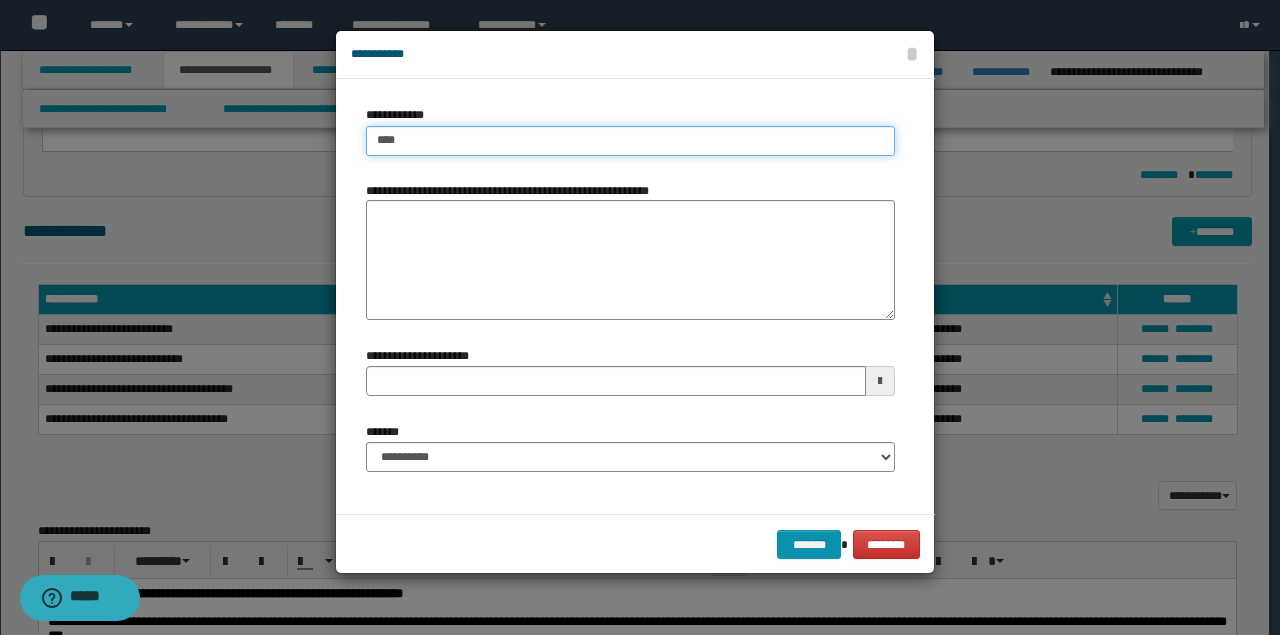 type on "****" 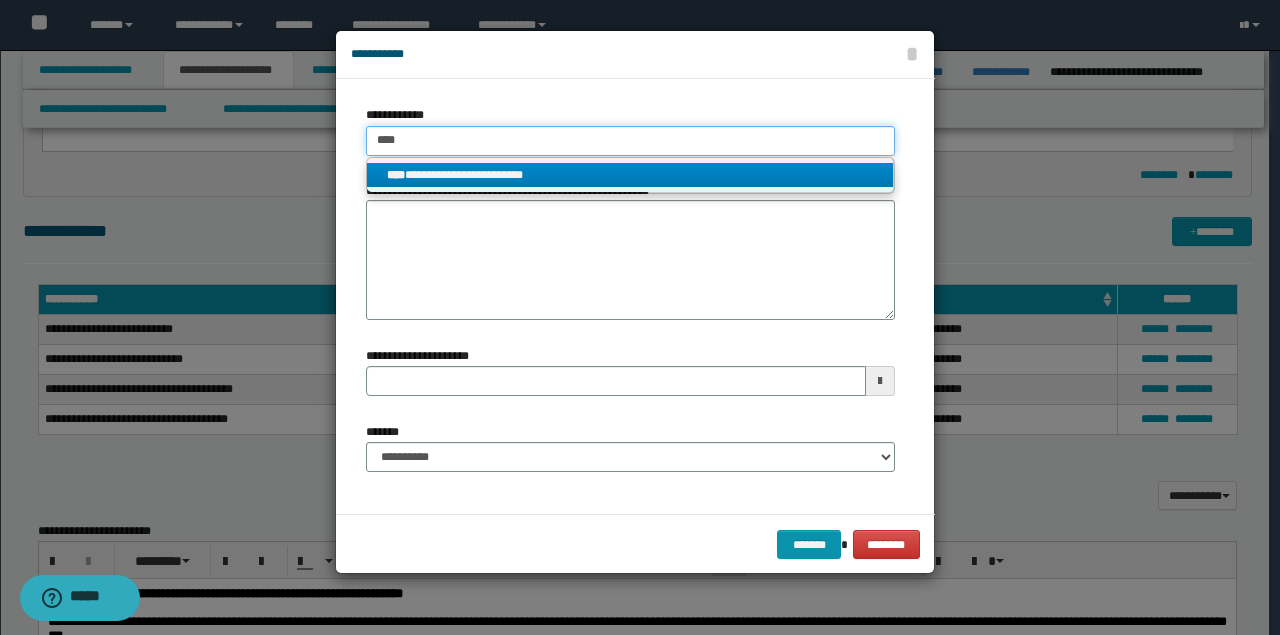 type on "****" 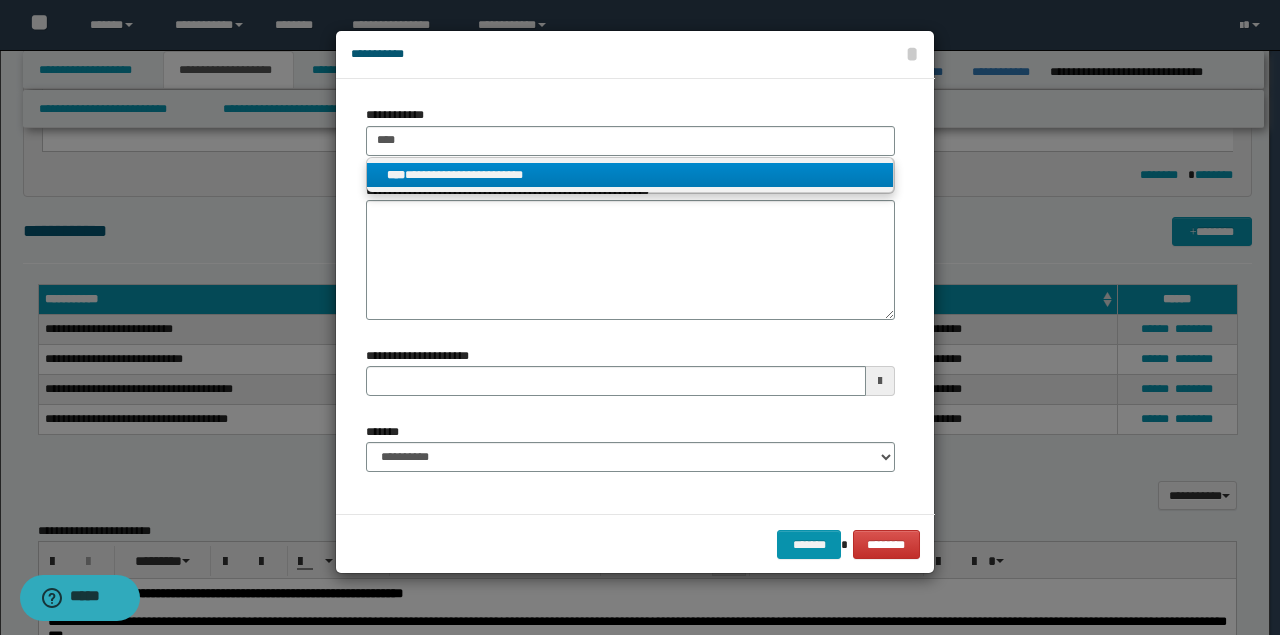 click on "**********" at bounding box center [630, 175] 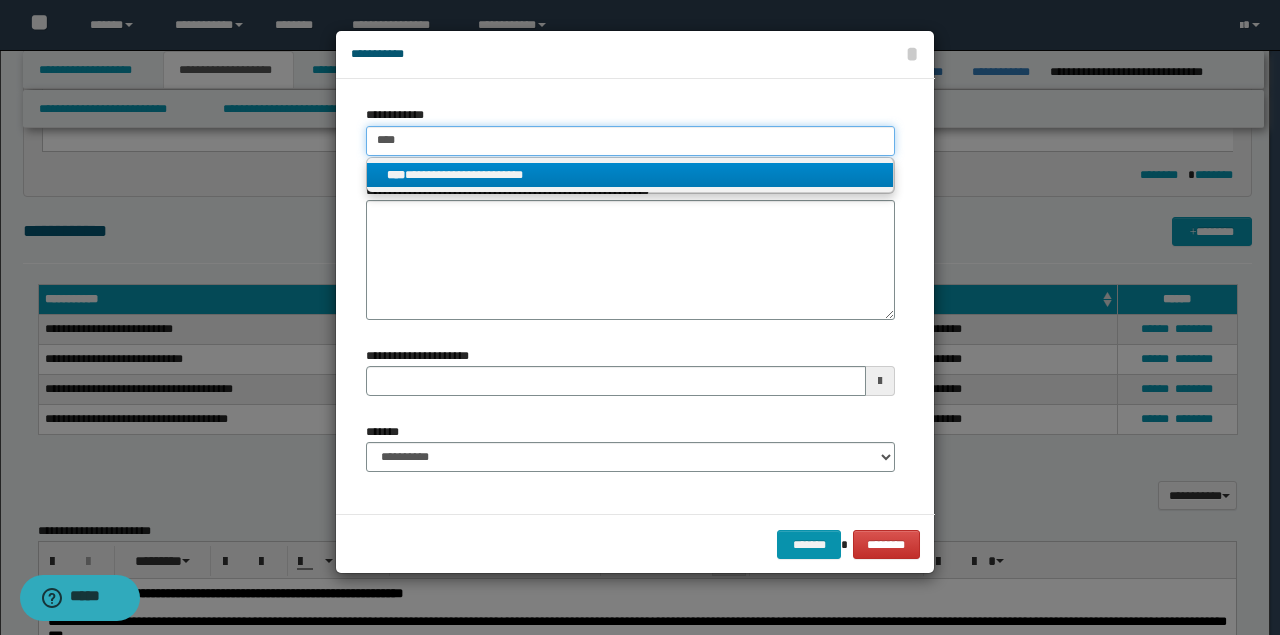 type 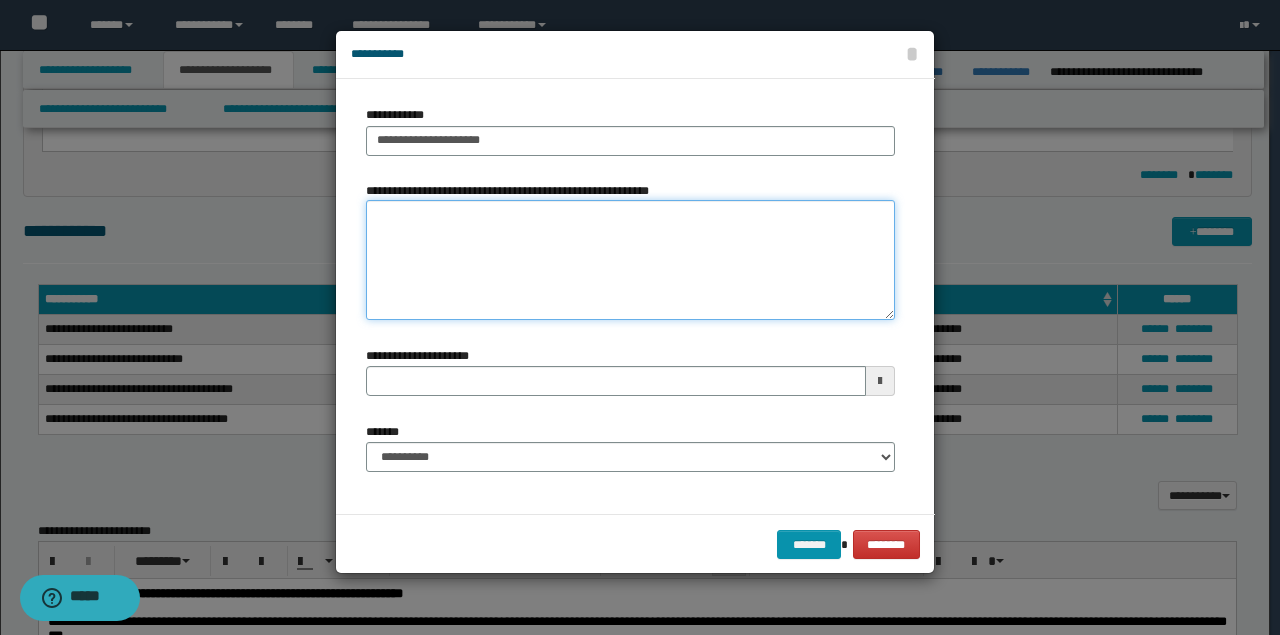 click on "**********" at bounding box center (630, 260) 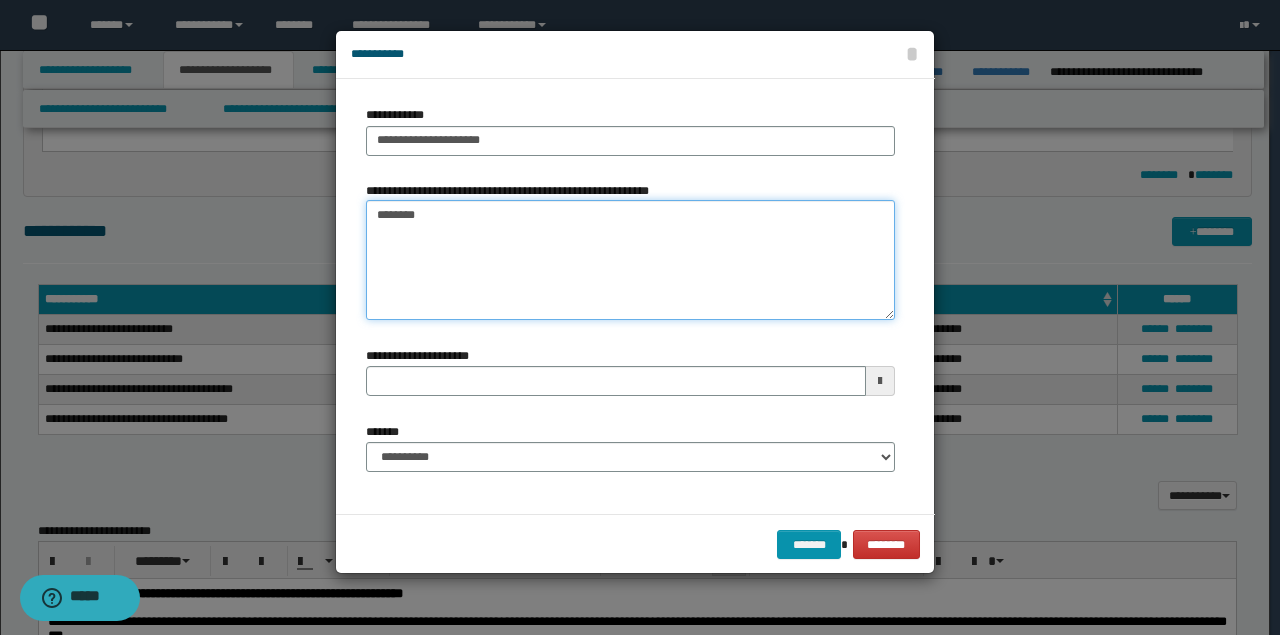 type on "*********" 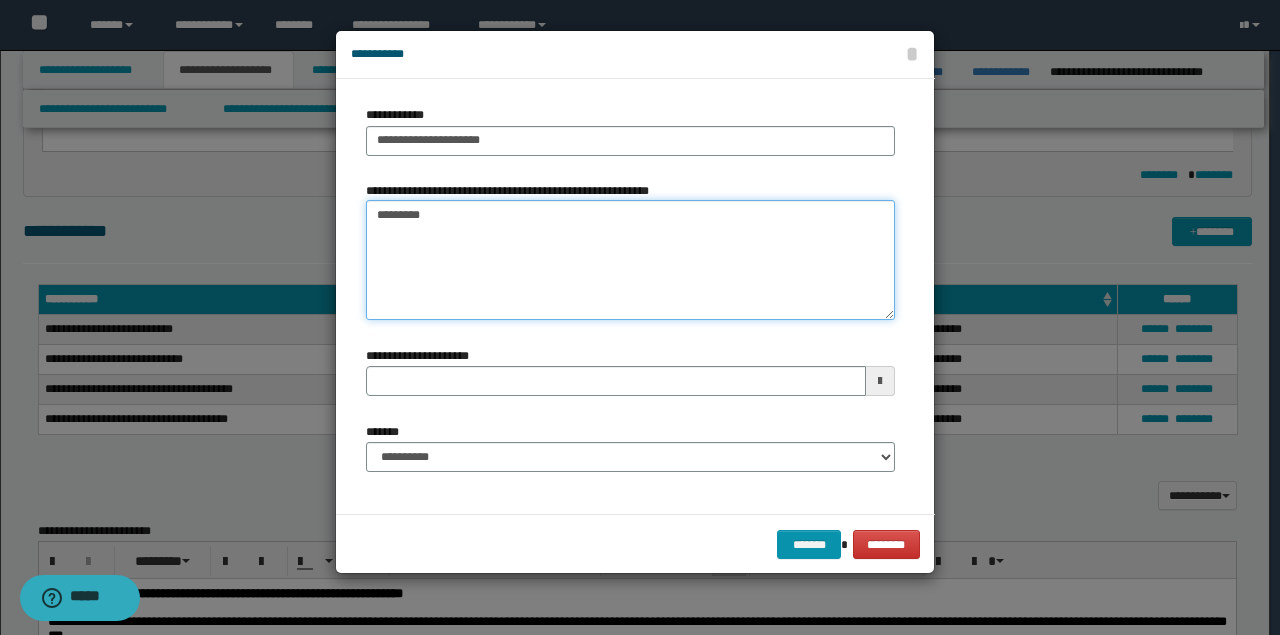 type 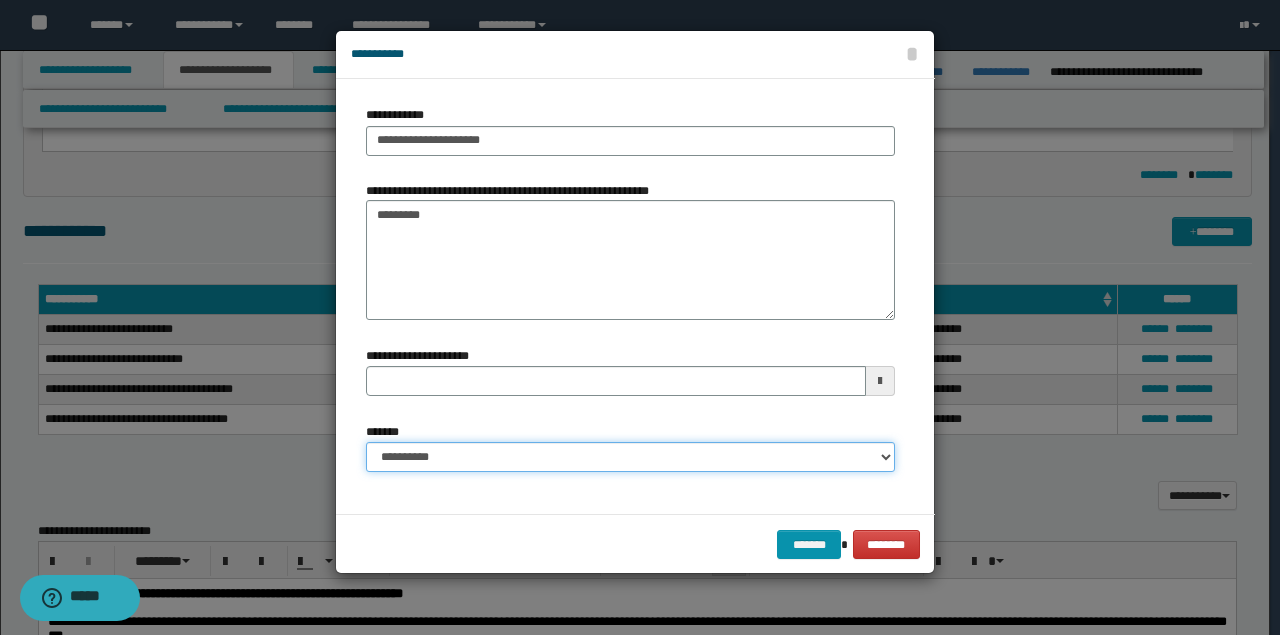 click on "**********" at bounding box center (630, 457) 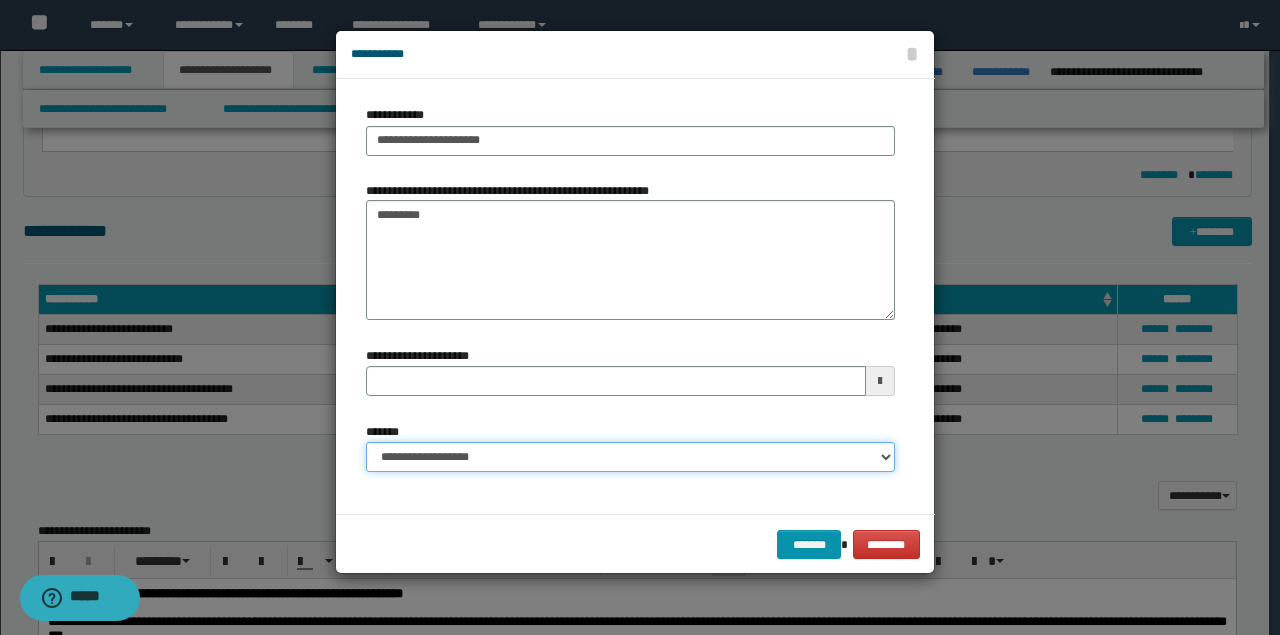 click on "**********" at bounding box center (630, 457) 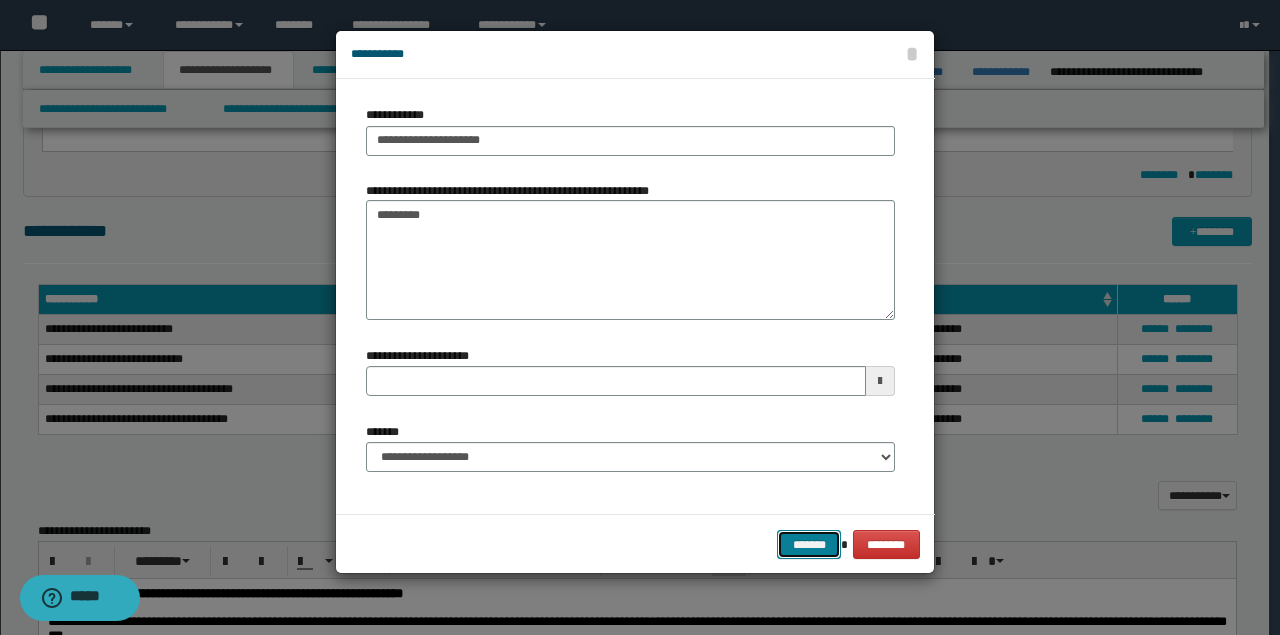 click on "*******" at bounding box center [809, 544] 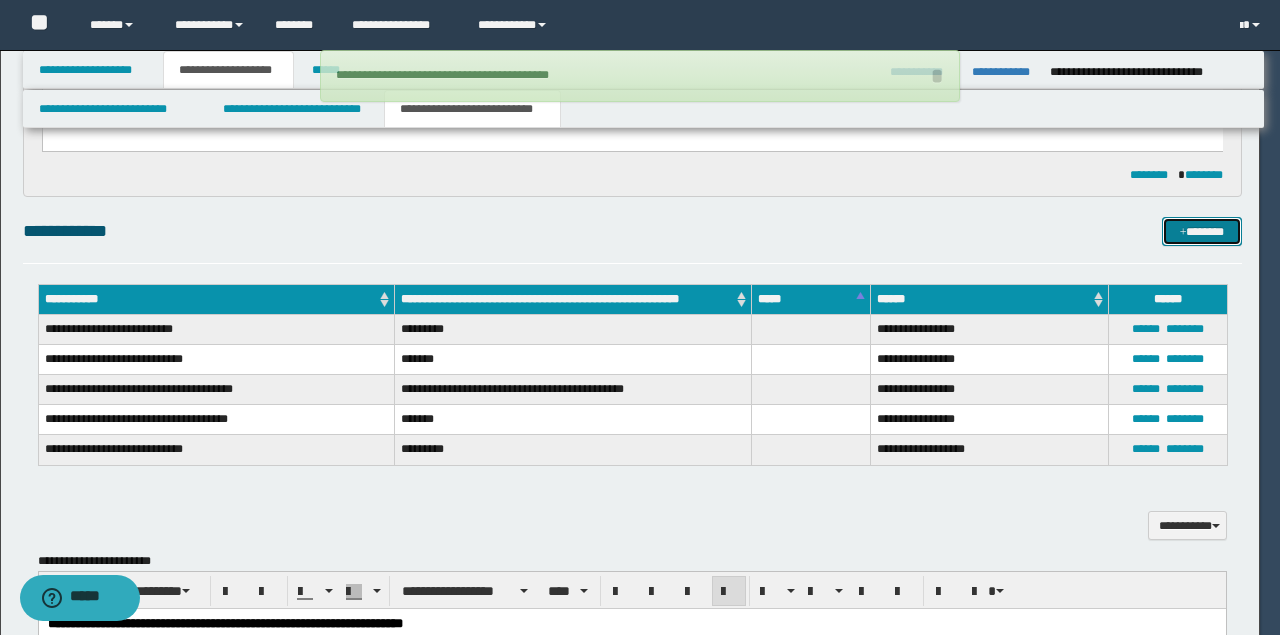 type 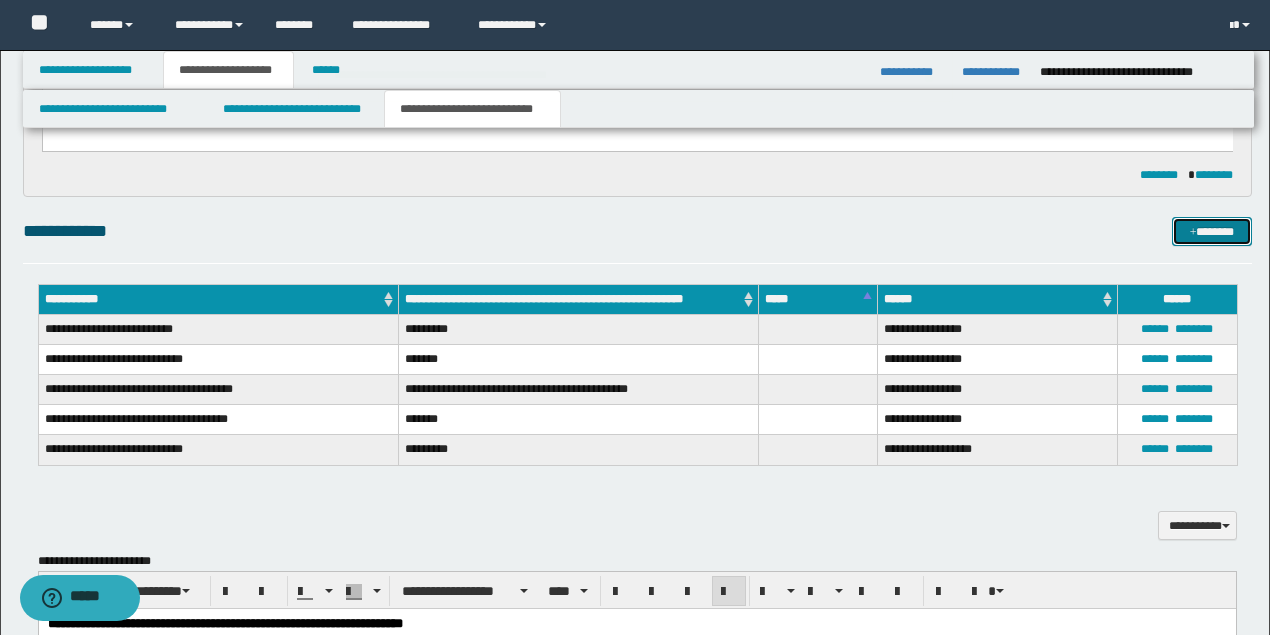 click on "*******" at bounding box center [1211, 231] 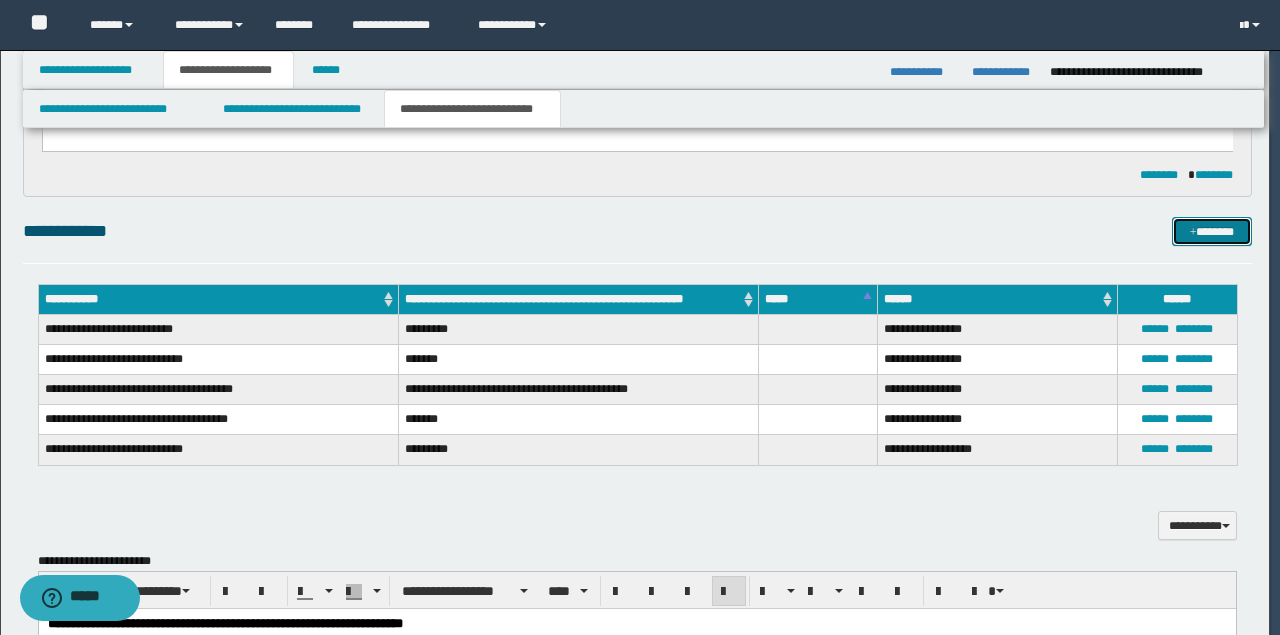 type 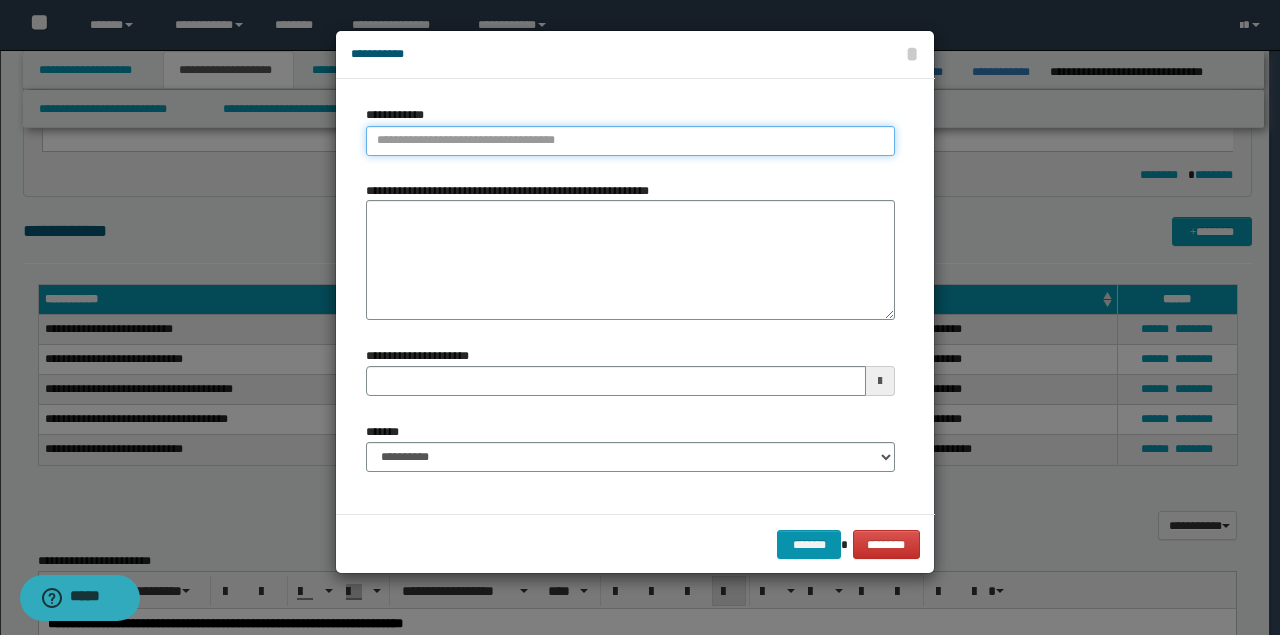 type on "**********" 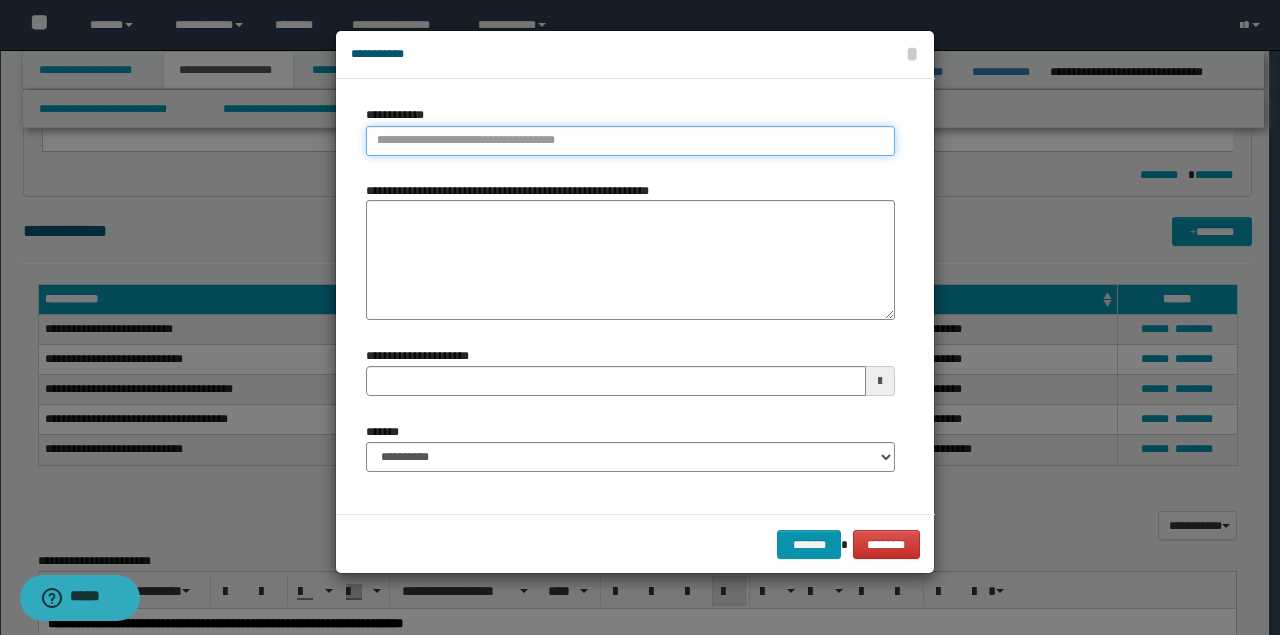 click on "**********" at bounding box center [630, 141] 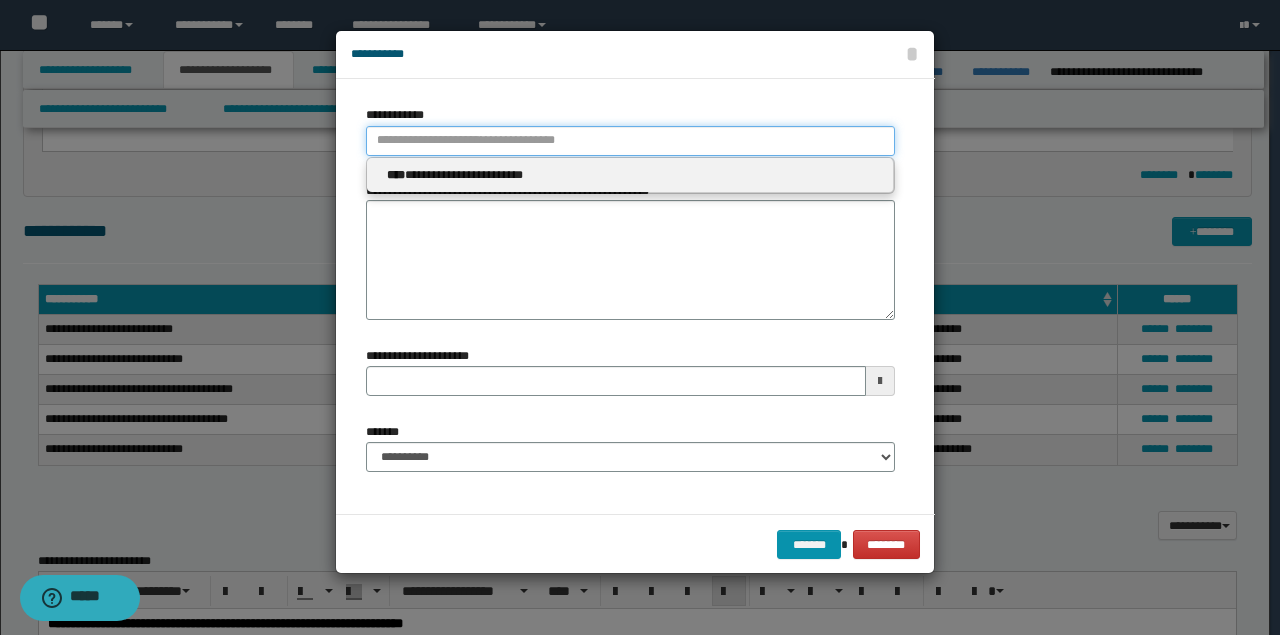click on "**********" at bounding box center [630, 141] 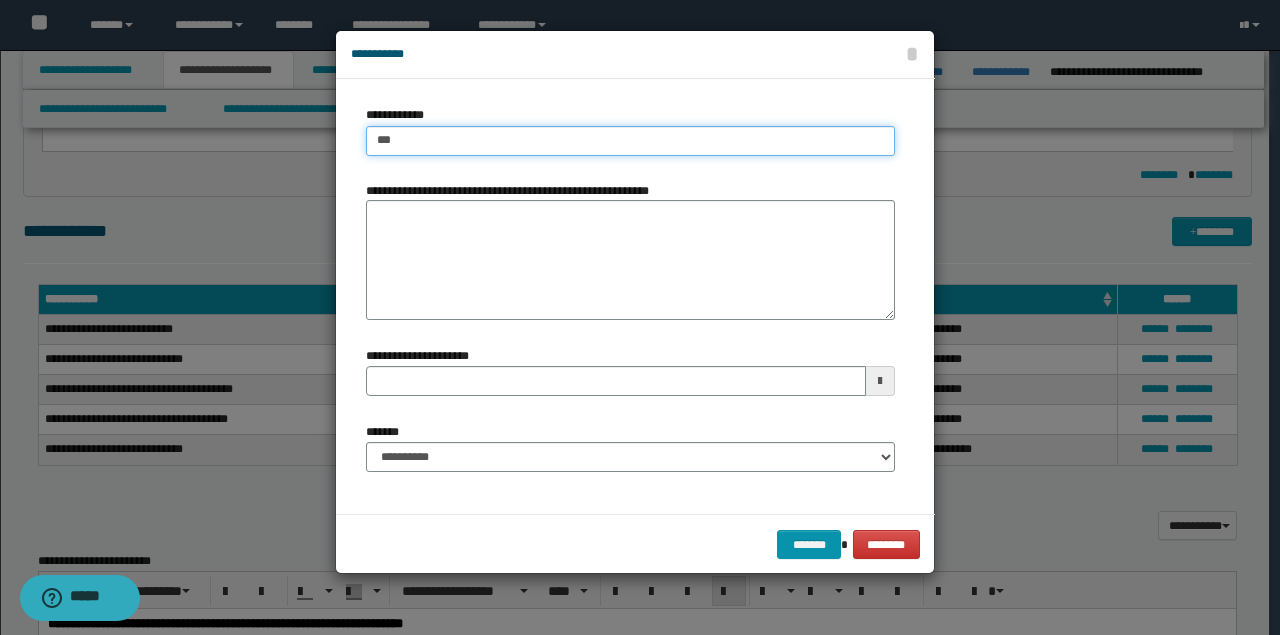 type on "****" 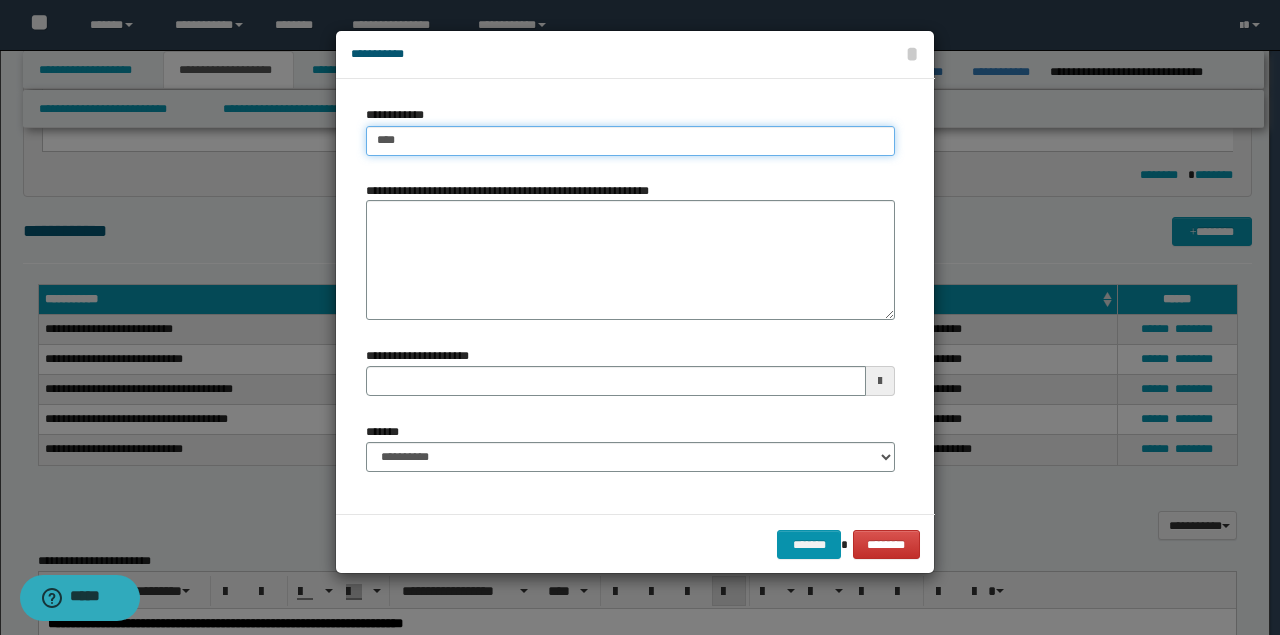 type on "****" 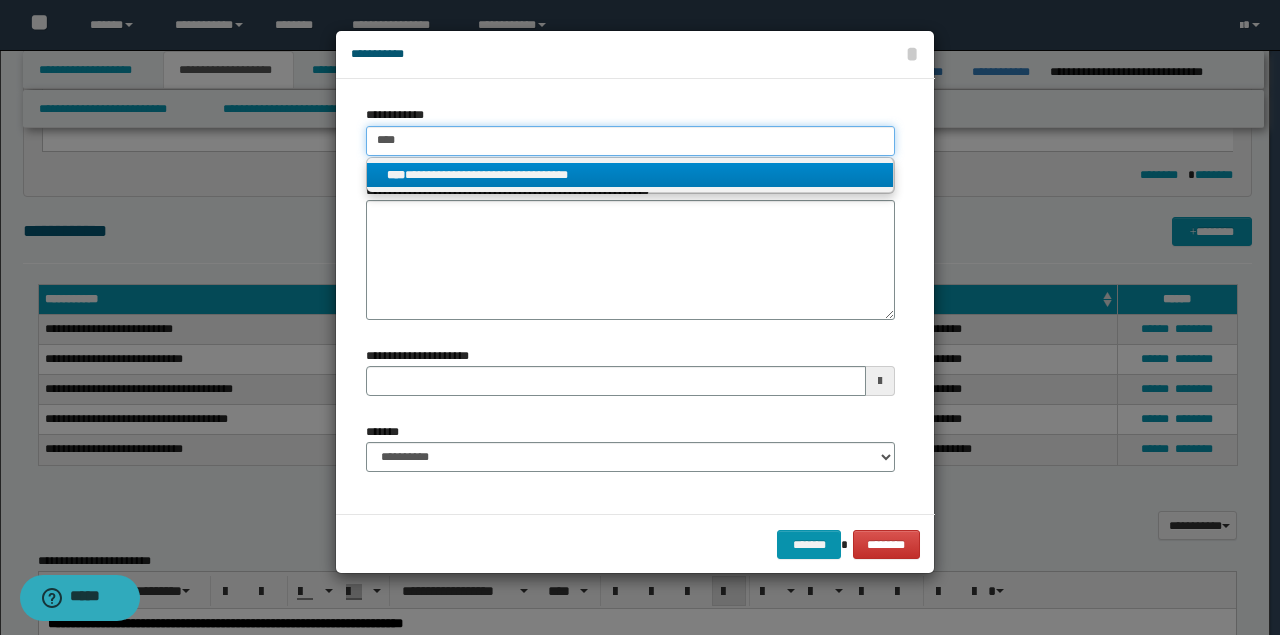 type on "****" 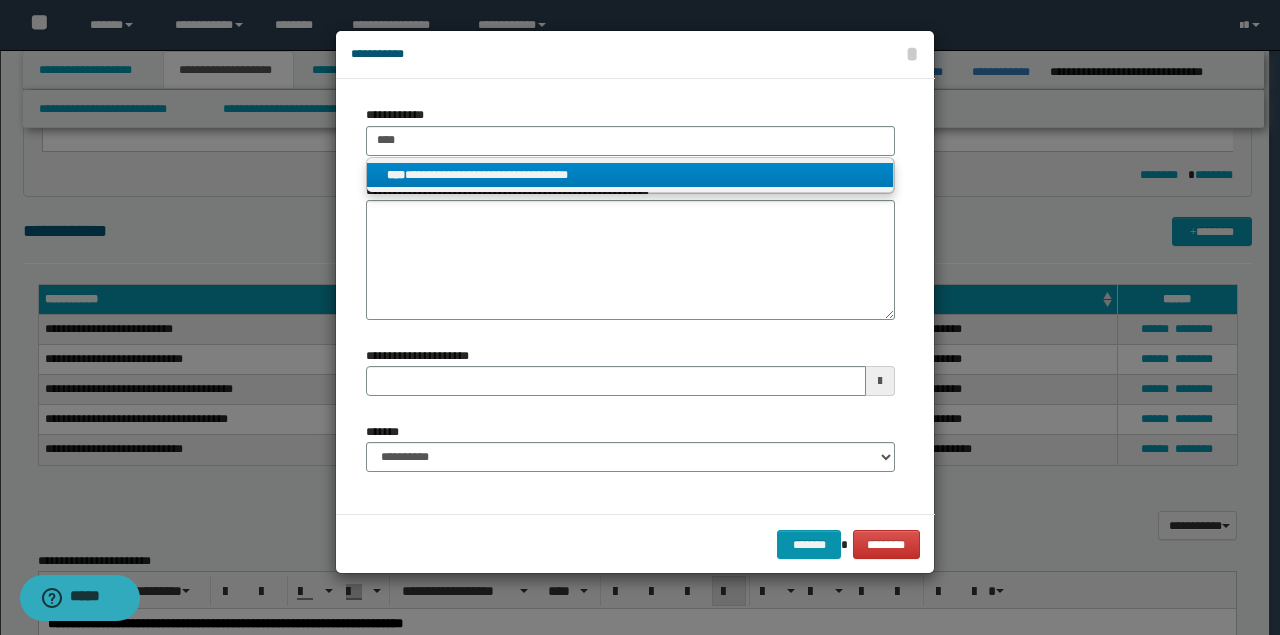 click on "**********" at bounding box center [630, 175] 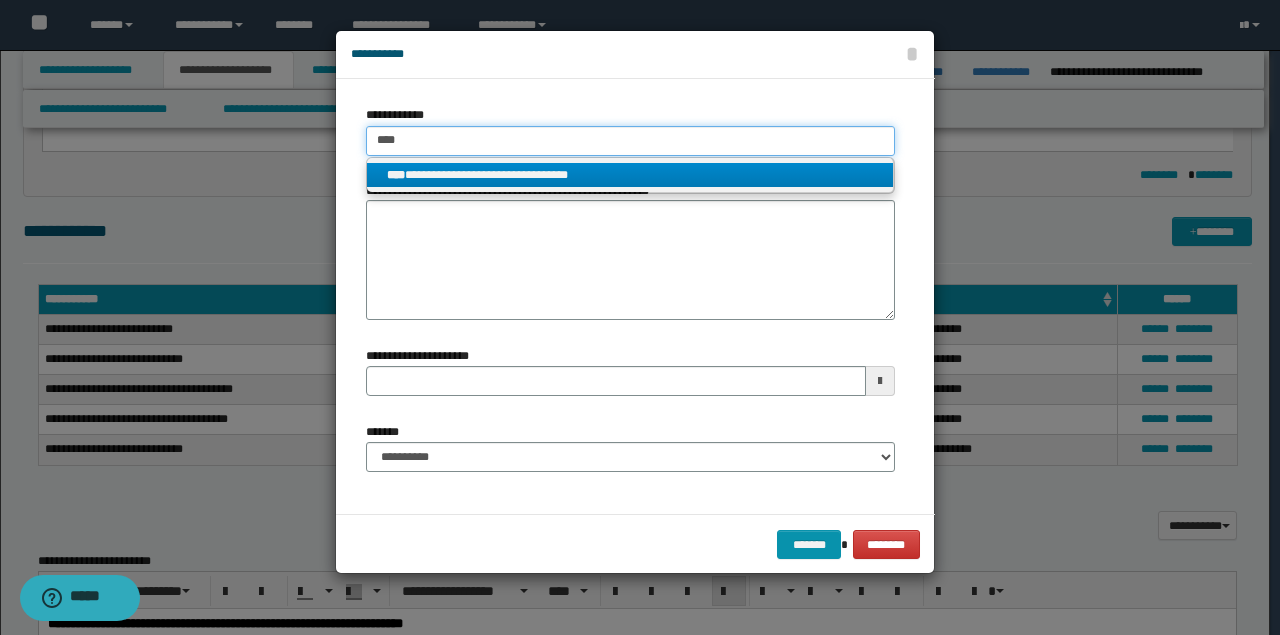 type 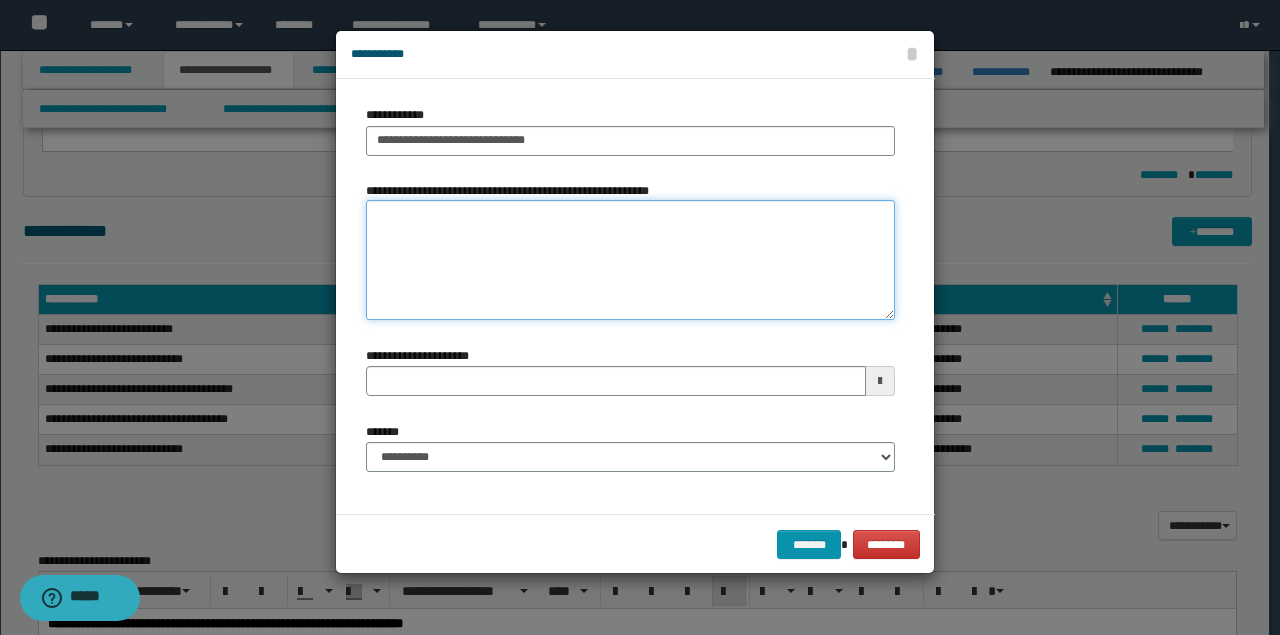 click on "**********" at bounding box center (630, 260) 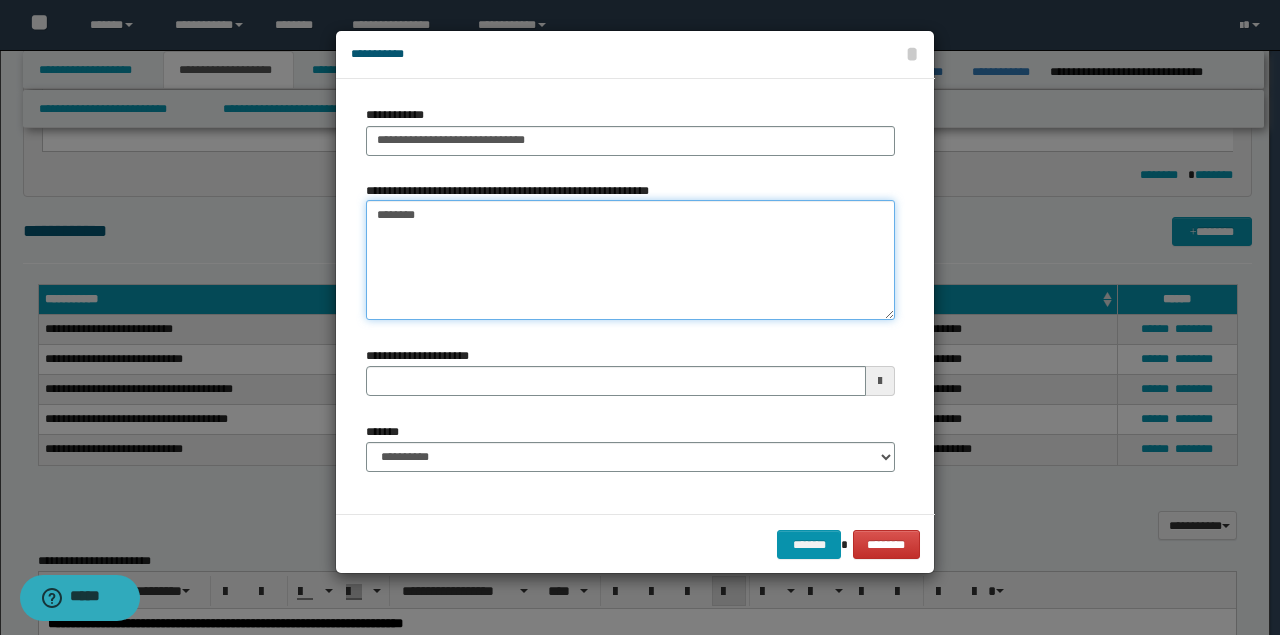 type on "*********" 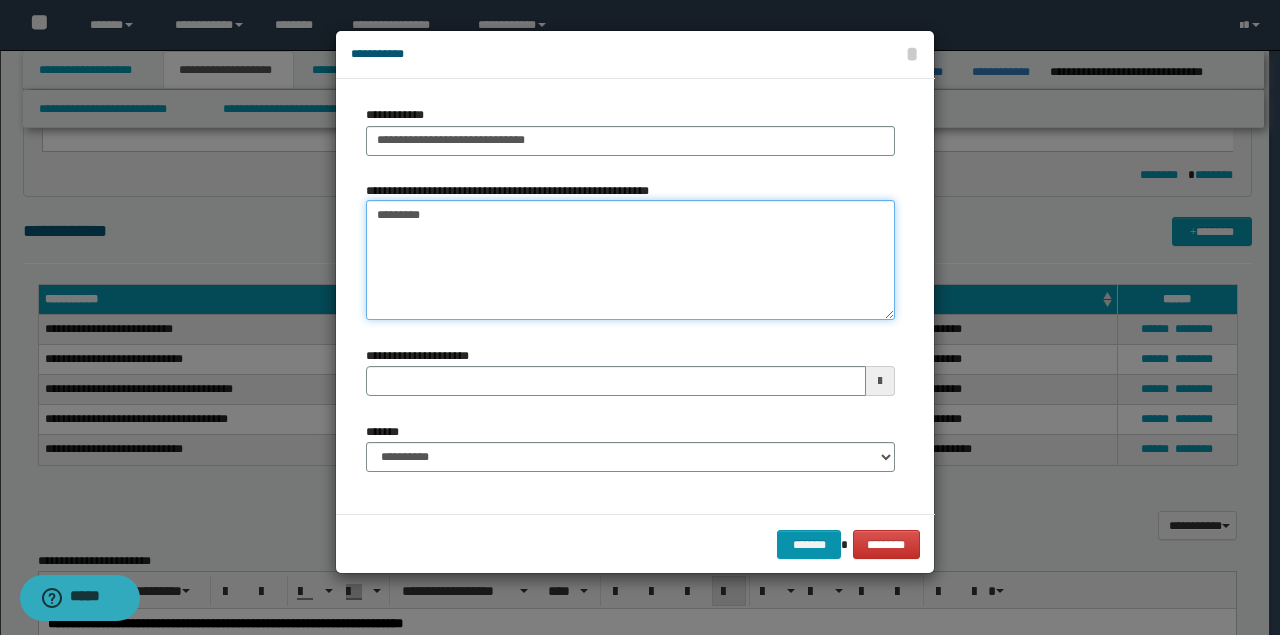 type 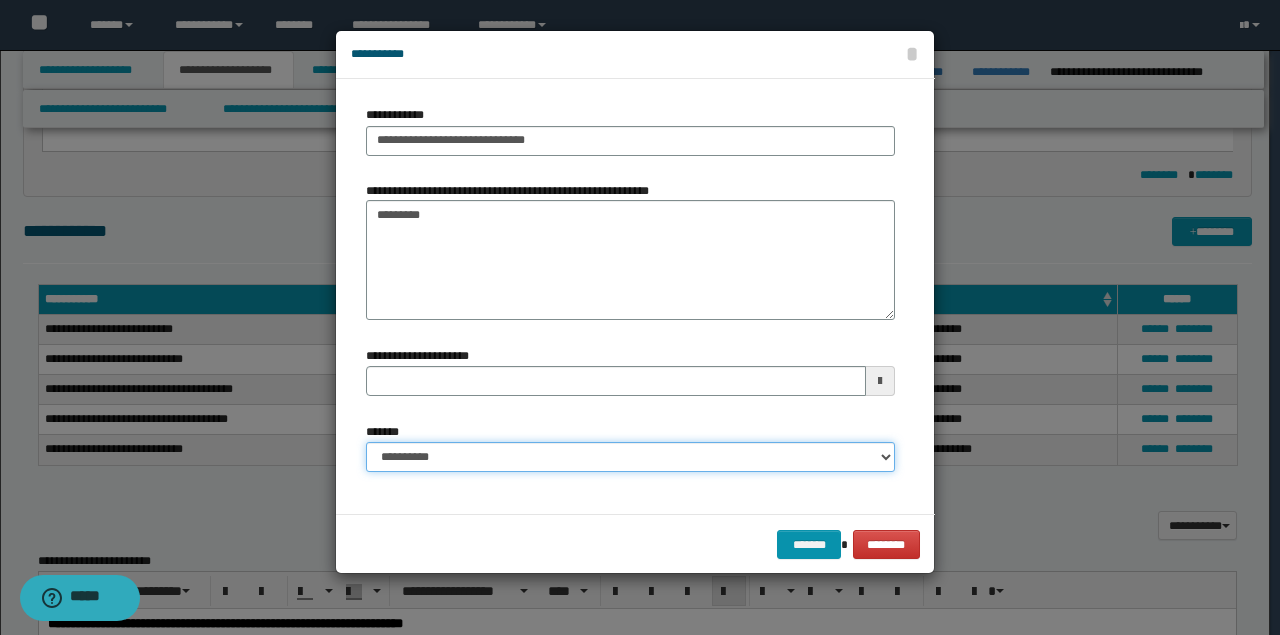 click on "**********" at bounding box center [630, 457] 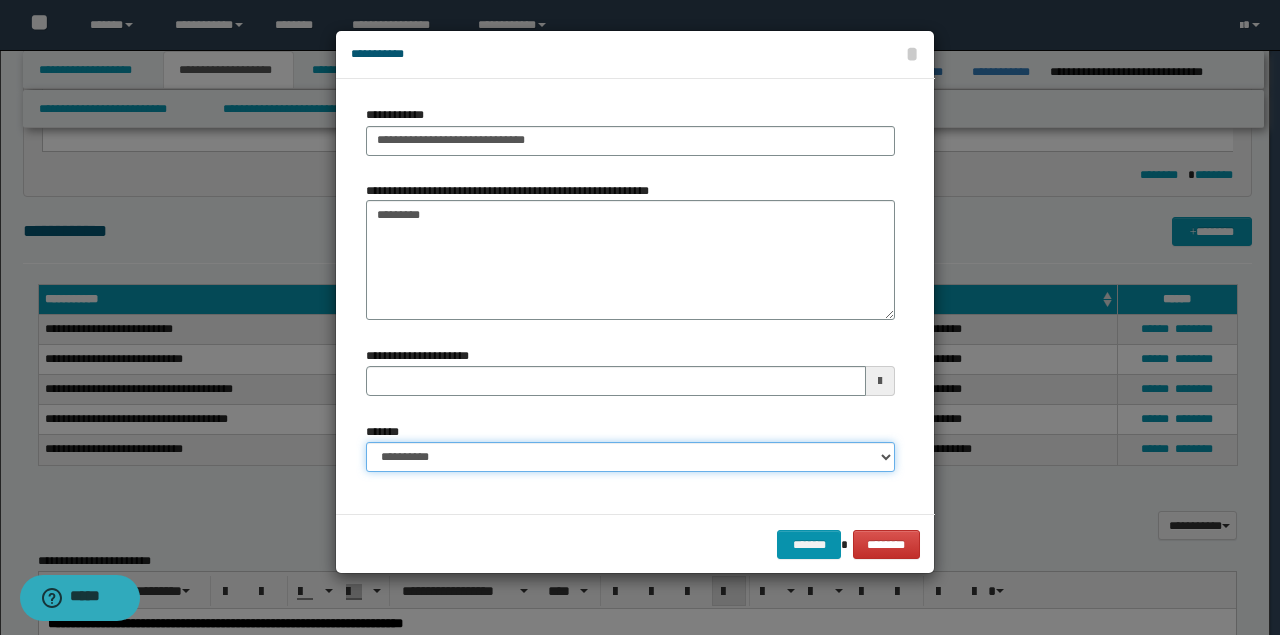 select on "*" 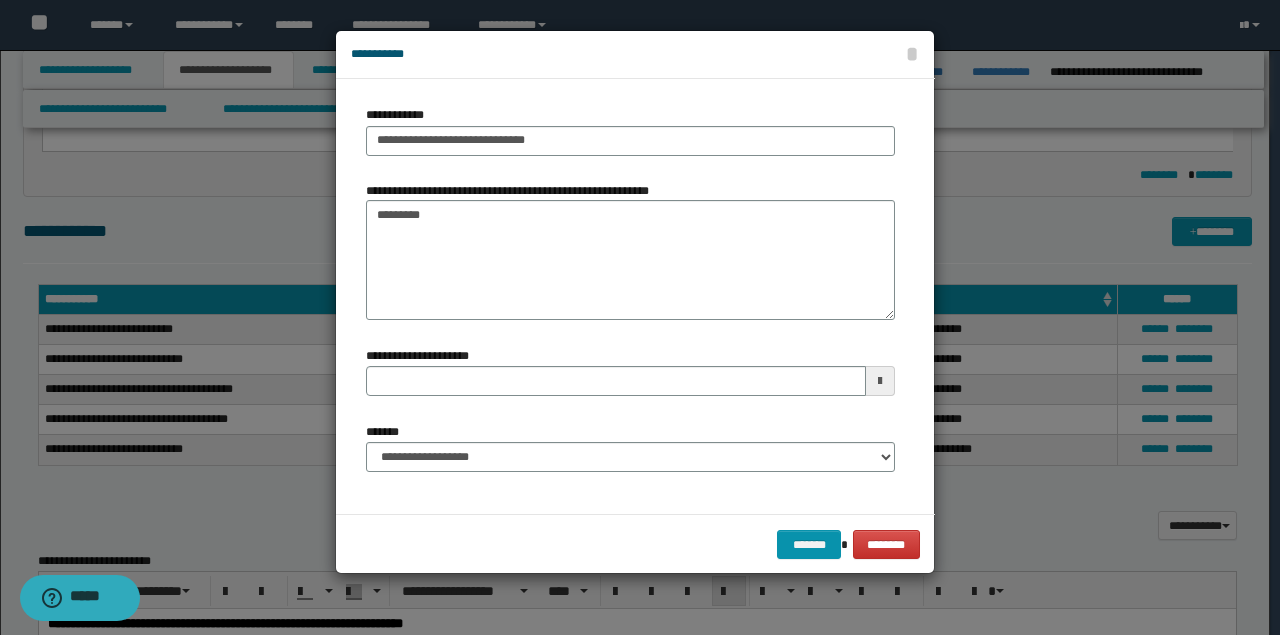 click on "*******
********" at bounding box center [635, 544] 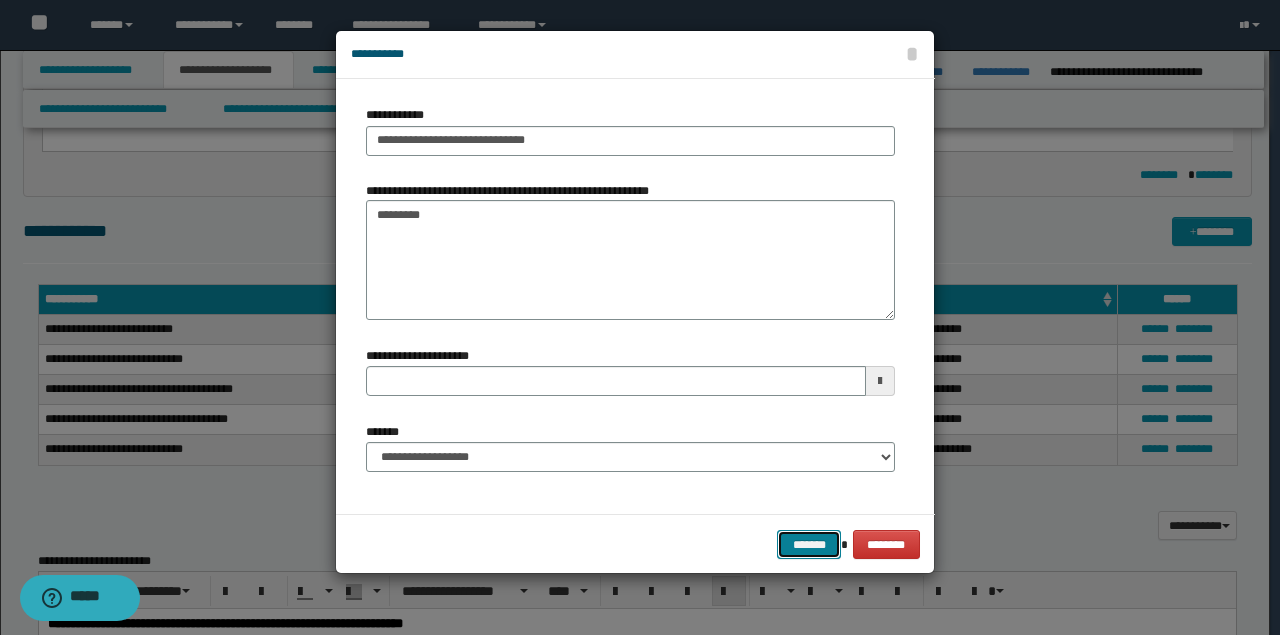 click on "*******" at bounding box center [809, 544] 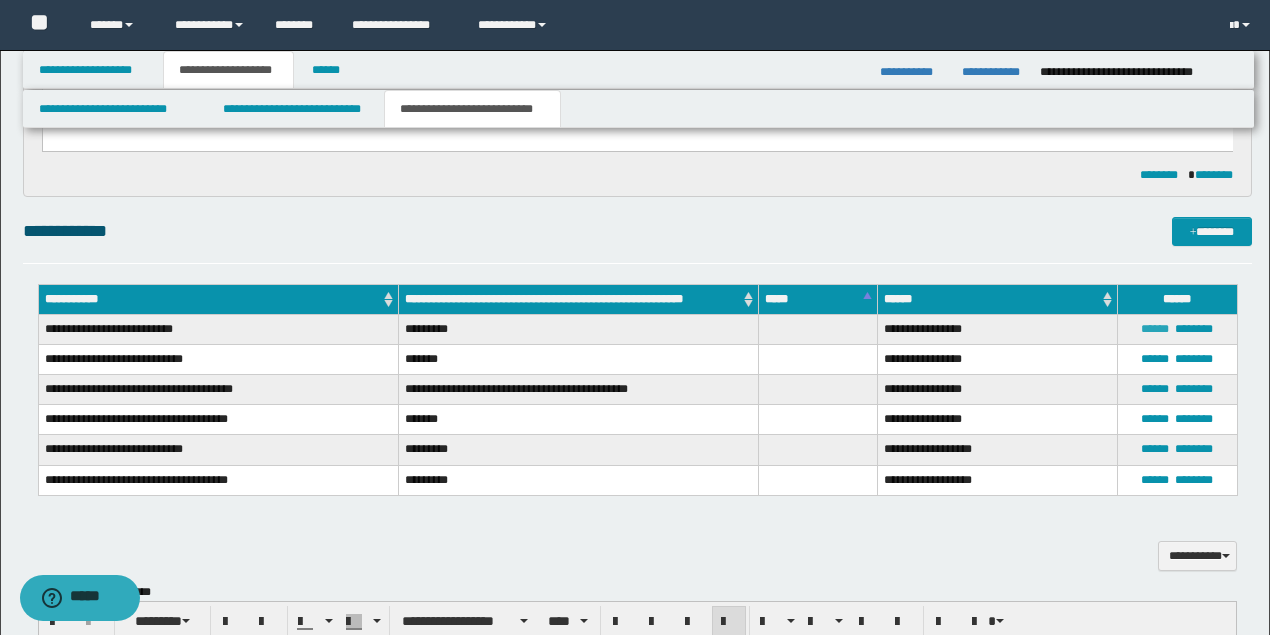 click on "******" at bounding box center [1155, 329] 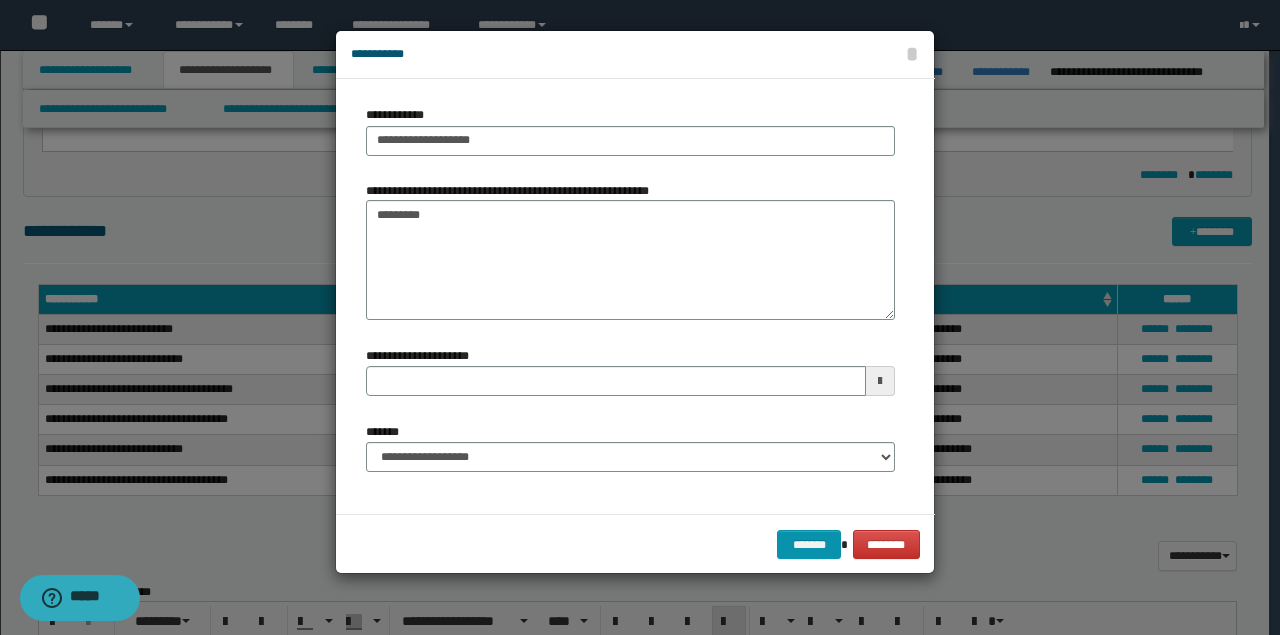 type 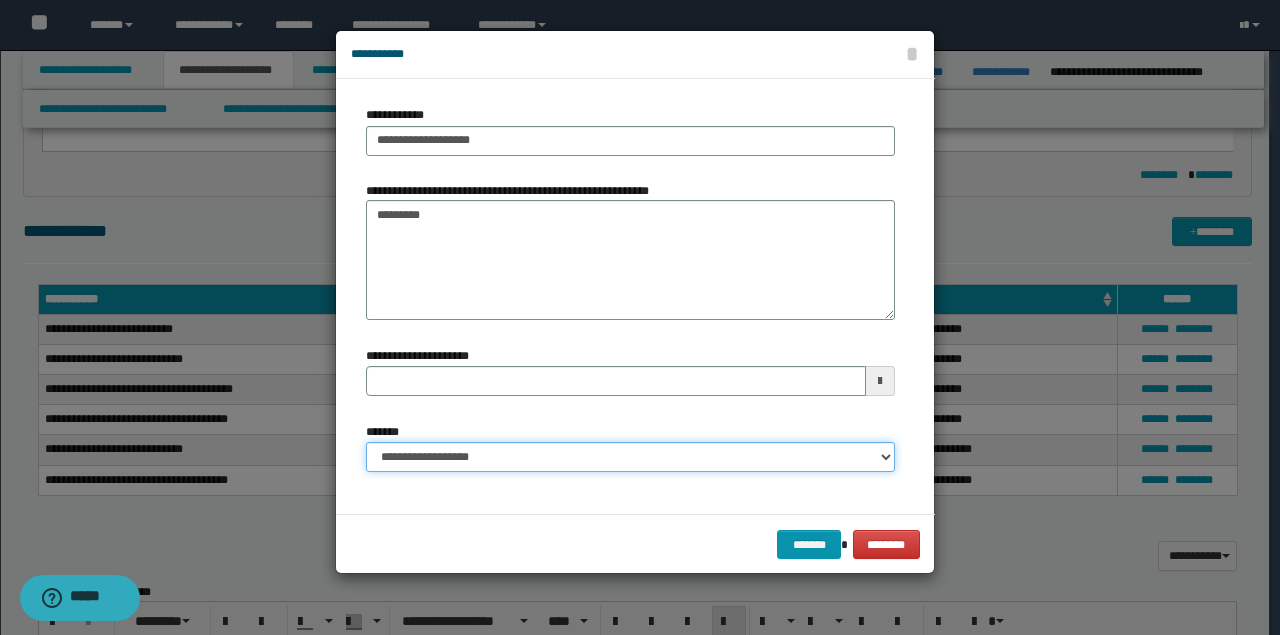 click on "**********" at bounding box center (630, 457) 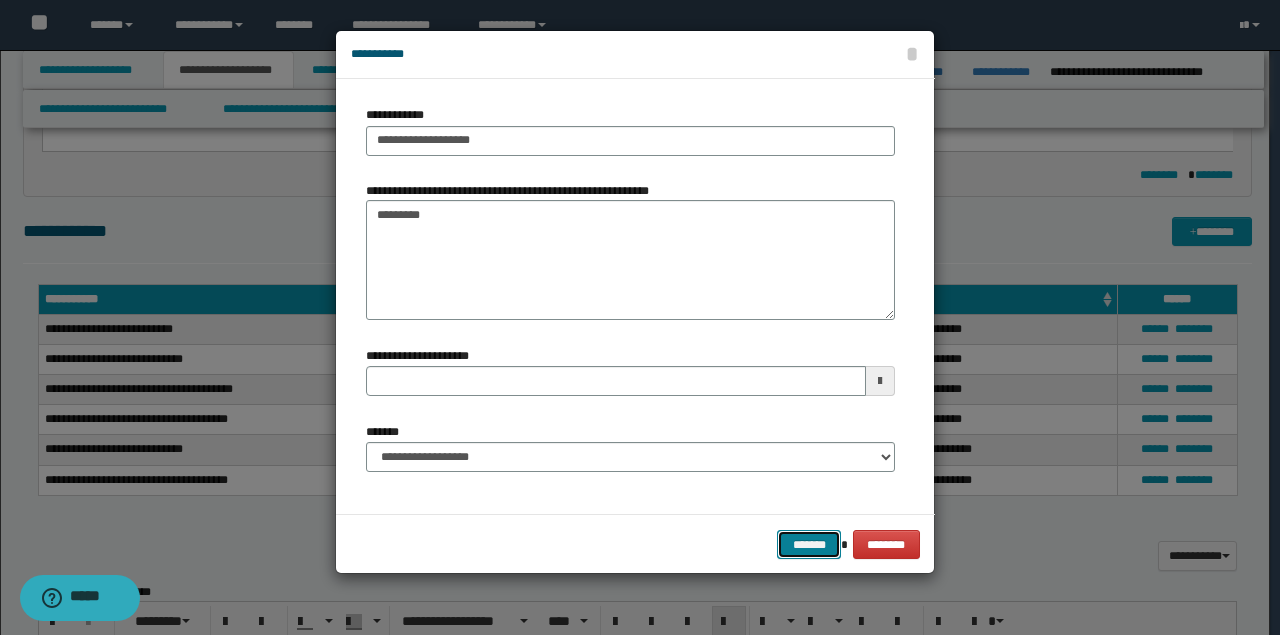 click on "*******" at bounding box center (809, 544) 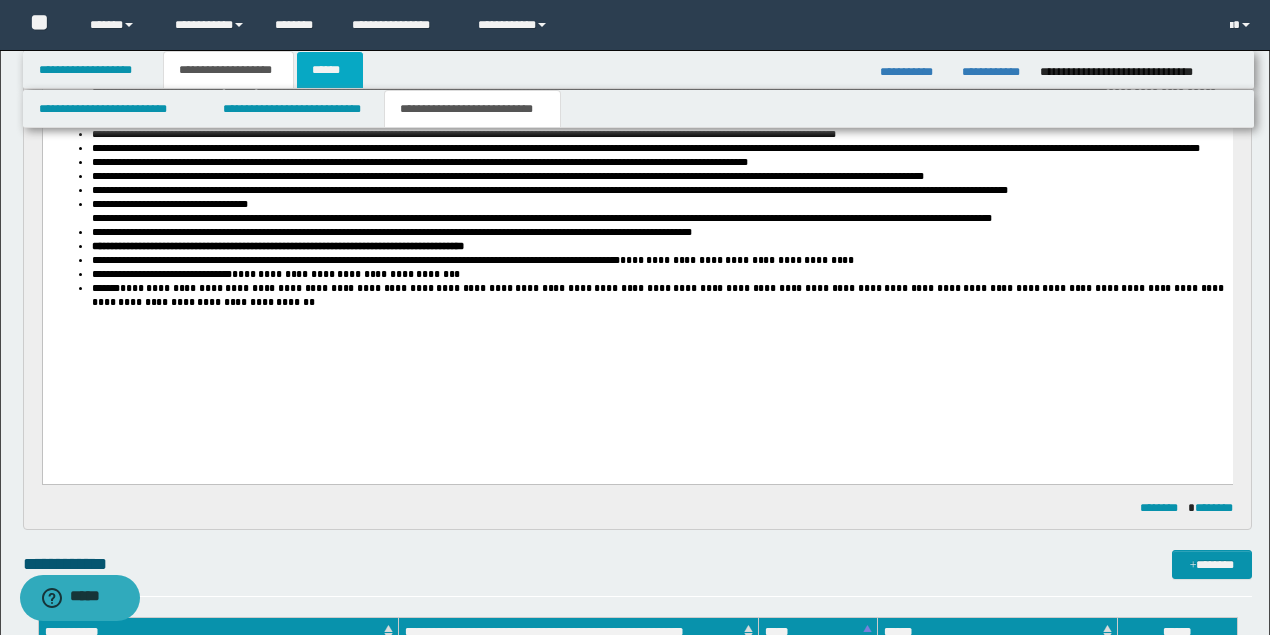 click on "******" at bounding box center [330, 70] 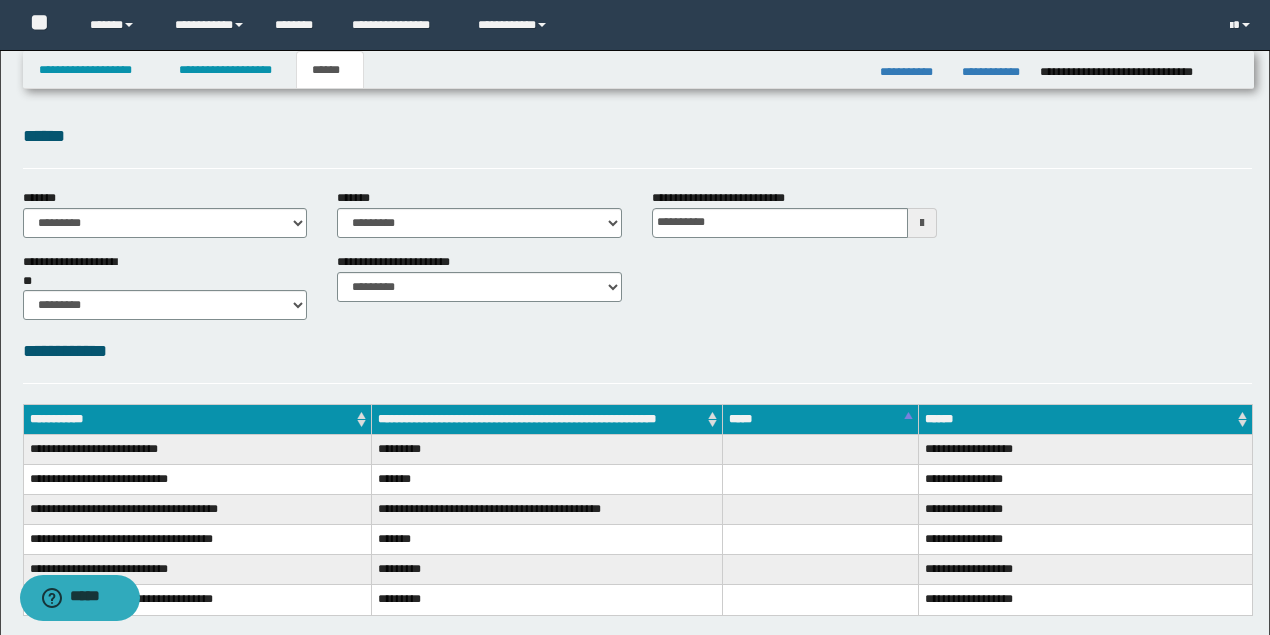scroll, scrollTop: 0, scrollLeft: 0, axis: both 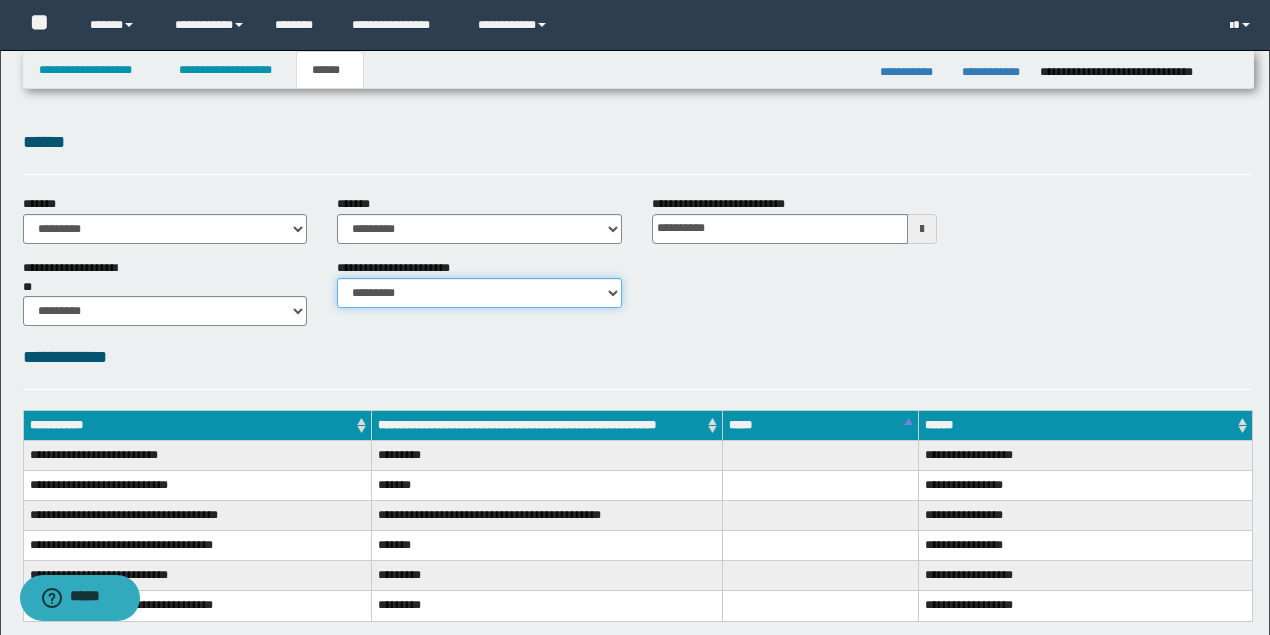 drag, startPoint x: 394, startPoint y: 290, endPoint x: 393, endPoint y: 305, distance: 15.033297 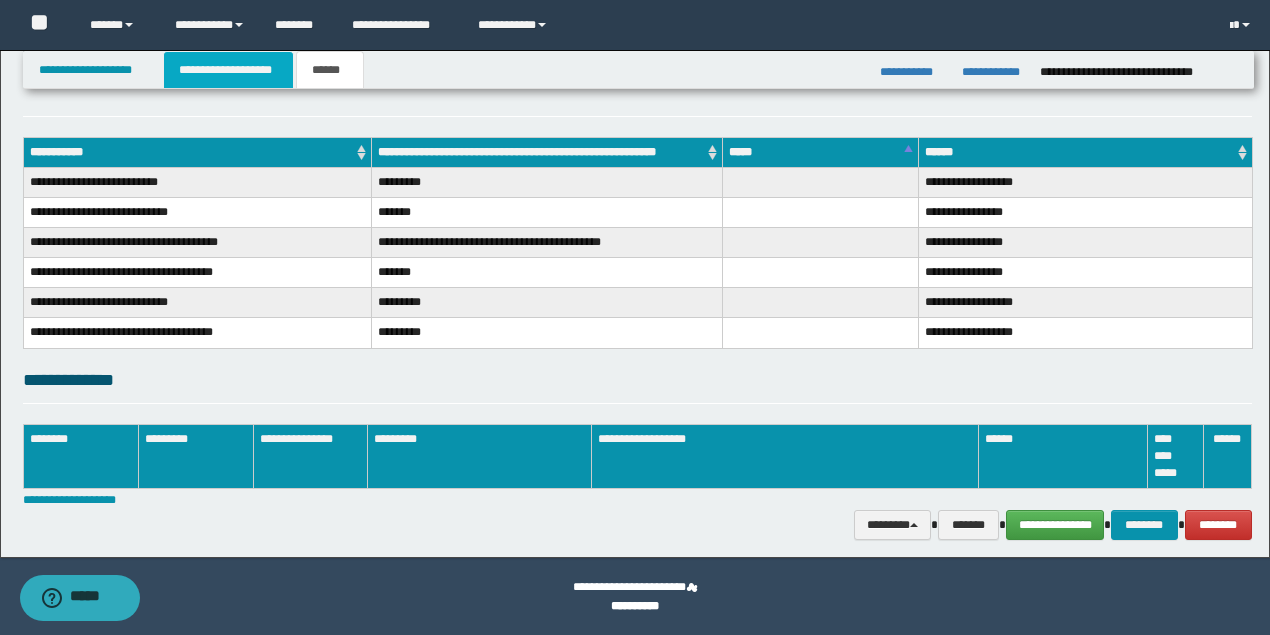 click on "**********" at bounding box center [228, 70] 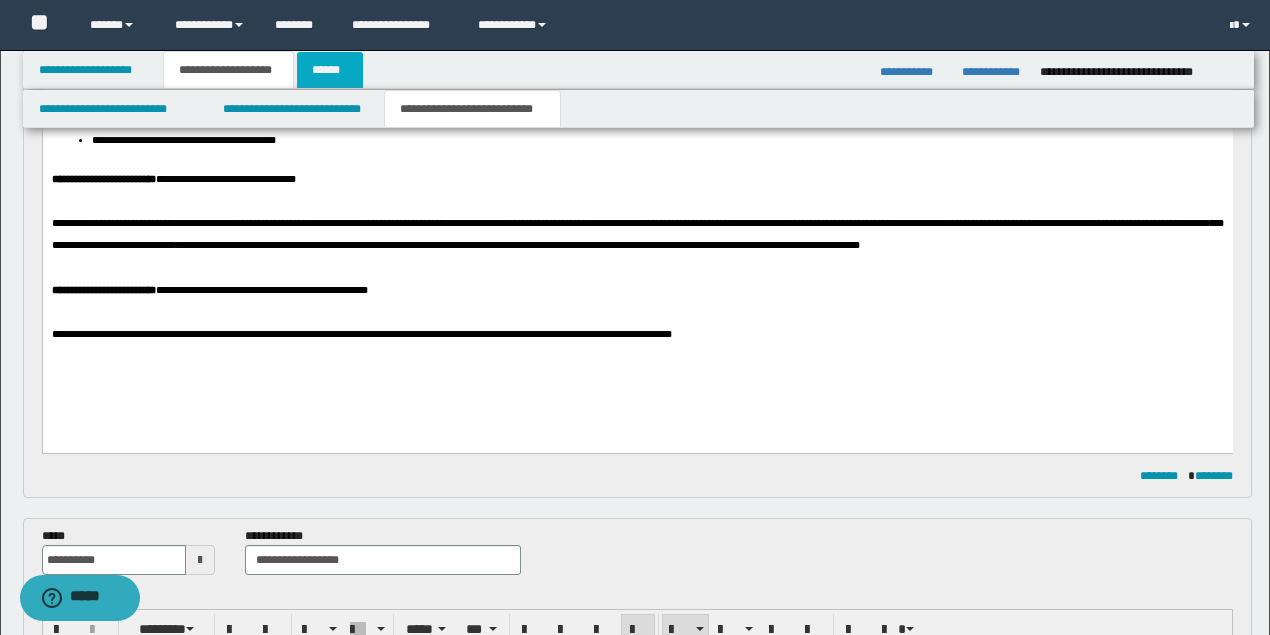 click on "******" at bounding box center (330, 70) 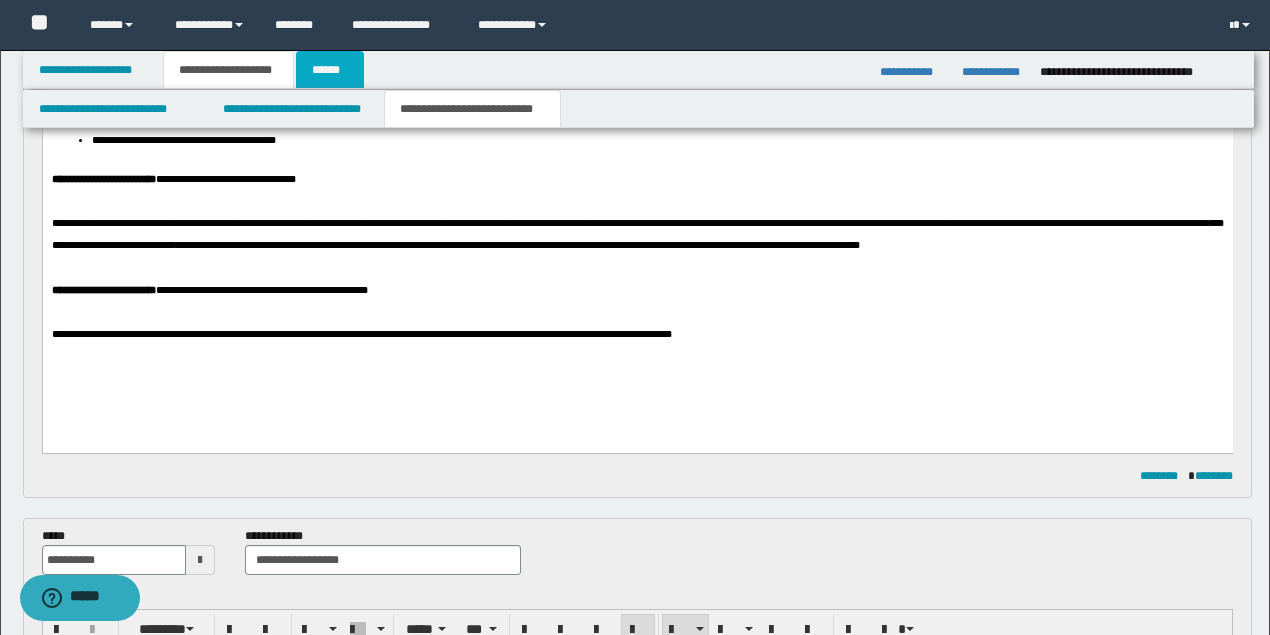 scroll, scrollTop: 273, scrollLeft: 0, axis: vertical 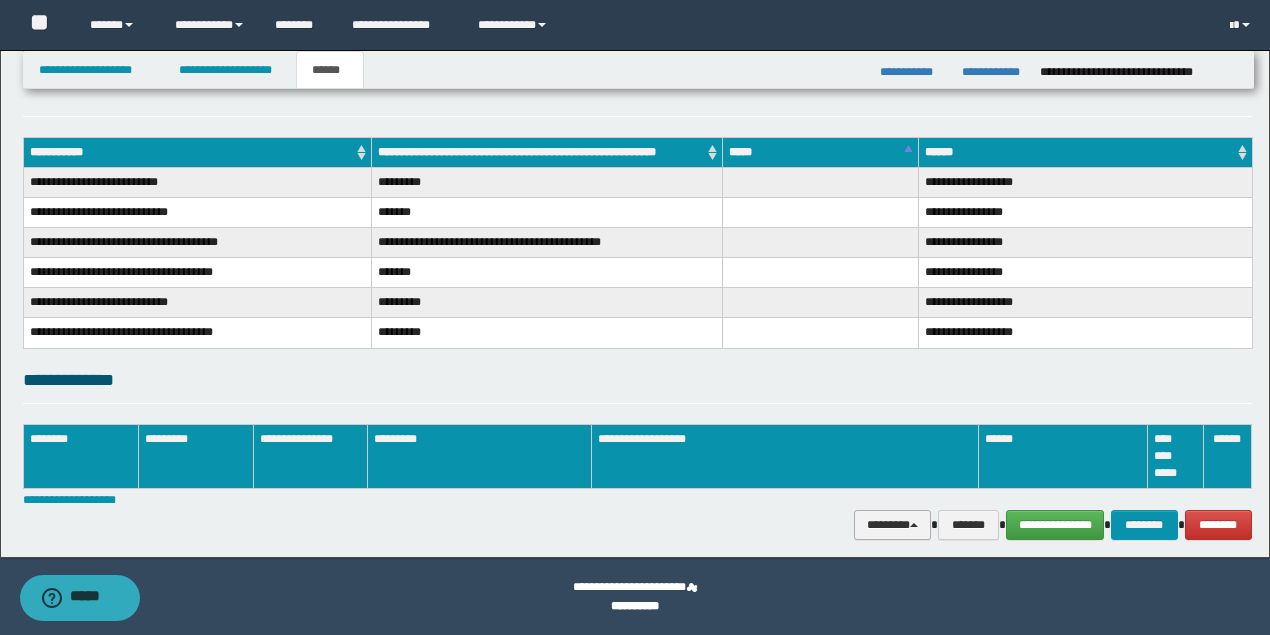 click on "********" at bounding box center [893, 524] 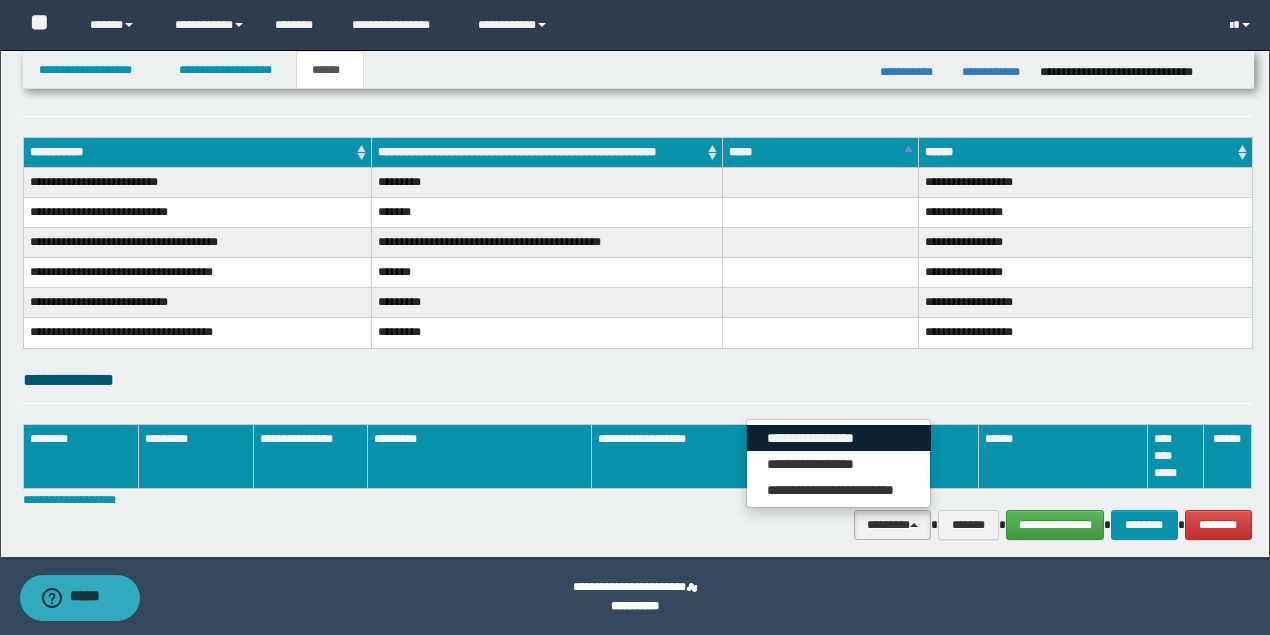click on "**********" at bounding box center (839, 438) 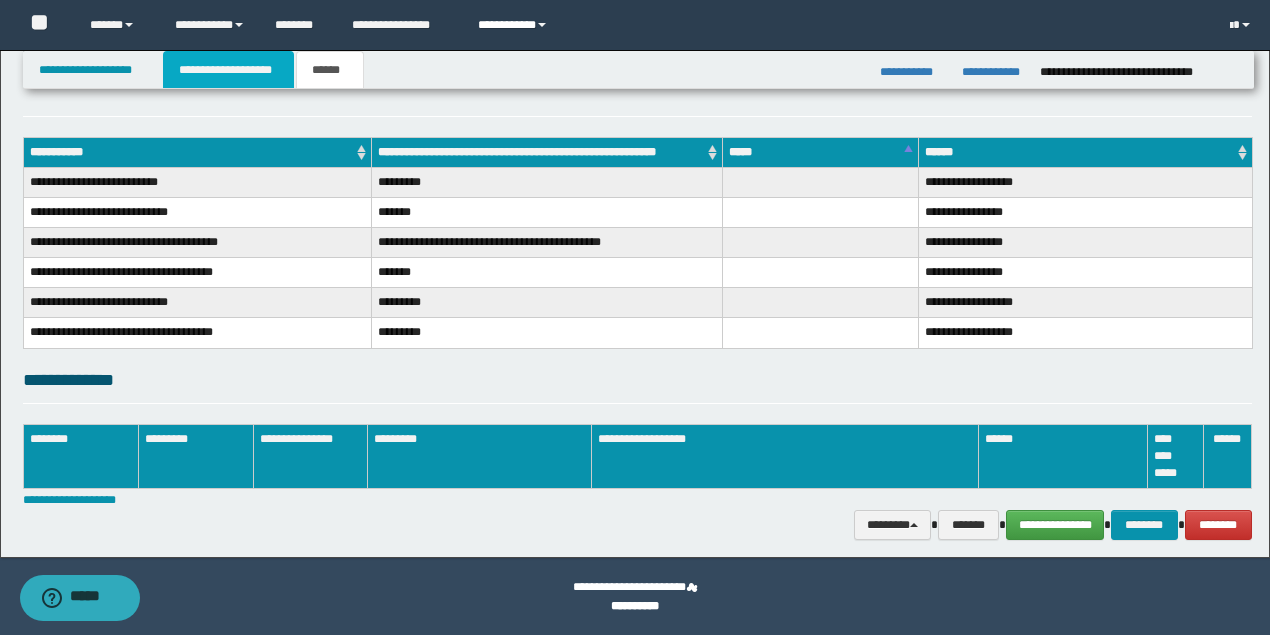 click on "**********" at bounding box center (228, 70) 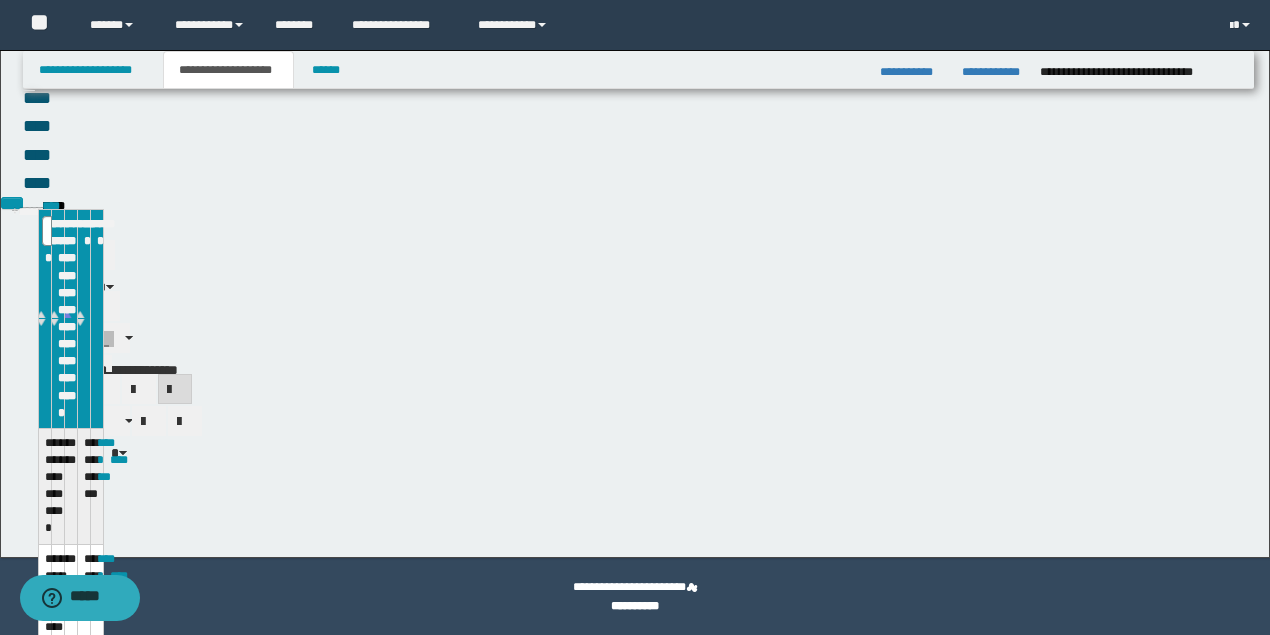 click on "**********" at bounding box center [228, 70] 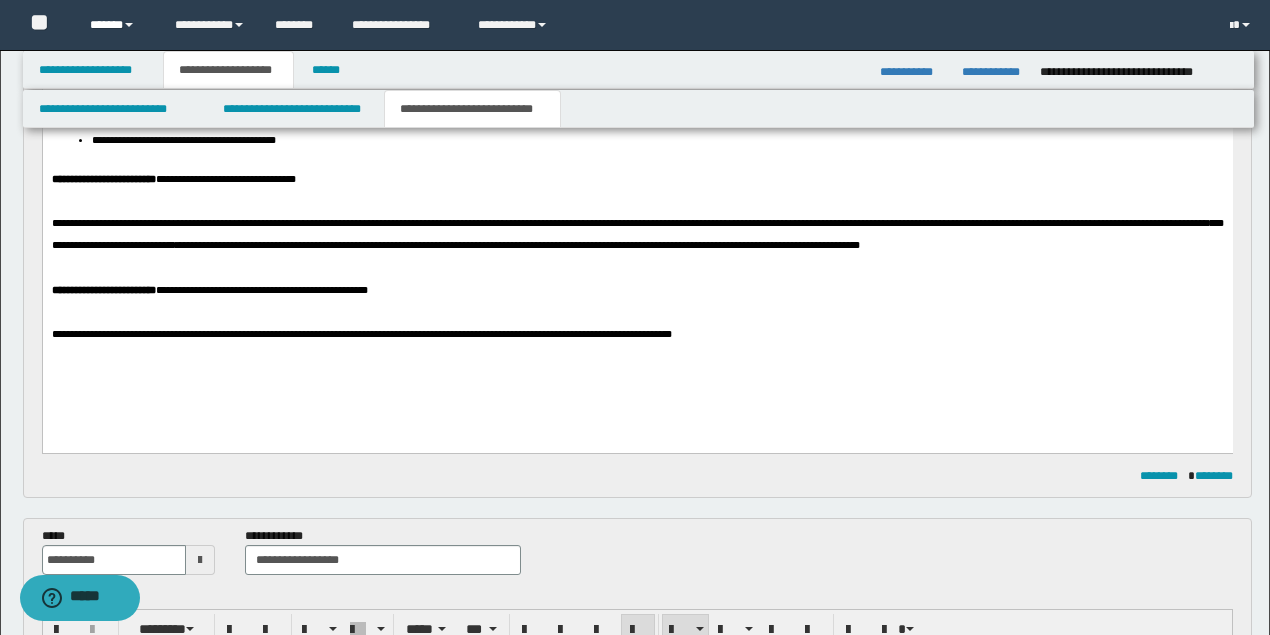 click on "******" at bounding box center (117, 25) 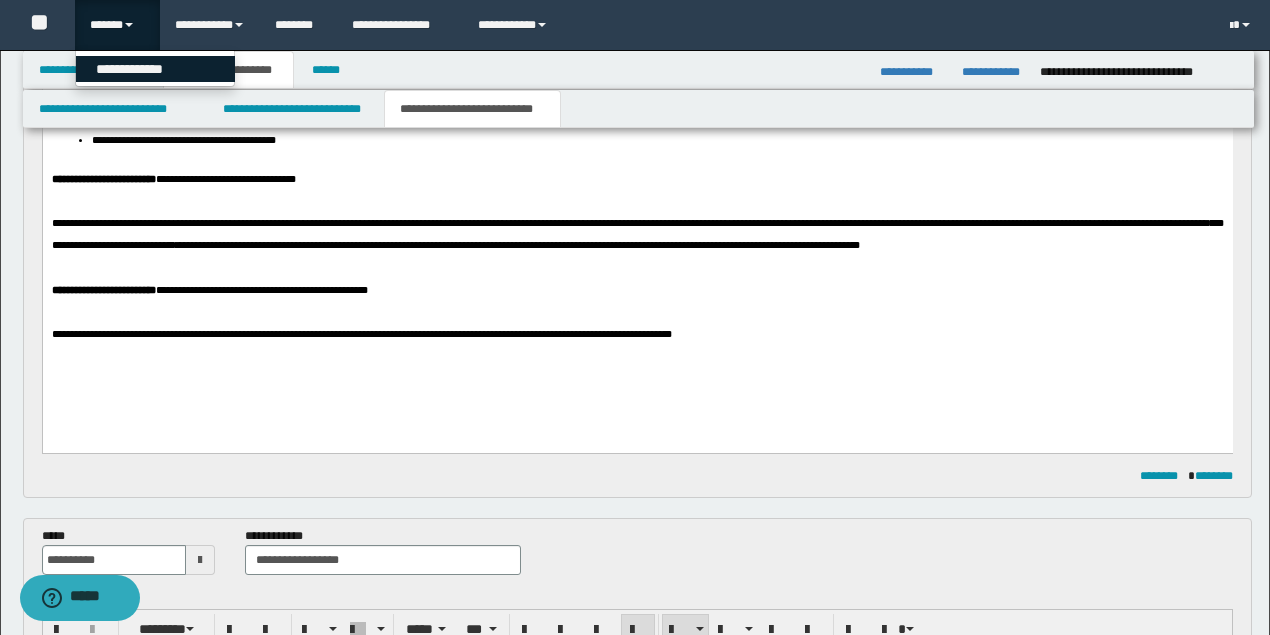 click on "**********" at bounding box center (155, 69) 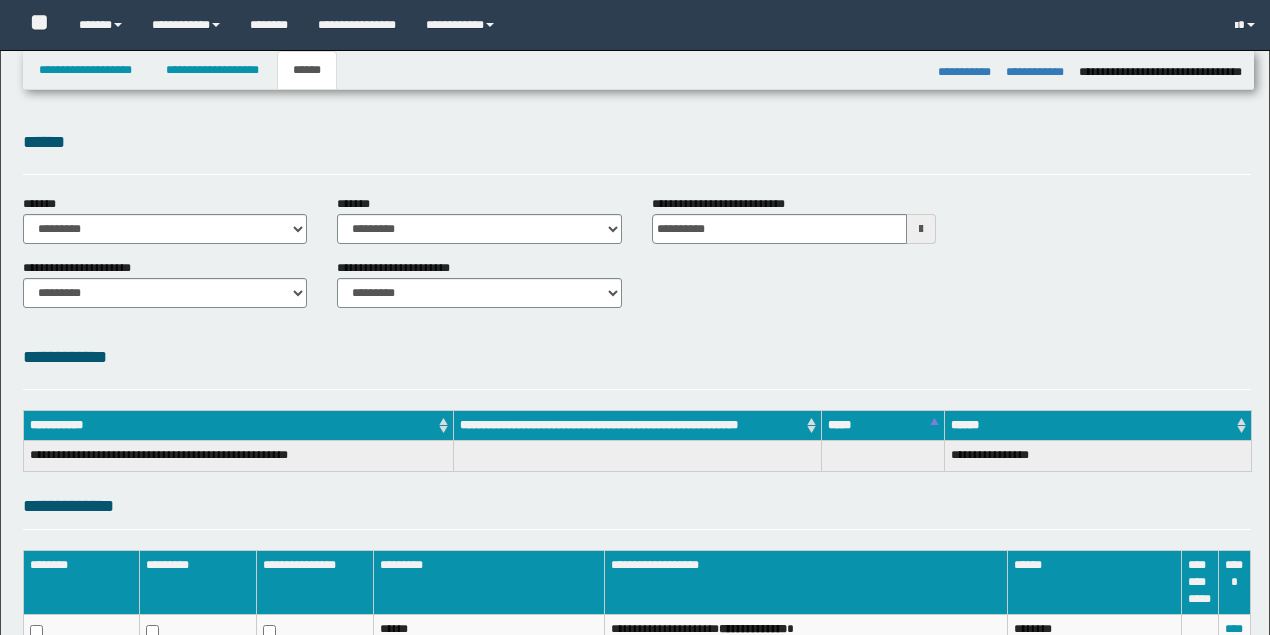 select on "*" 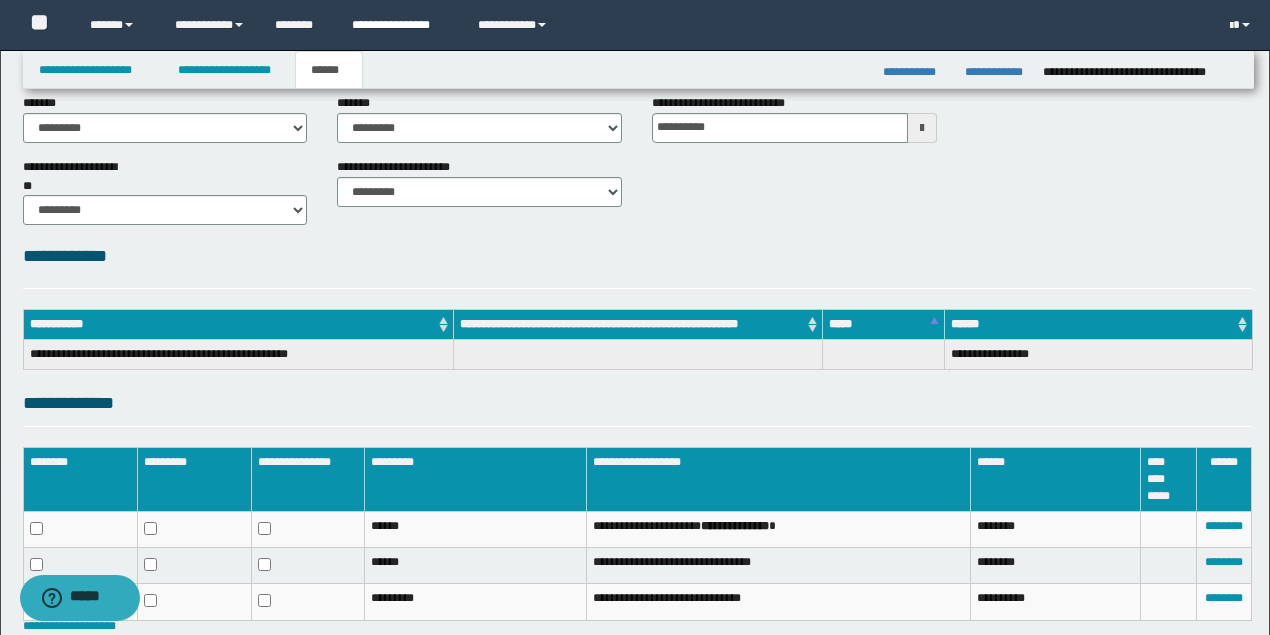 scroll, scrollTop: 0, scrollLeft: 0, axis: both 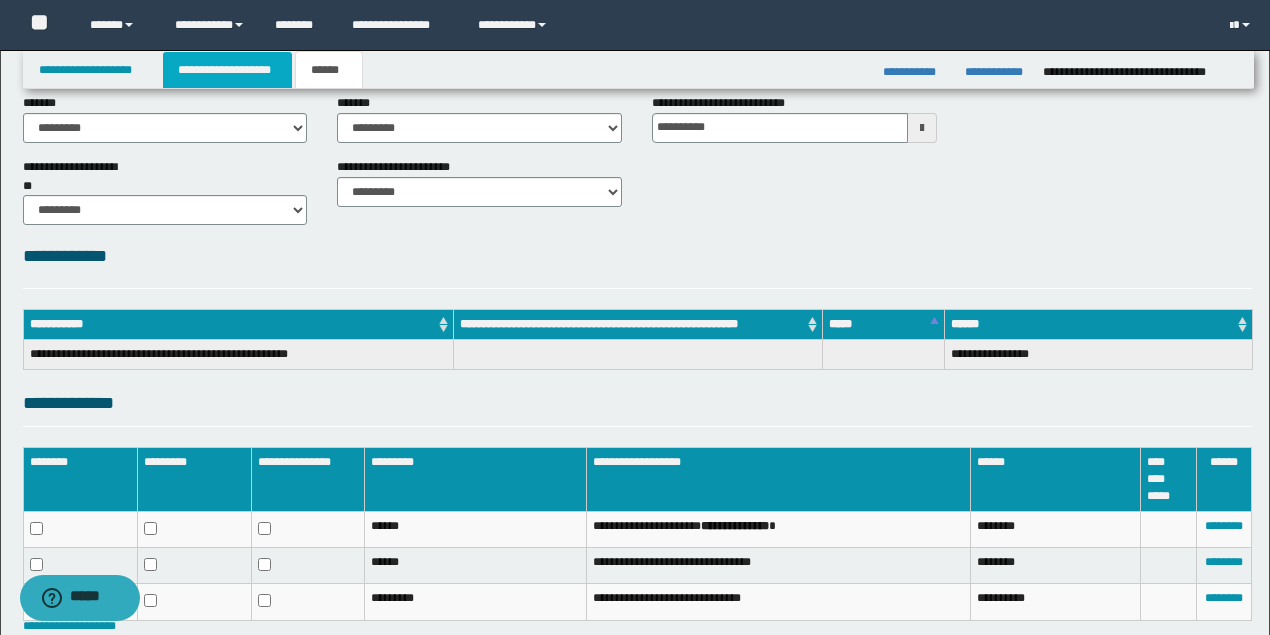 click on "**********" at bounding box center [227, 70] 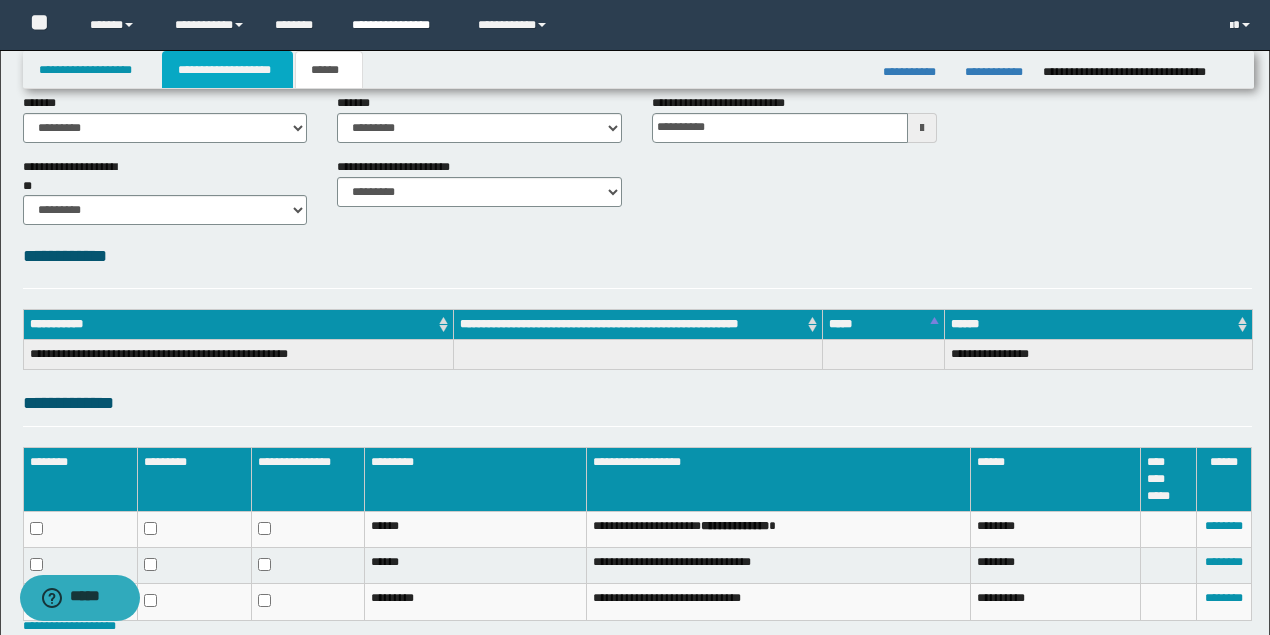 scroll, scrollTop: 132, scrollLeft: 0, axis: vertical 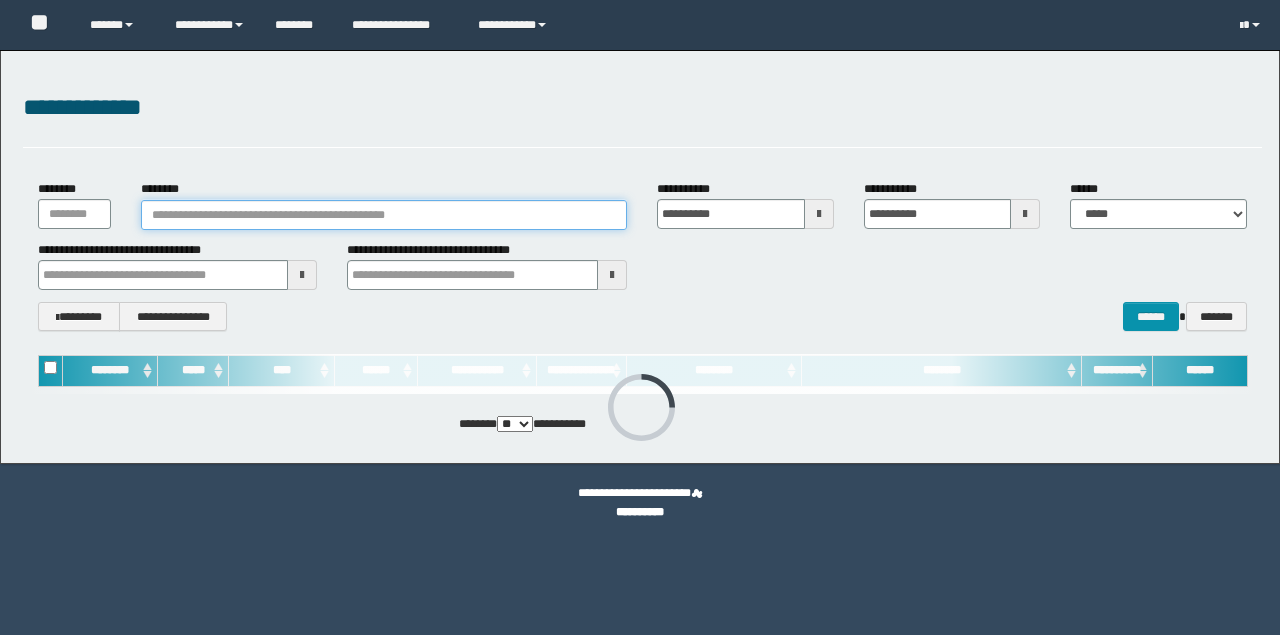 click on "********" at bounding box center [384, 215] 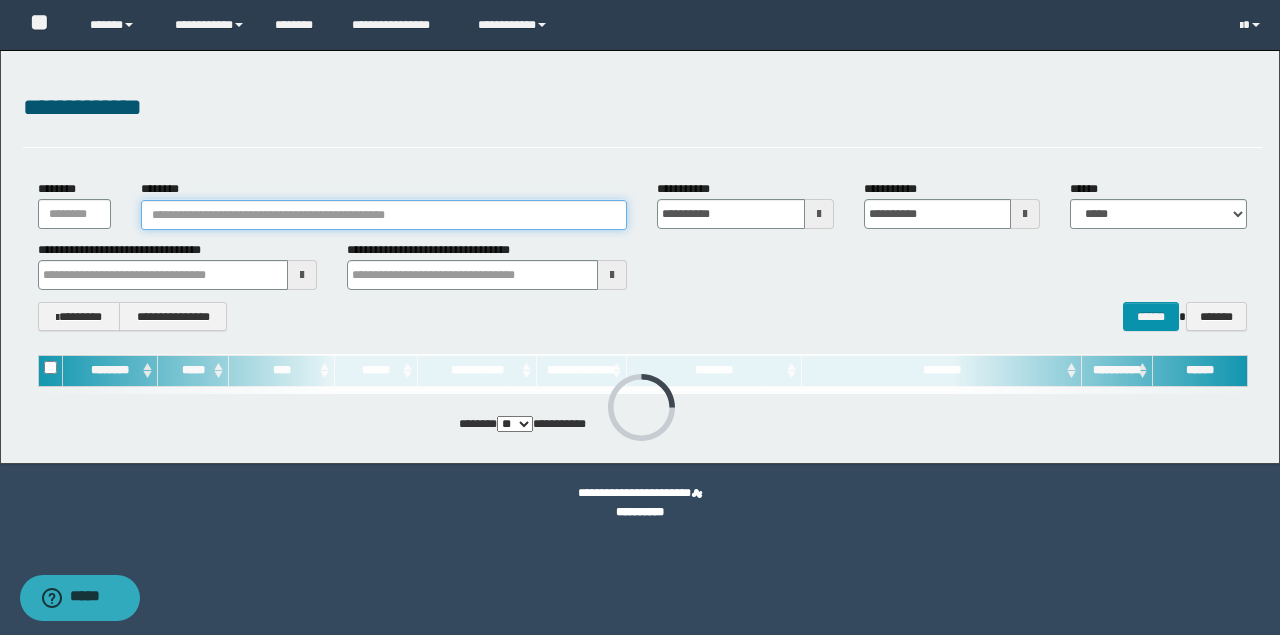 scroll, scrollTop: 0, scrollLeft: 0, axis: both 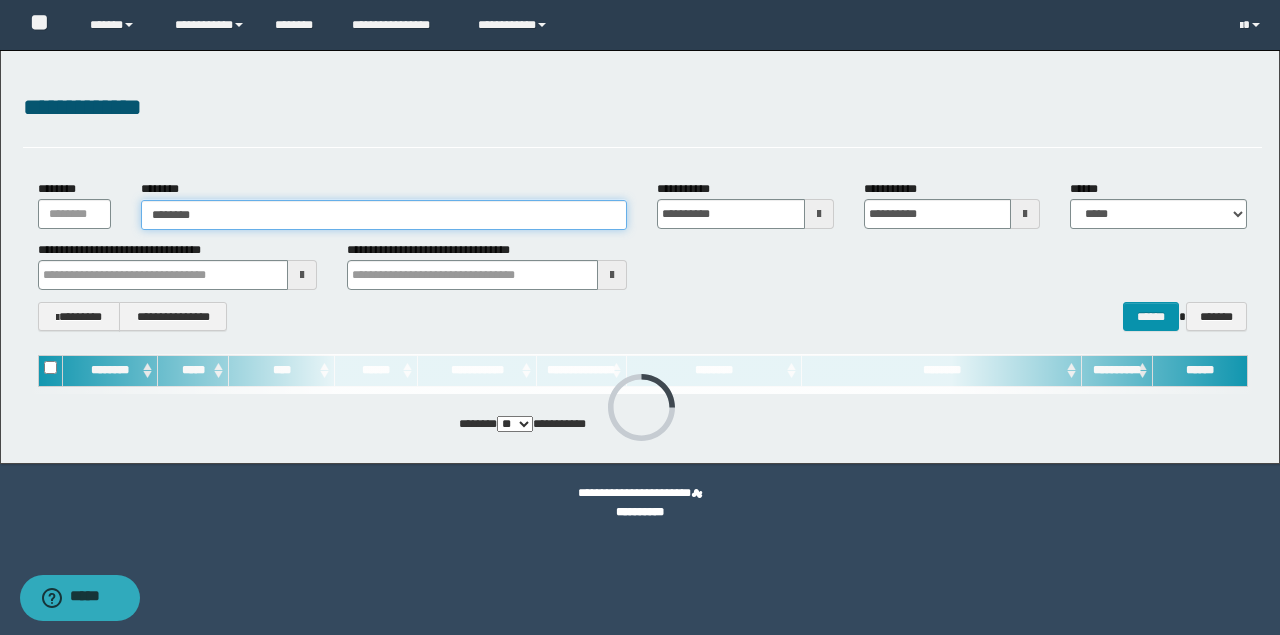 type on "********" 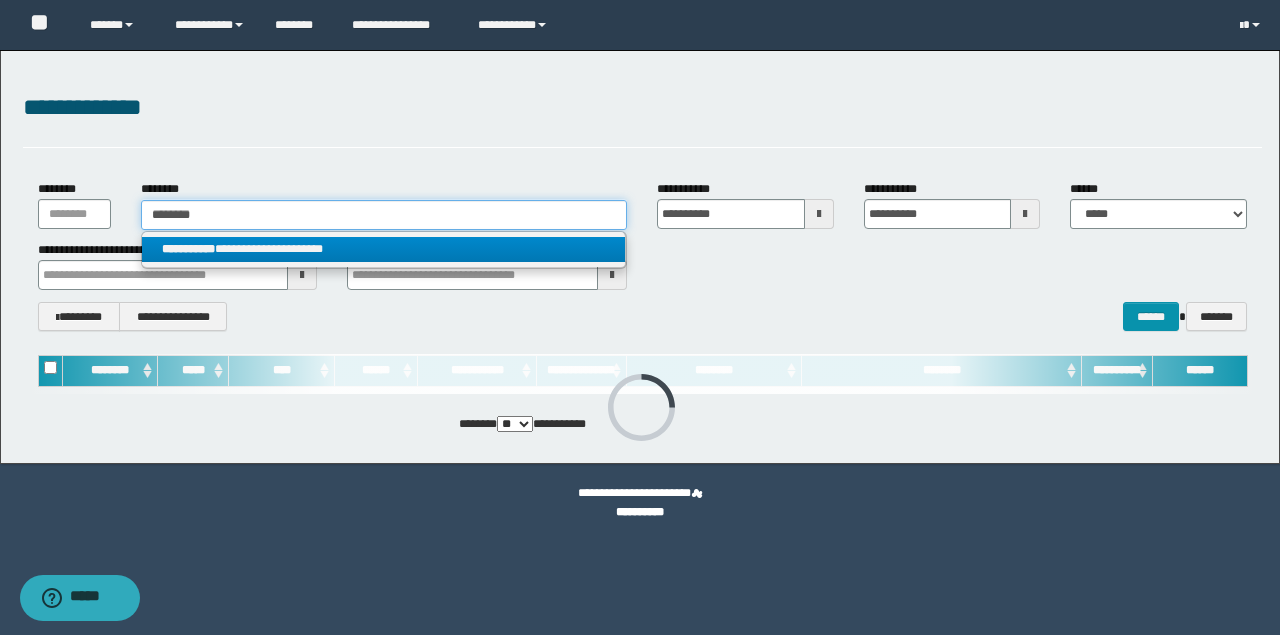 type on "********" 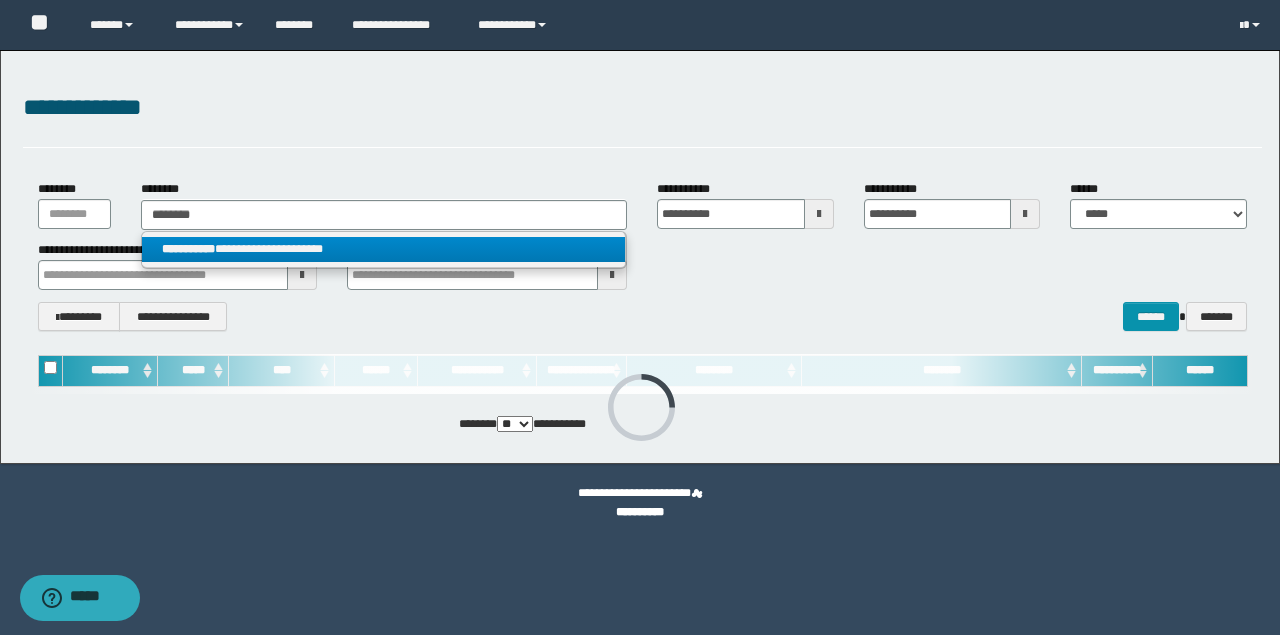 click on "**********" at bounding box center [384, 249] 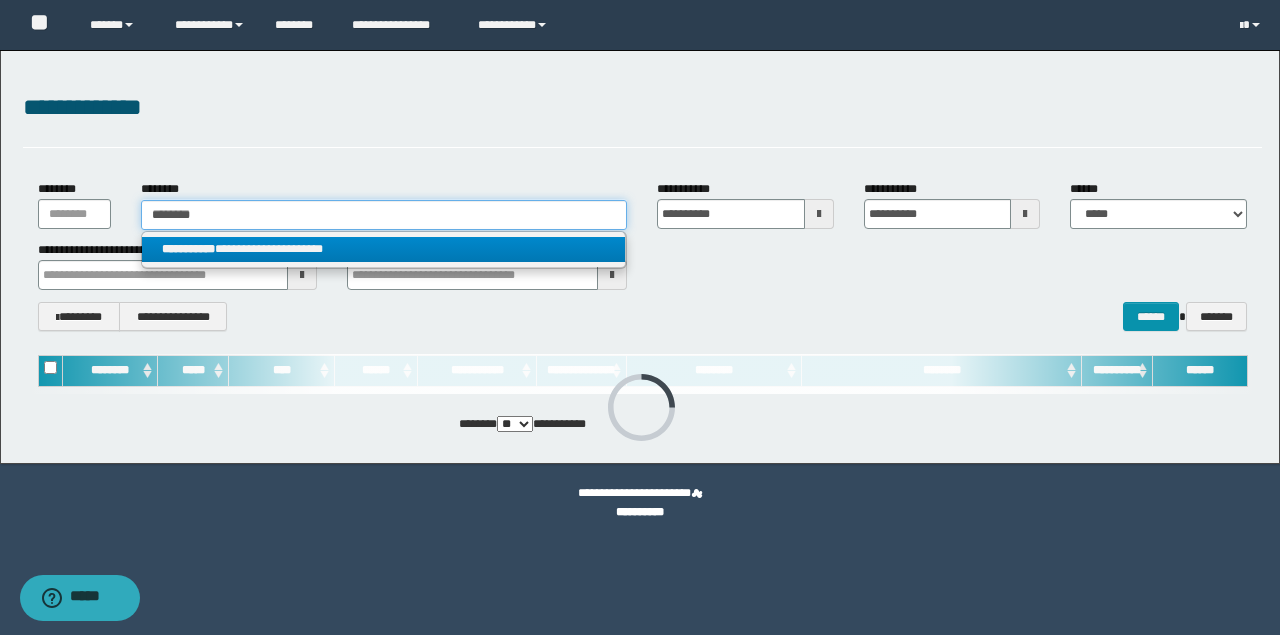 type 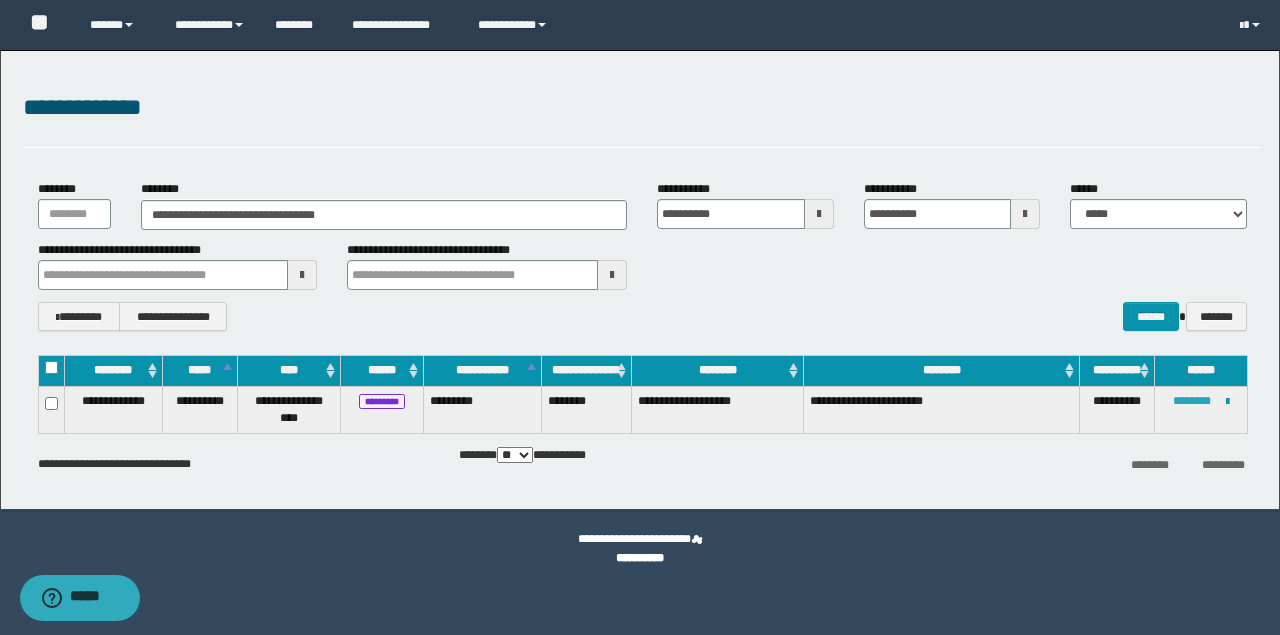 click on "********" at bounding box center [1192, 401] 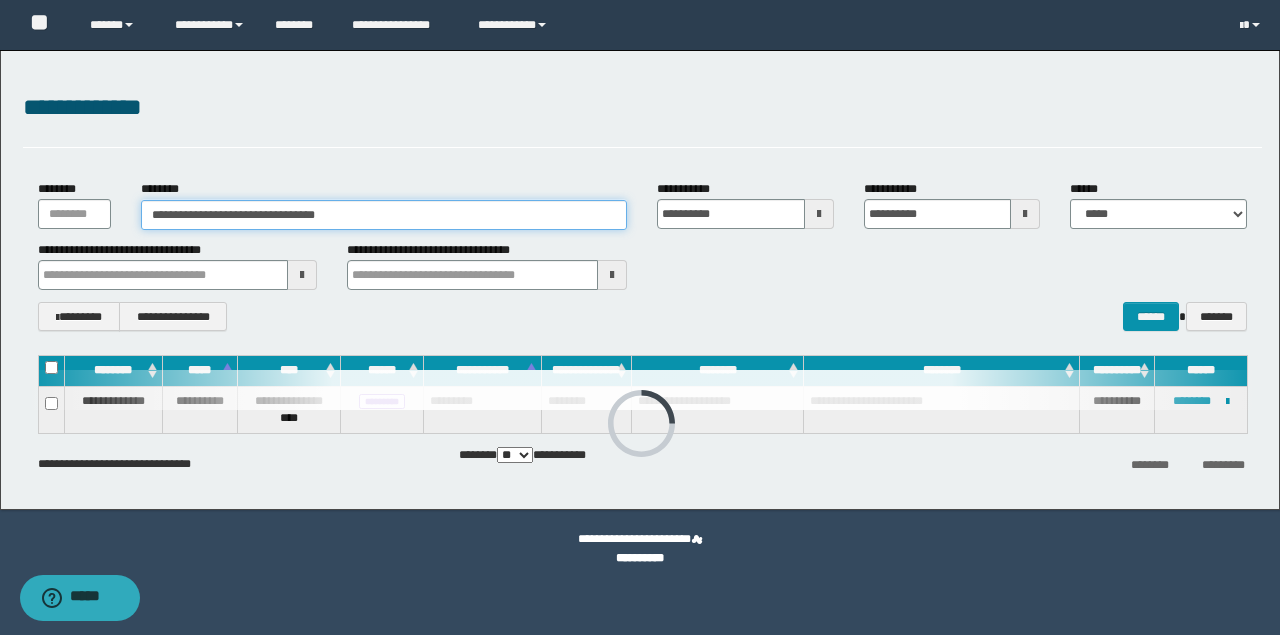 click on "**********" at bounding box center [384, 215] 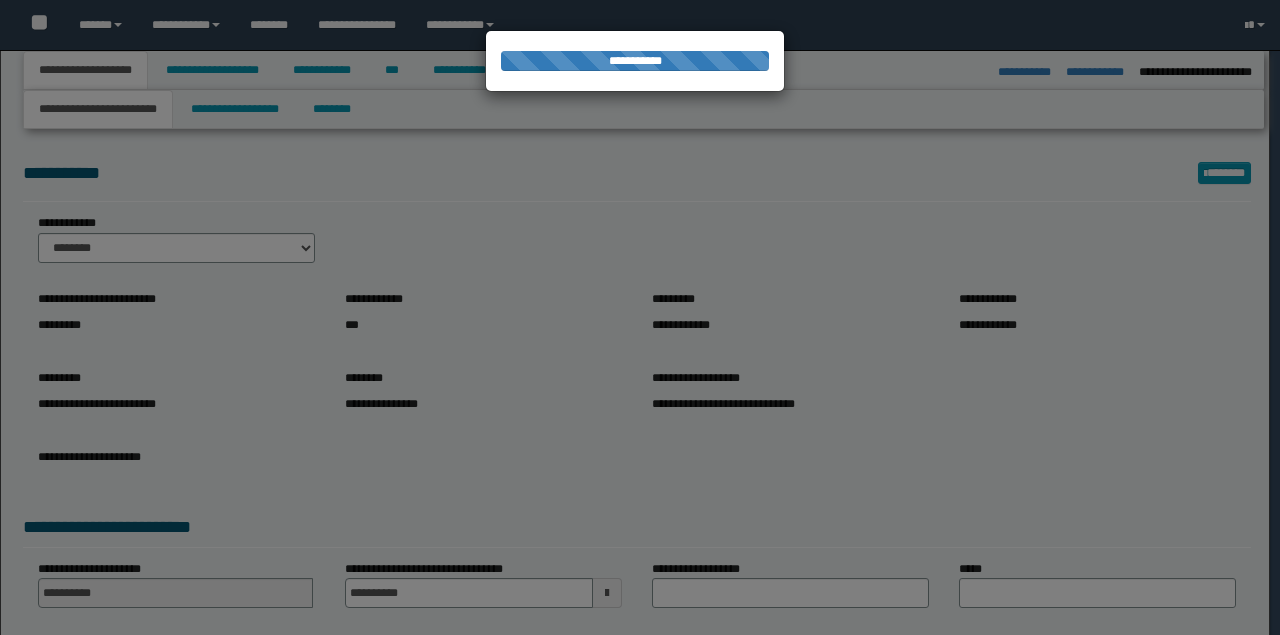 select on "*" 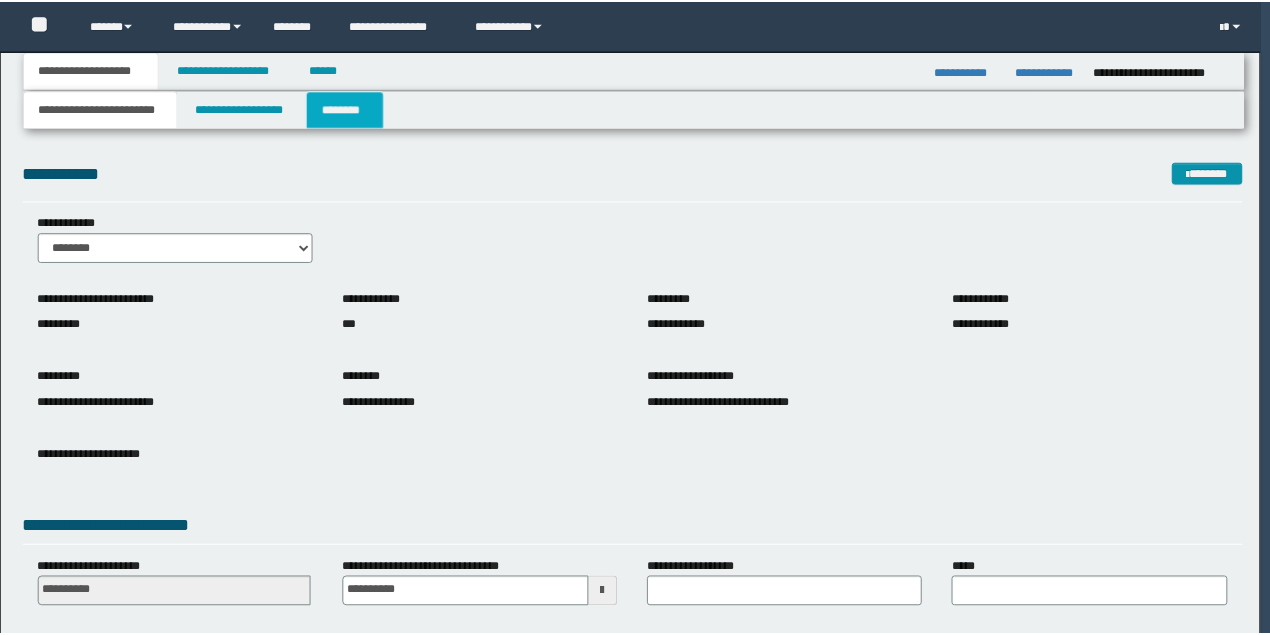 scroll, scrollTop: 0, scrollLeft: 0, axis: both 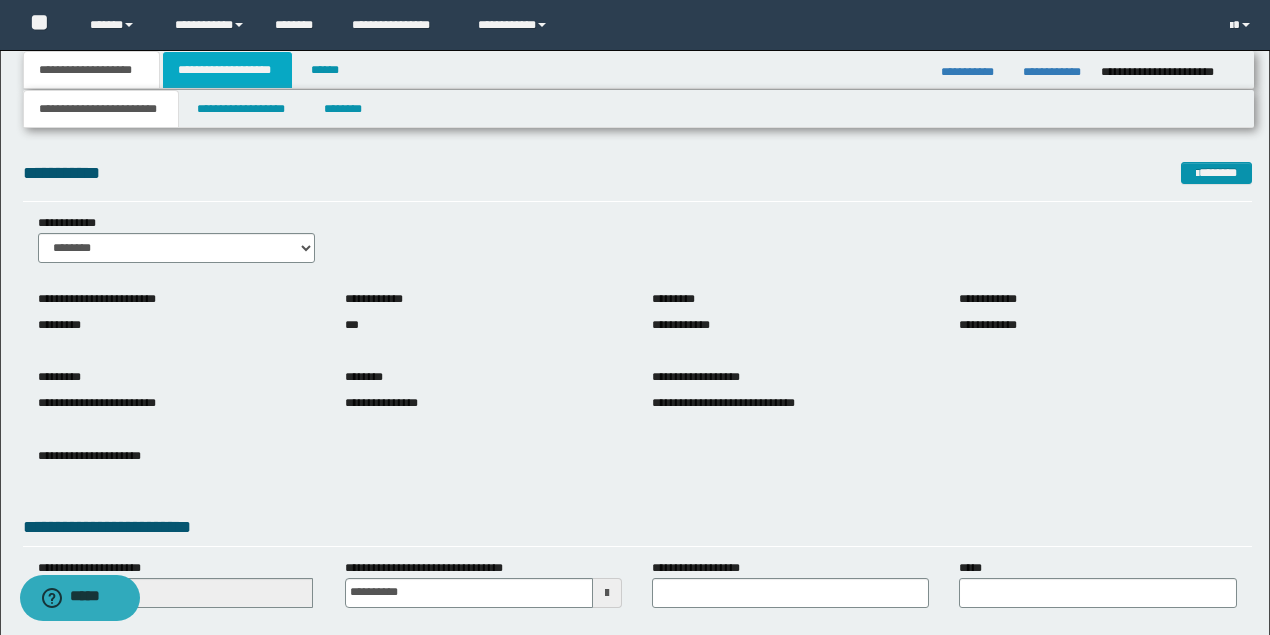 click on "**********" at bounding box center (227, 70) 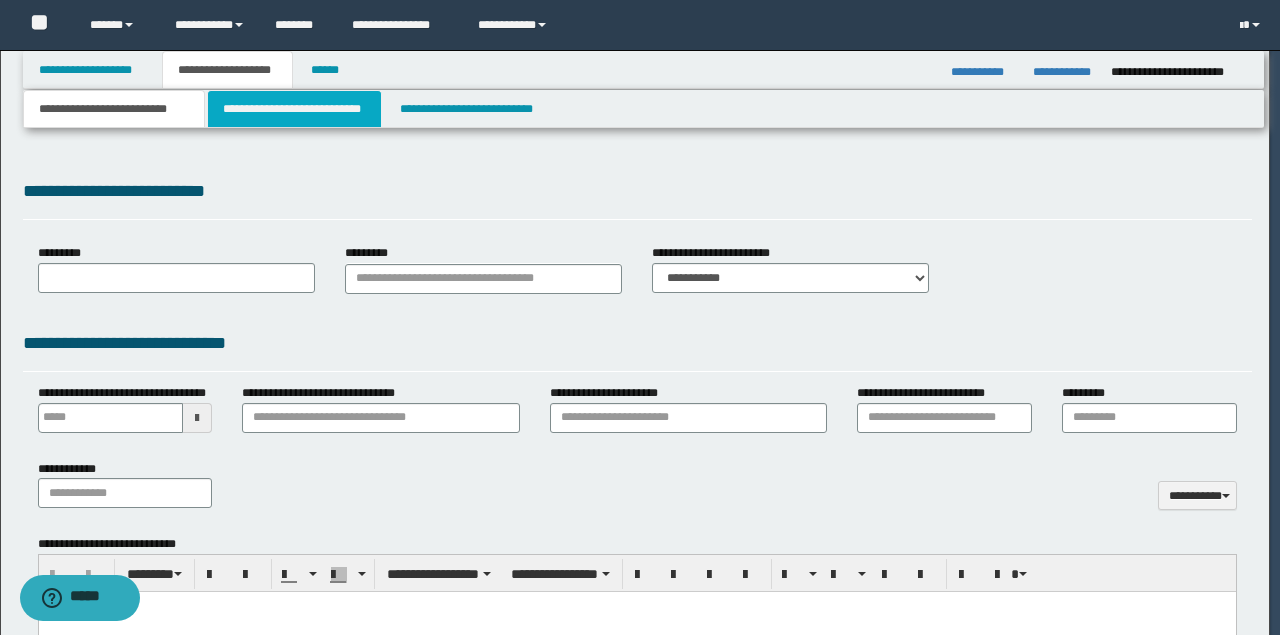 click on "**********" at bounding box center (294, 109) 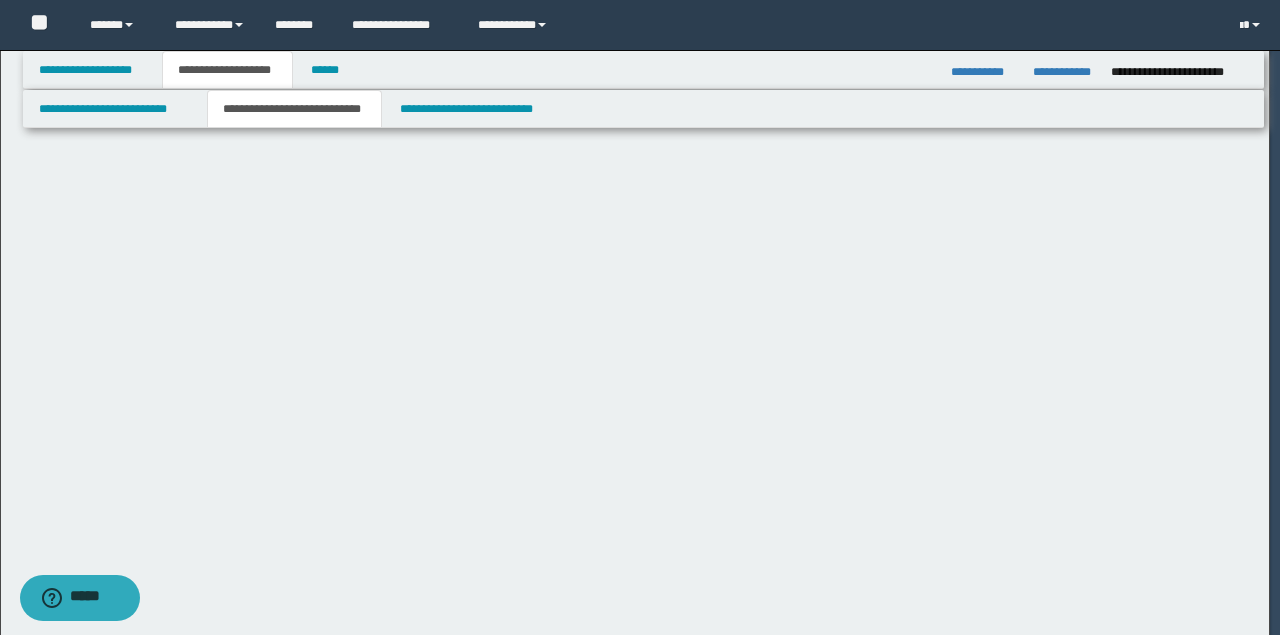 click on "**********" at bounding box center (294, 109) 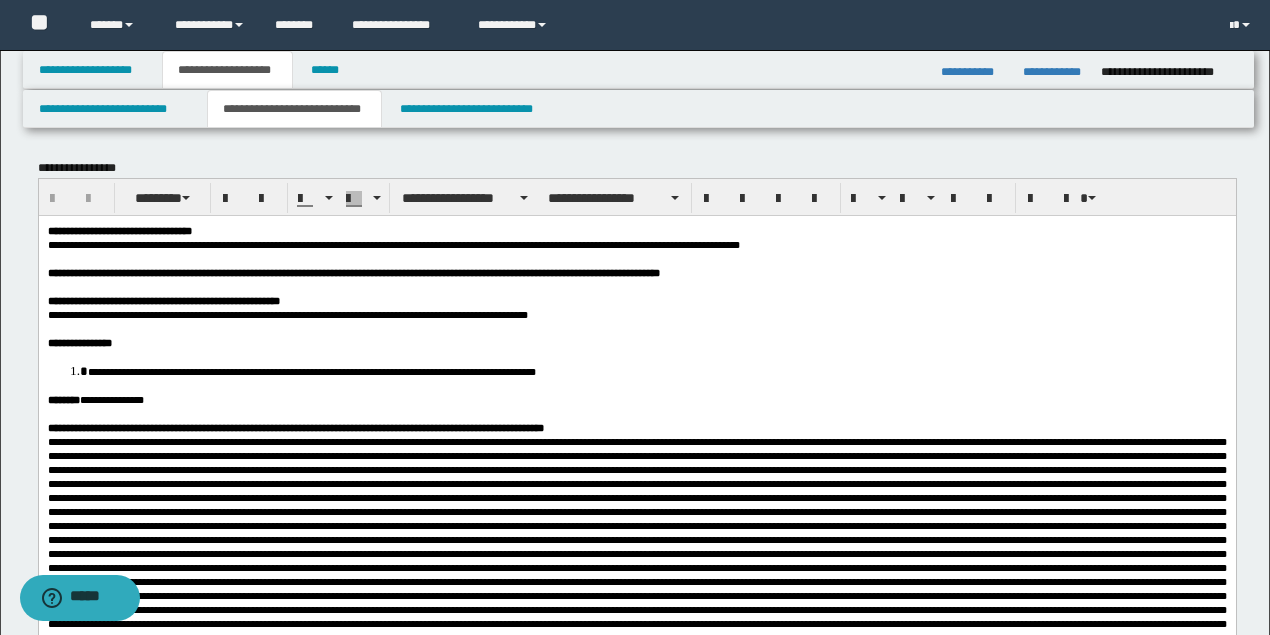 scroll, scrollTop: 0, scrollLeft: 0, axis: both 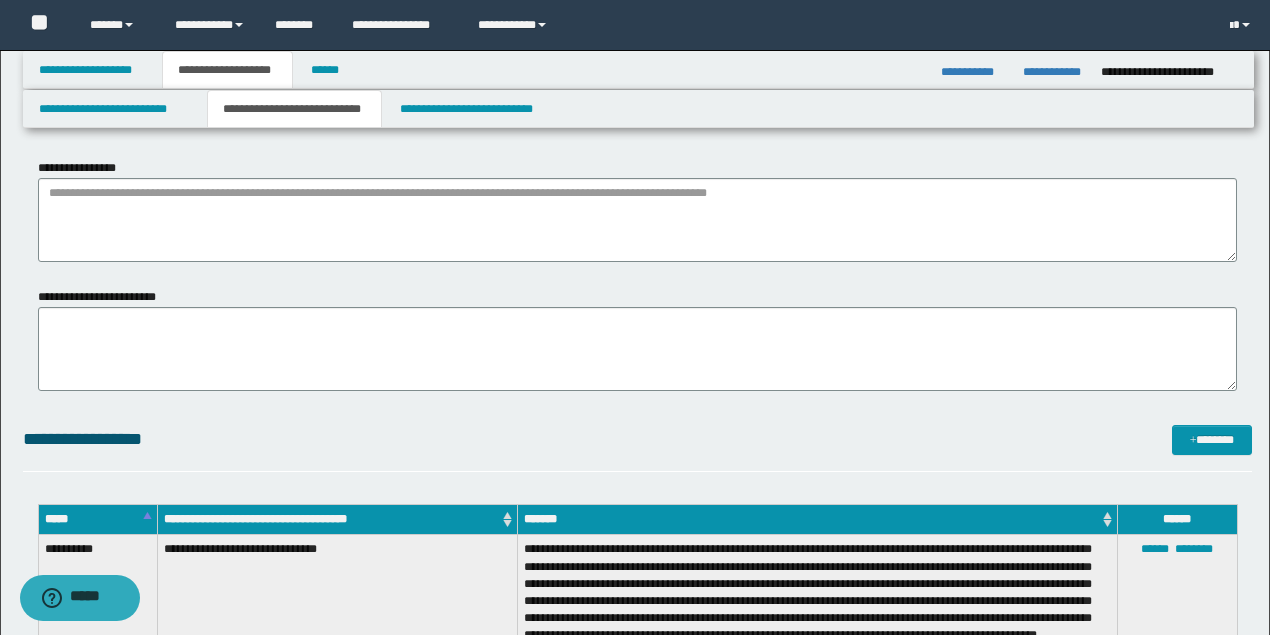 click on "**********" at bounding box center [294, 109] 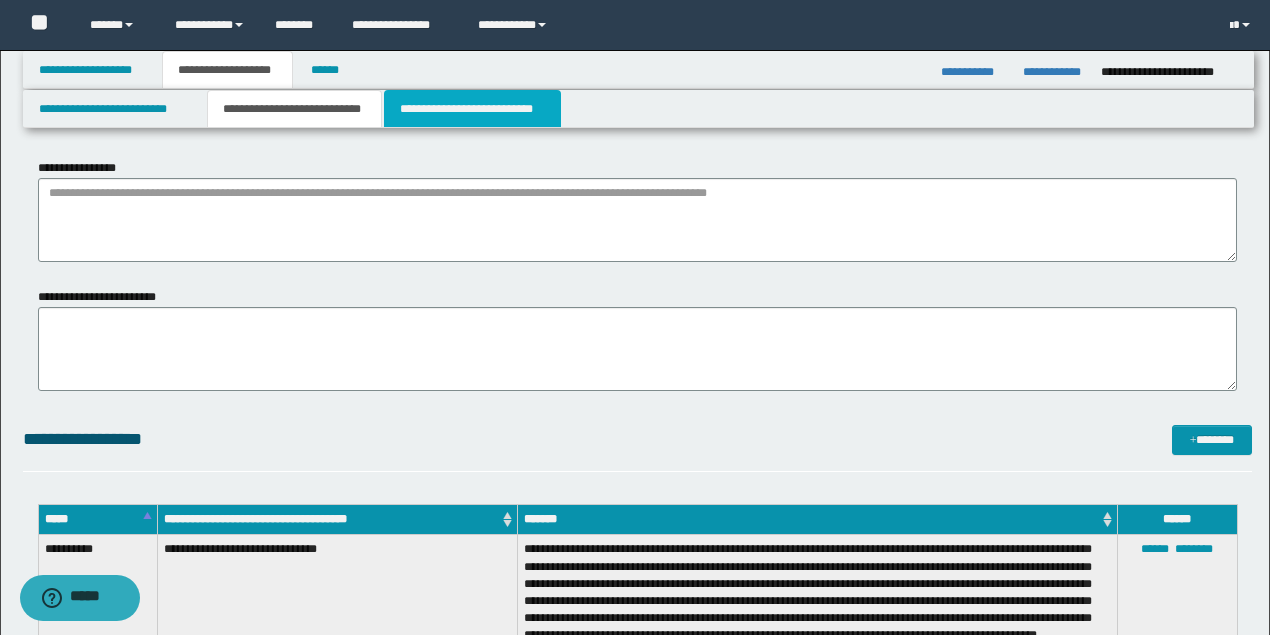 click on "**********" at bounding box center (472, 109) 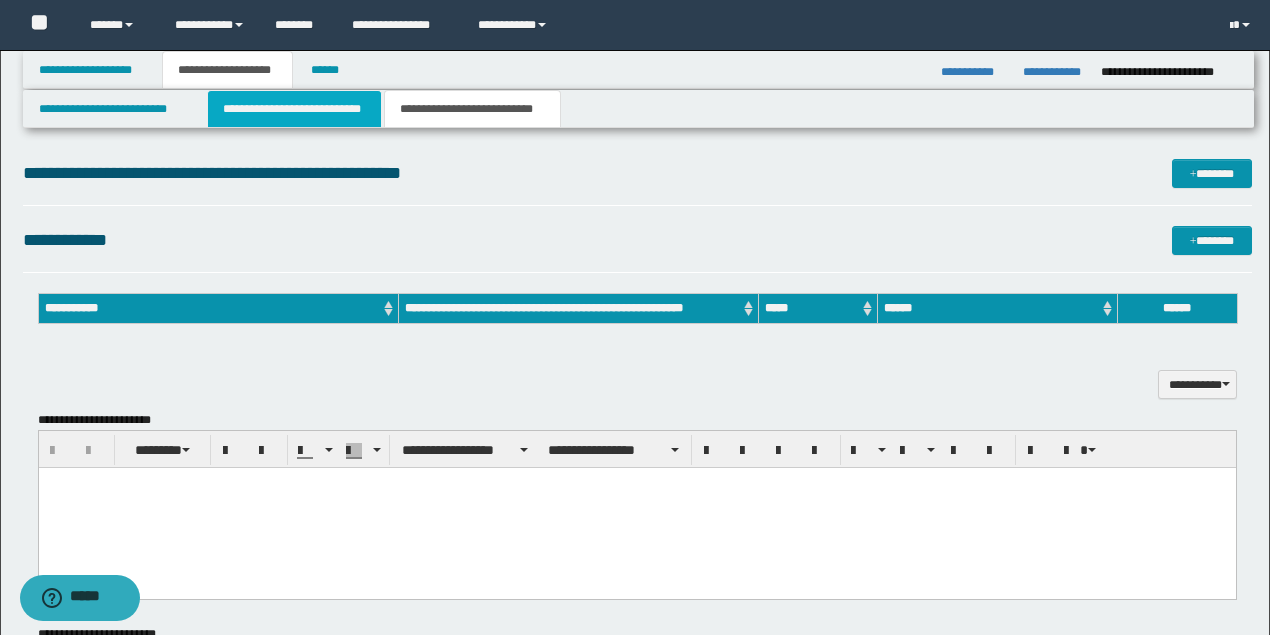 scroll, scrollTop: 0, scrollLeft: 0, axis: both 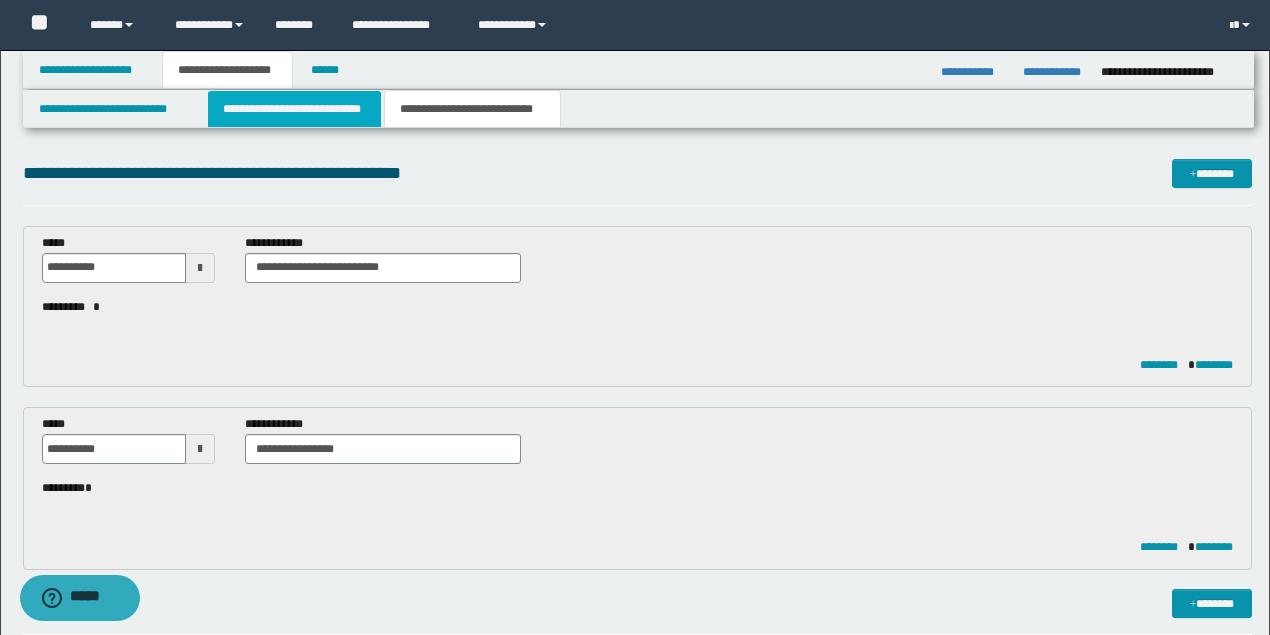 click on "**********" at bounding box center [294, 109] 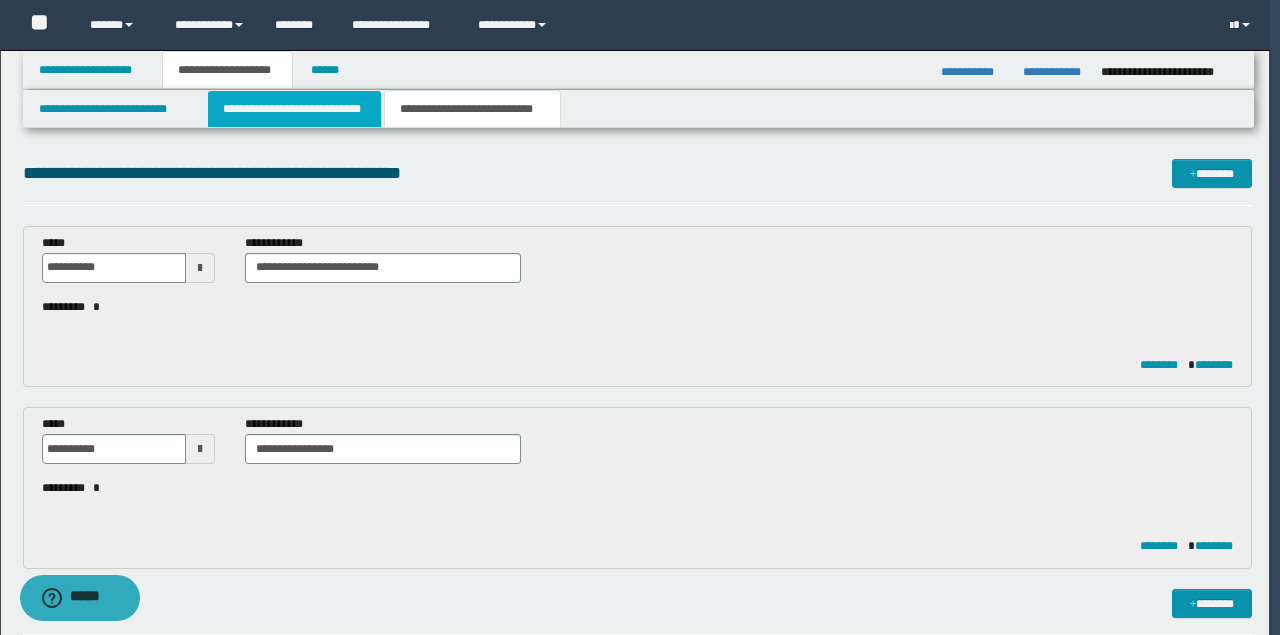 type 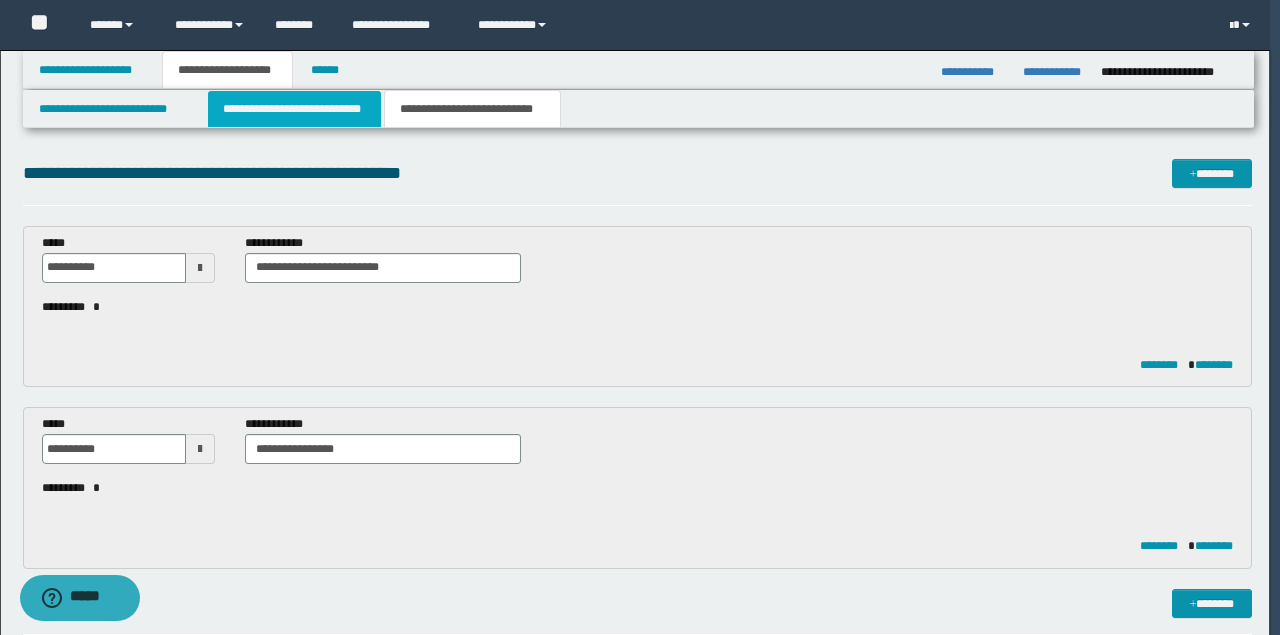 type 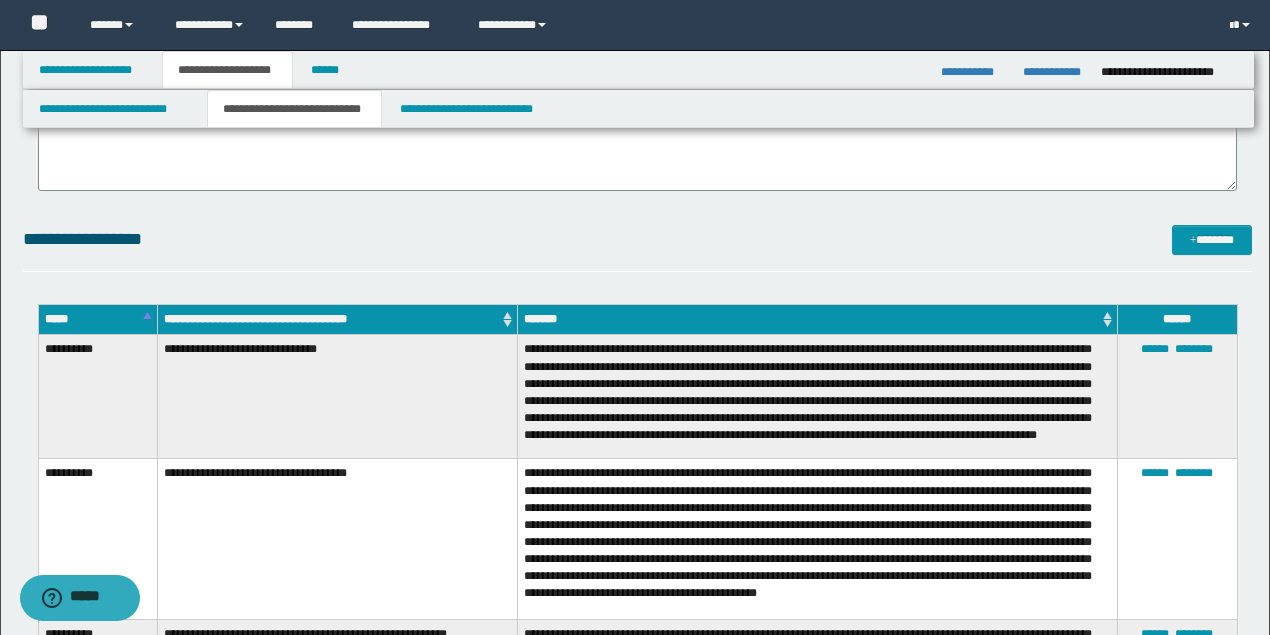 scroll, scrollTop: 0, scrollLeft: 0, axis: both 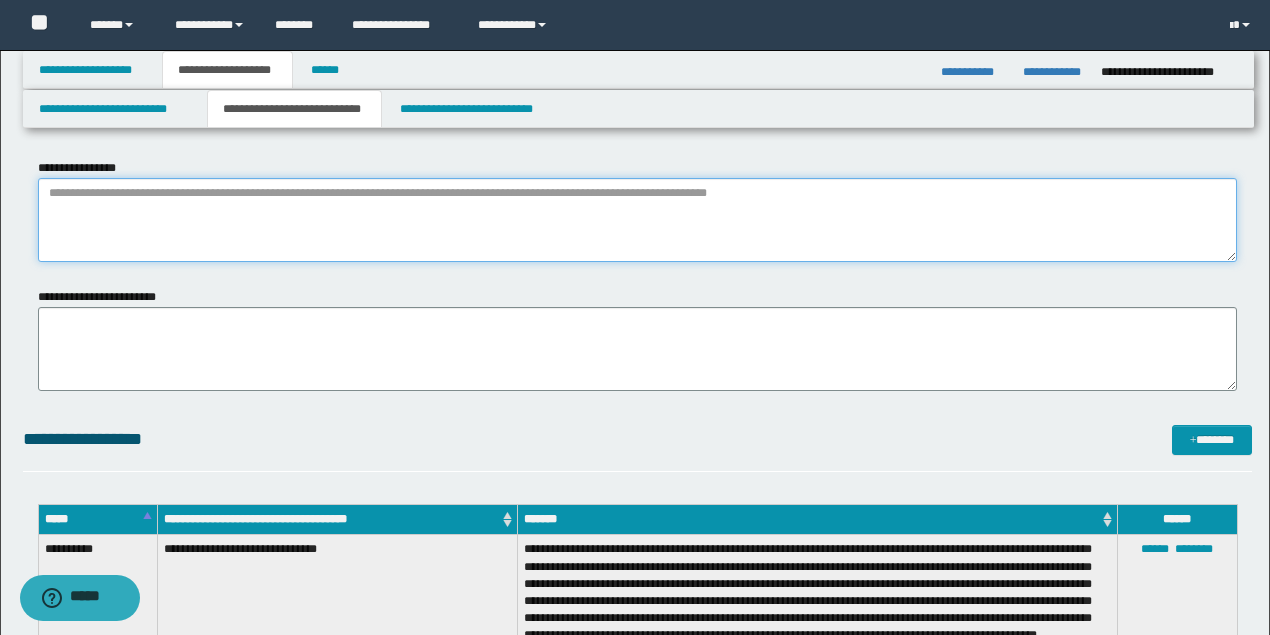 click on "**********" at bounding box center (637, 220) 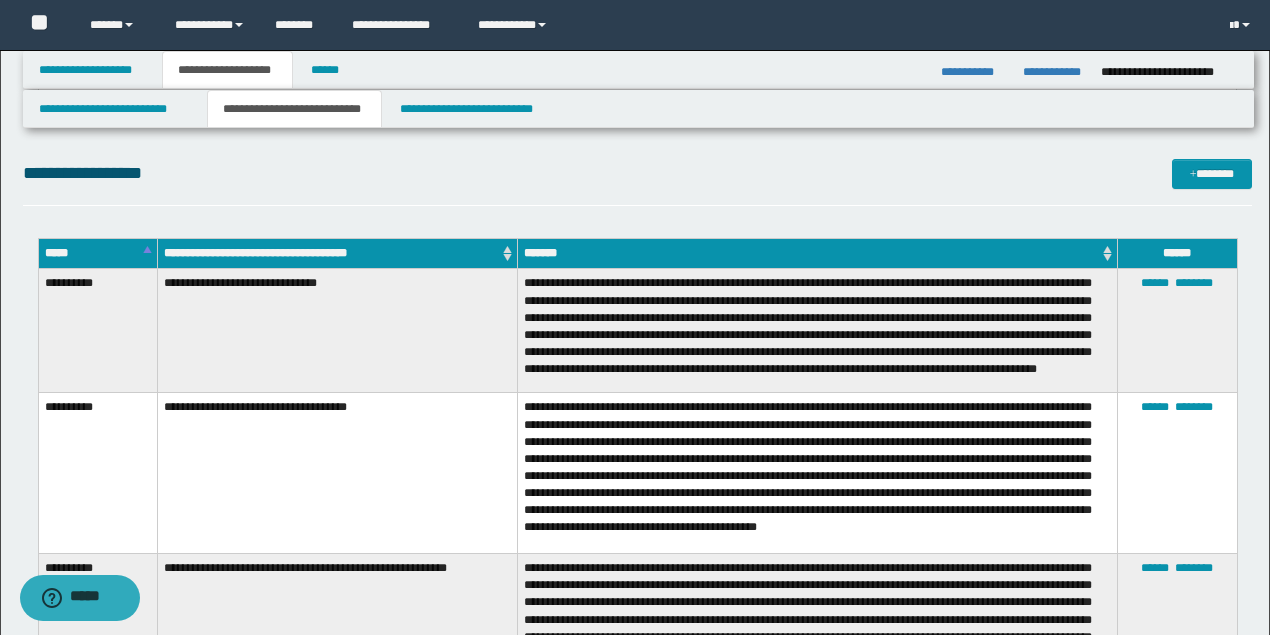 scroll, scrollTop: 466, scrollLeft: 0, axis: vertical 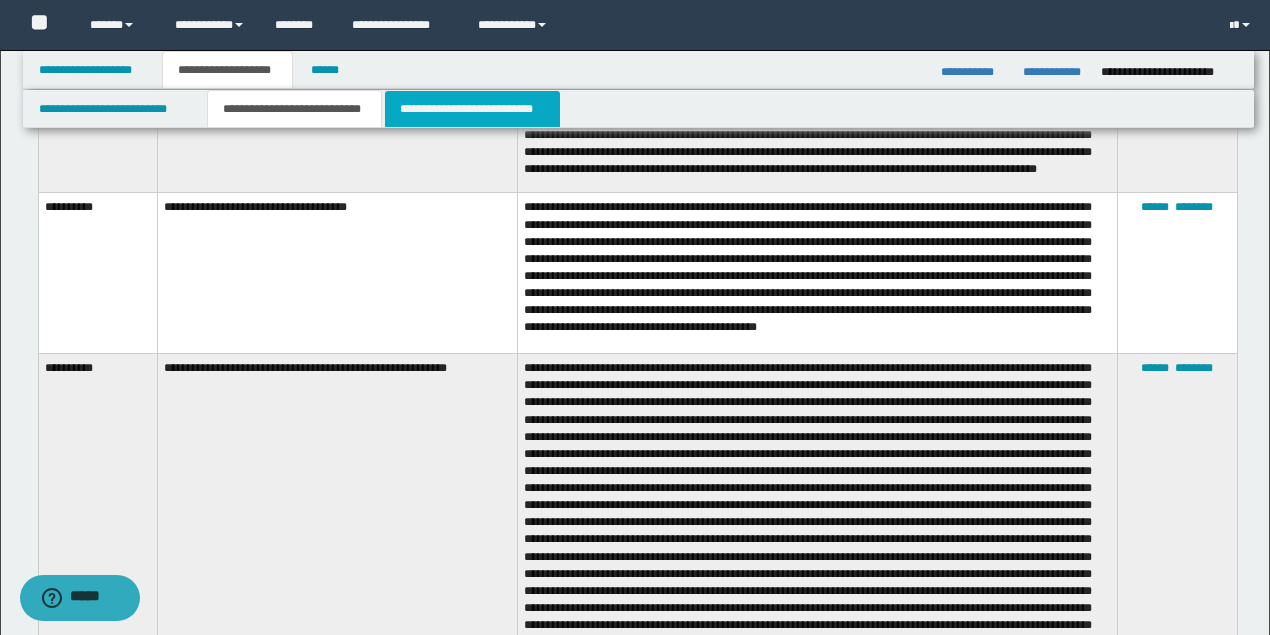 click on "**********" at bounding box center (472, 109) 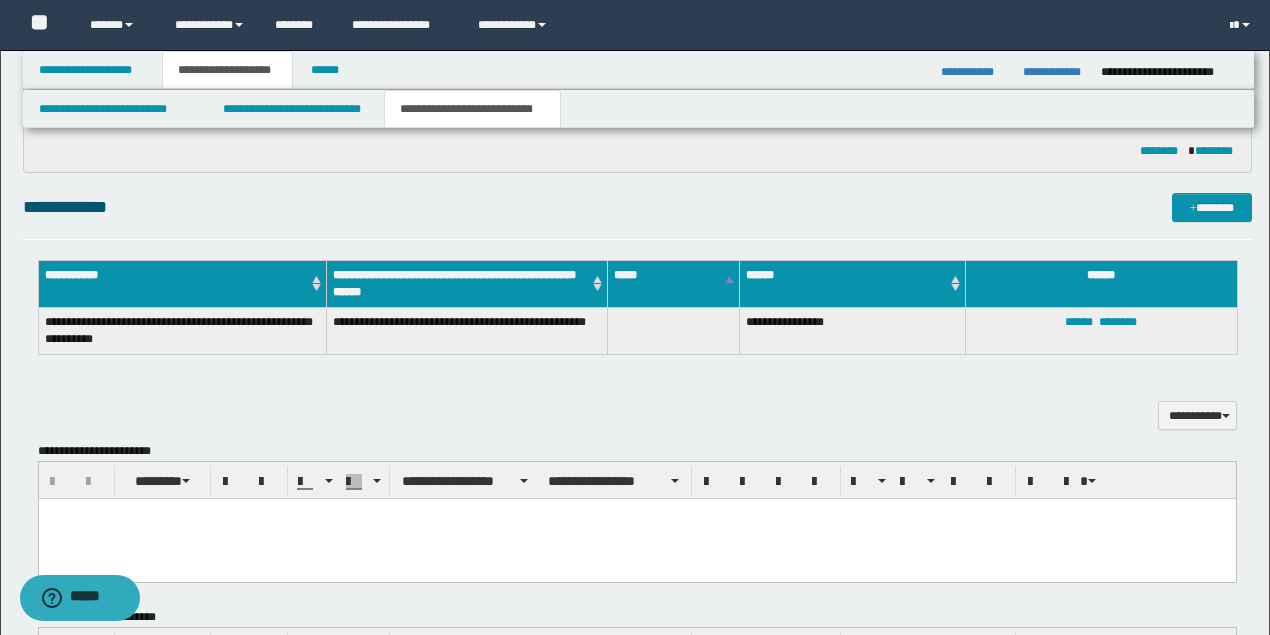 scroll, scrollTop: 1352, scrollLeft: 0, axis: vertical 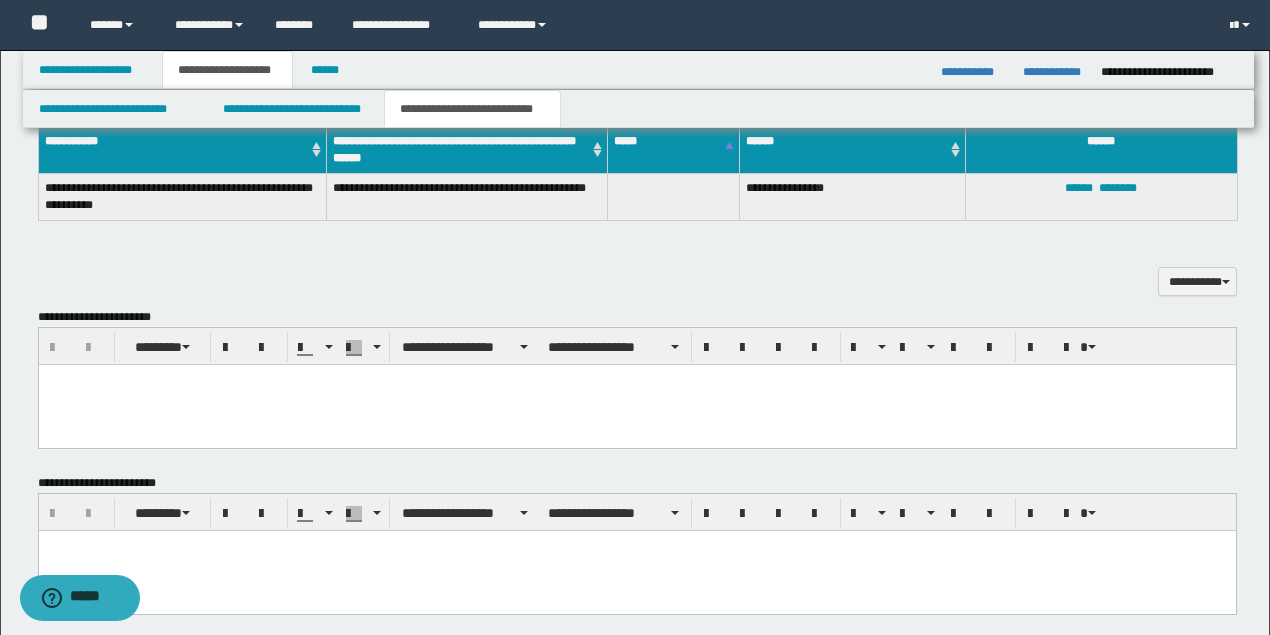 click at bounding box center (636, 380) 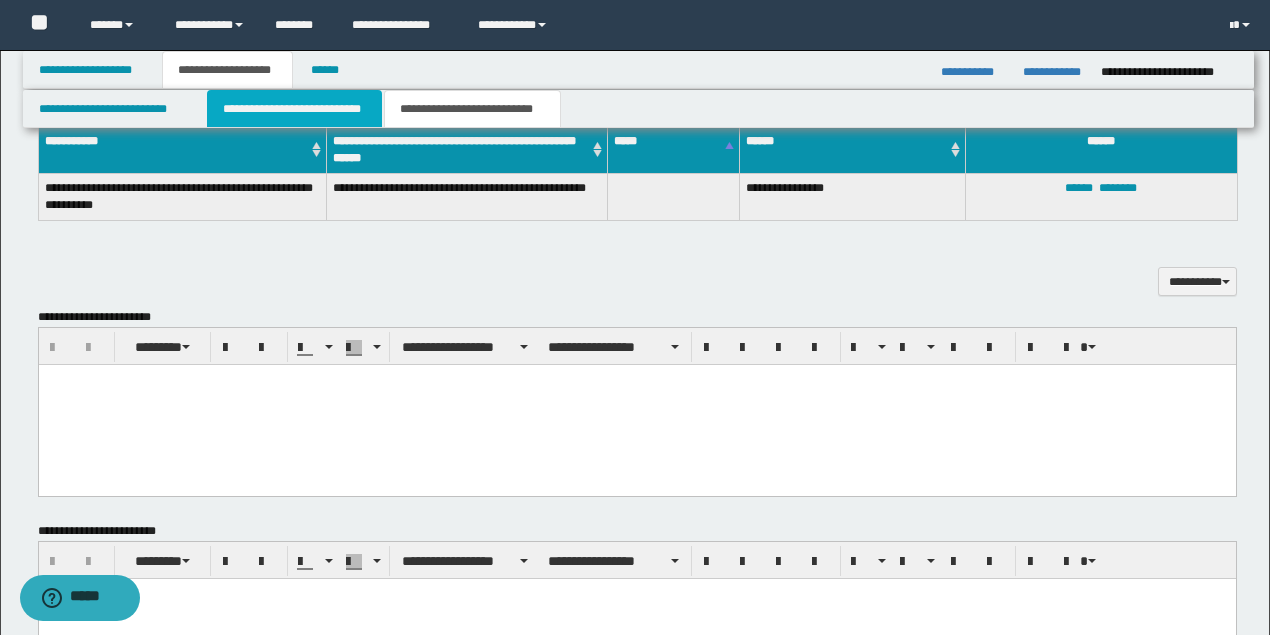 drag, startPoint x: 340, startPoint y: 116, endPoint x: 389, endPoint y: 171, distance: 73.661385 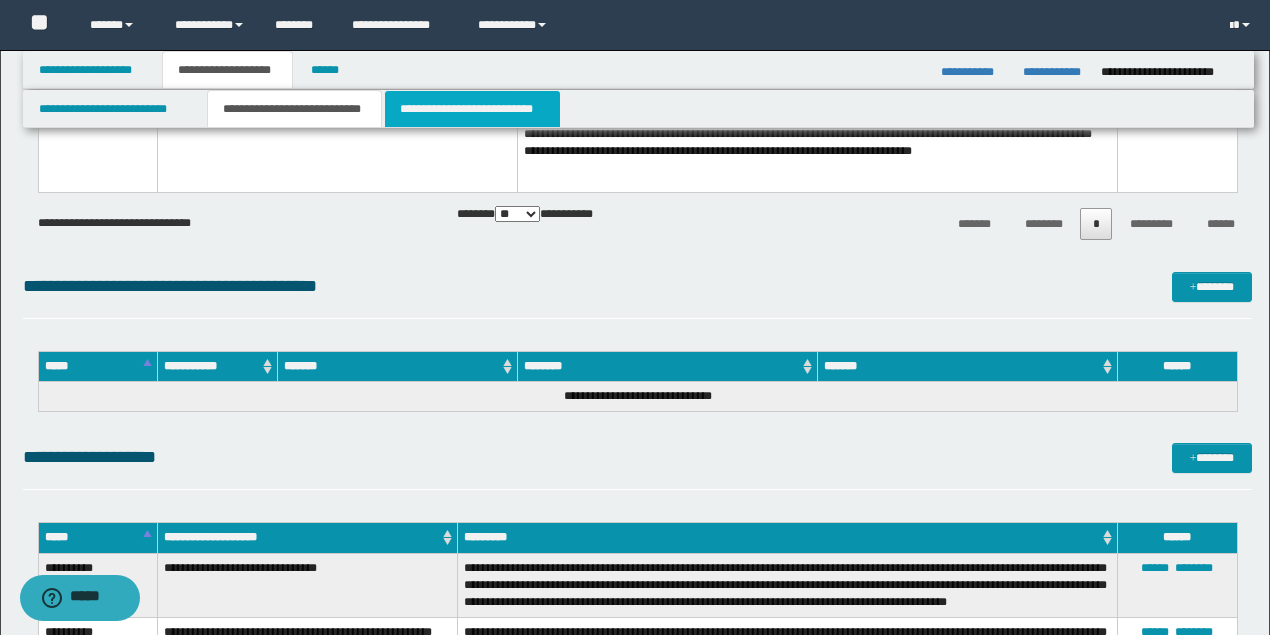 click on "**********" at bounding box center [472, 109] 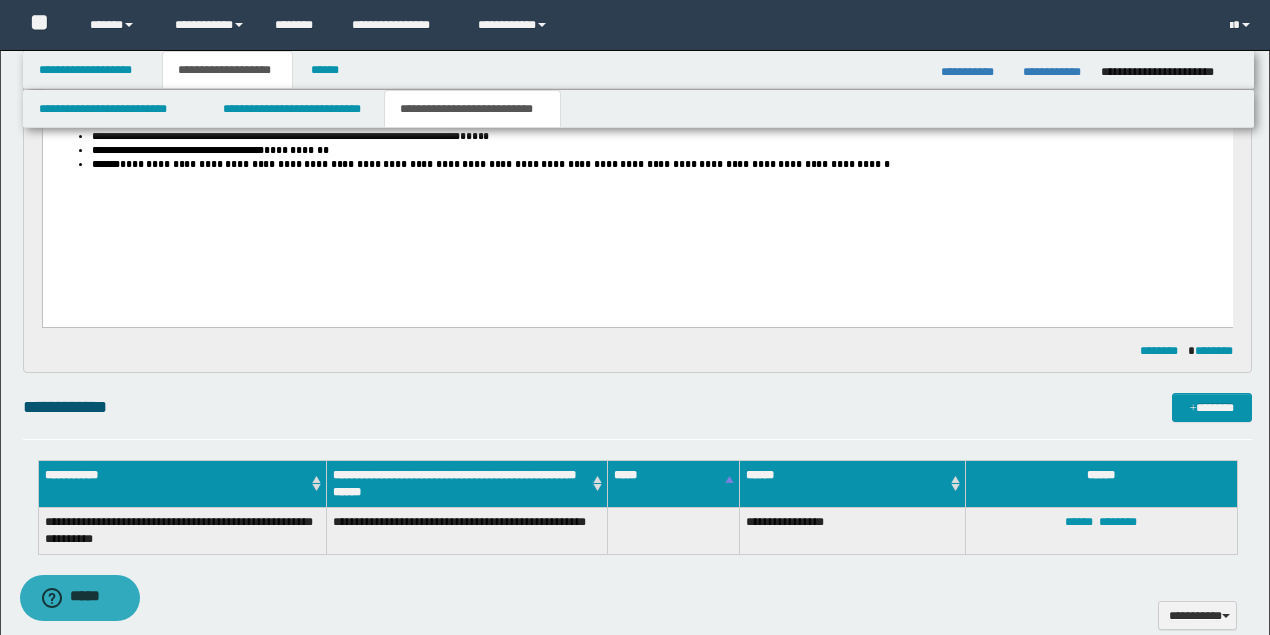 scroll, scrollTop: 818, scrollLeft: 0, axis: vertical 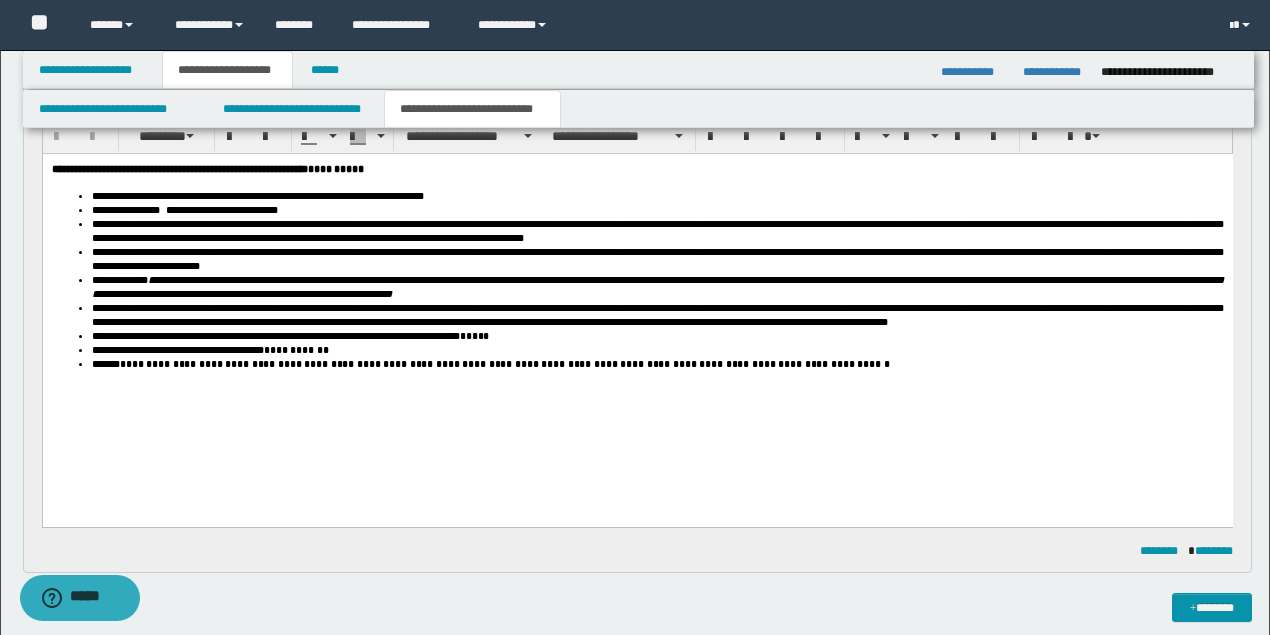 click on "**********" at bounding box center [657, 350] 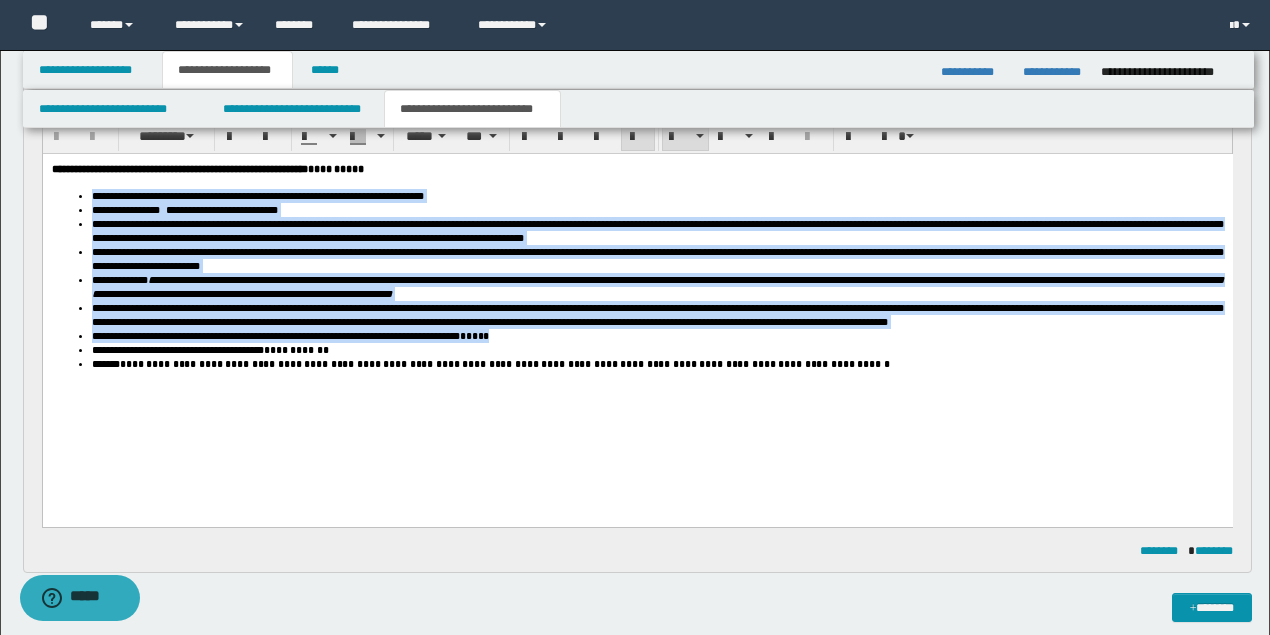 drag, startPoint x: 569, startPoint y: 365, endPoint x: 112, endPoint y: 221, distance: 479.1503 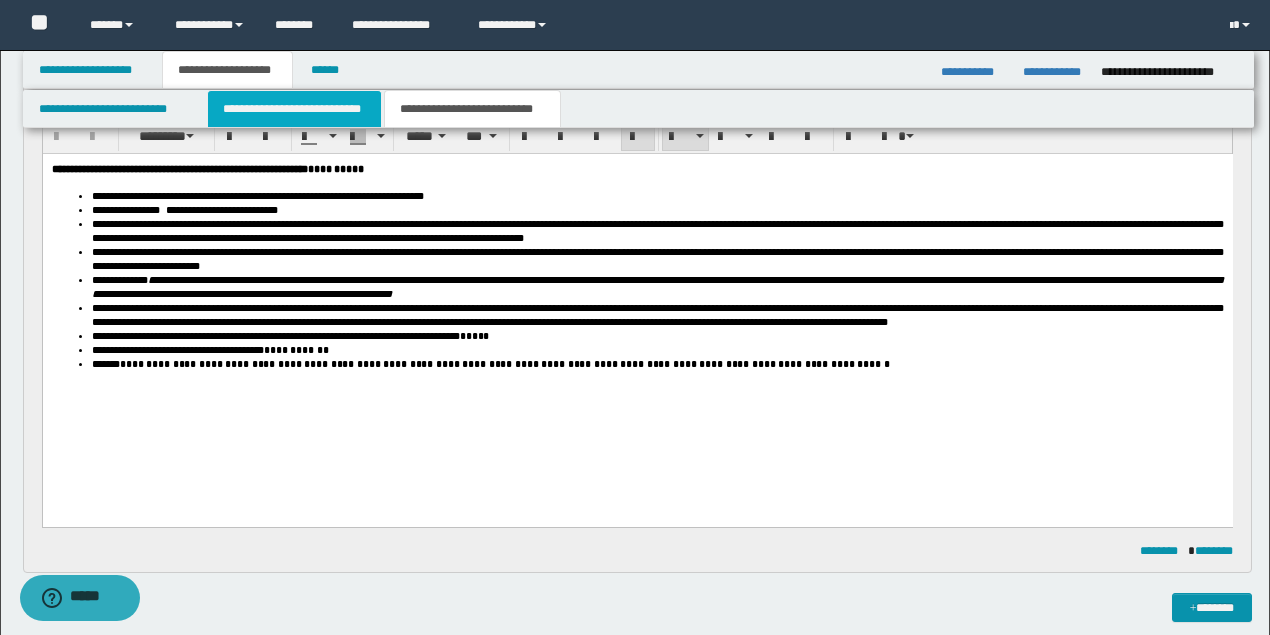 click on "**********" at bounding box center (294, 109) 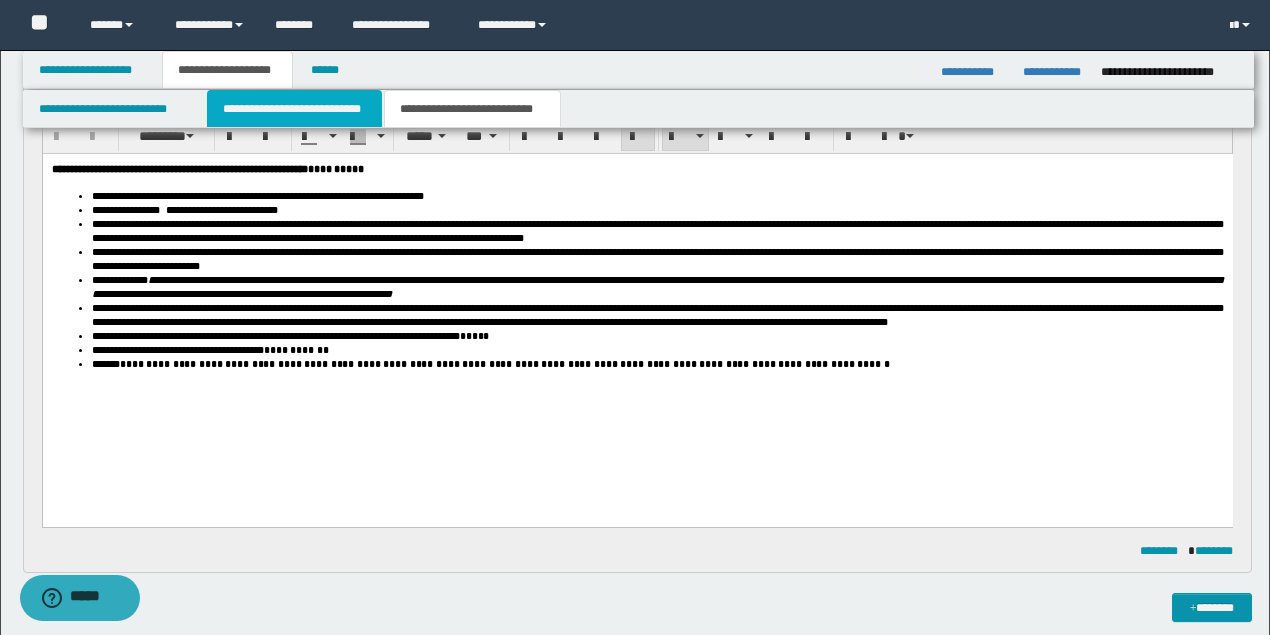 type 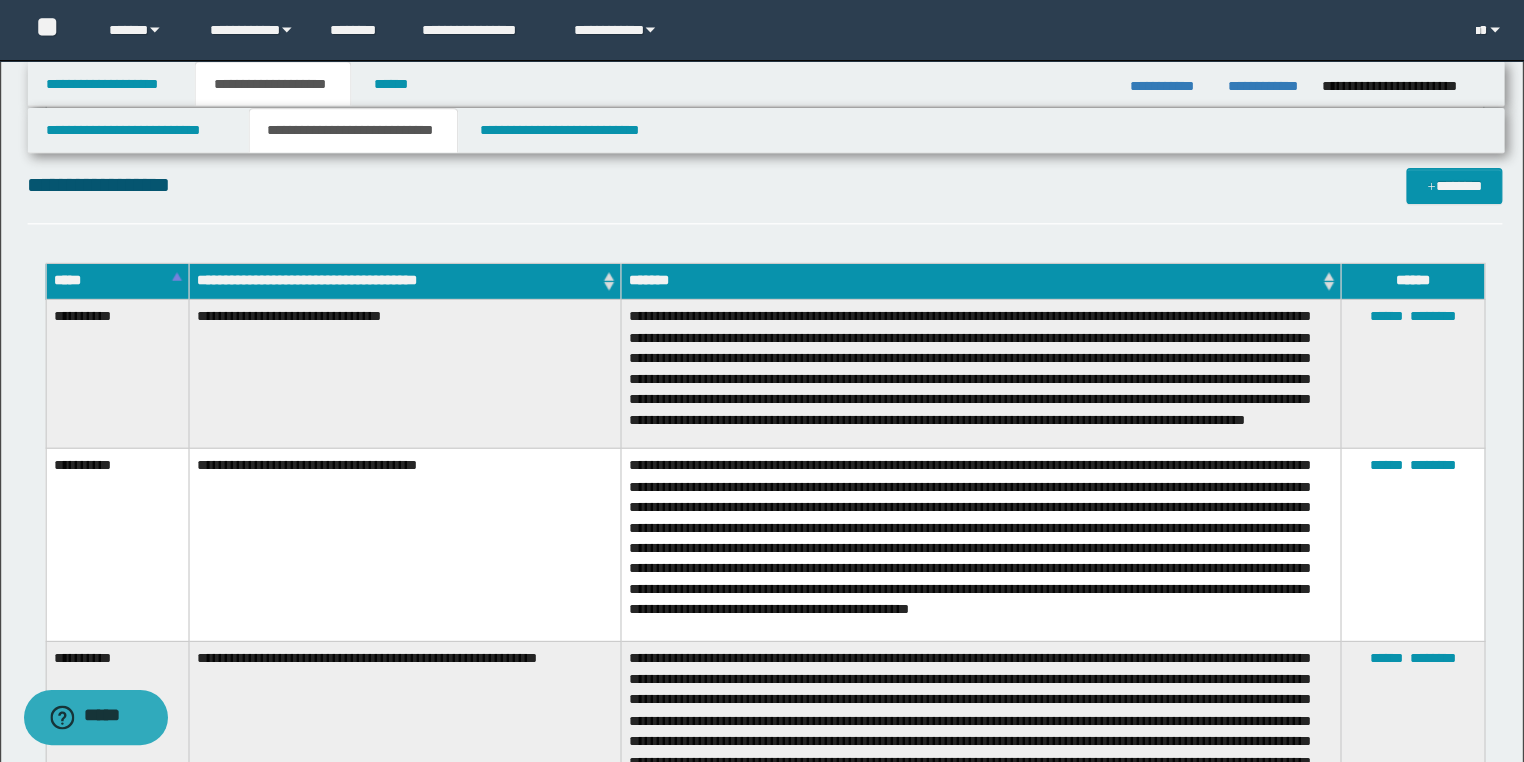 scroll, scrollTop: 0, scrollLeft: 0, axis: both 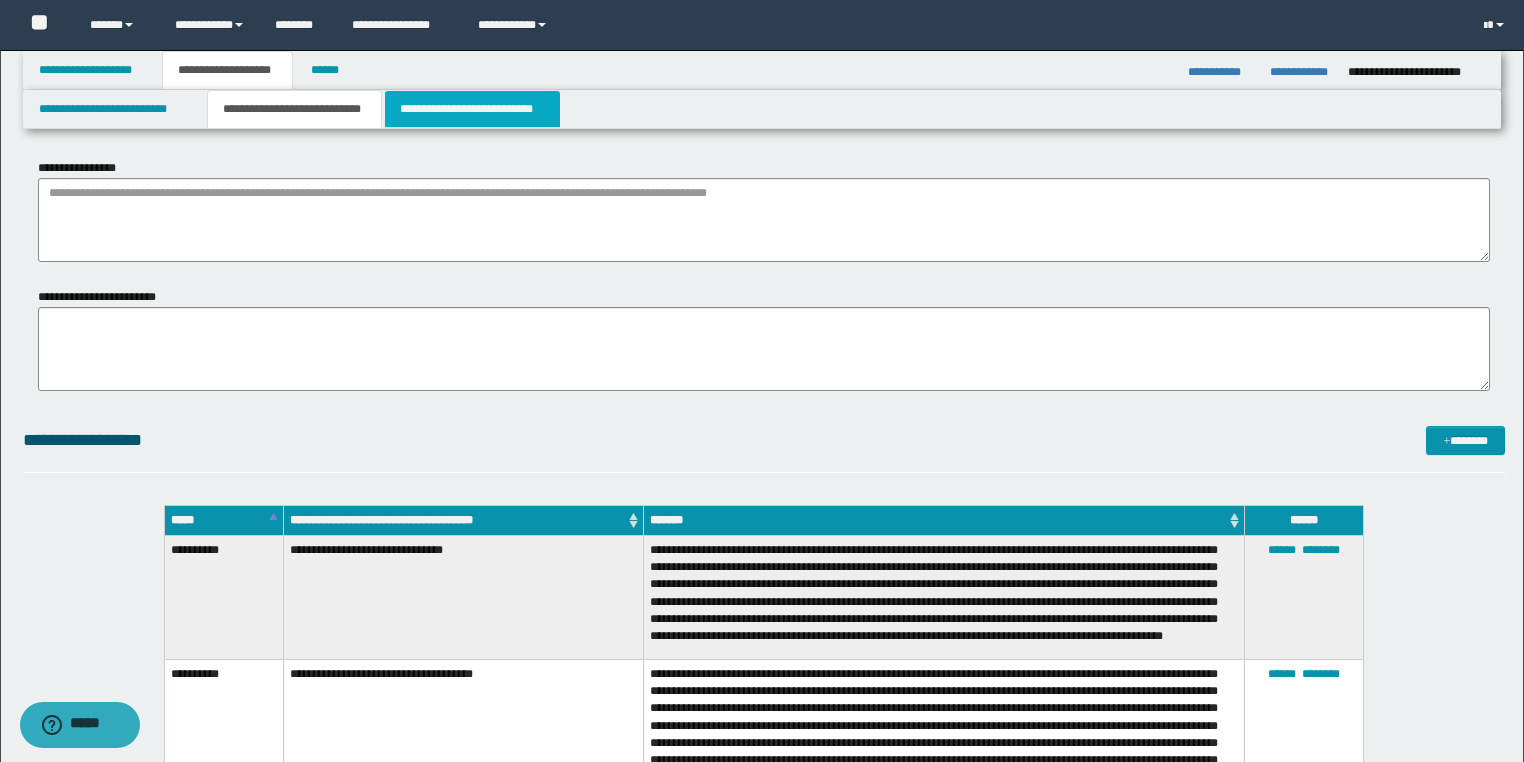 click on "**********" at bounding box center (472, 109) 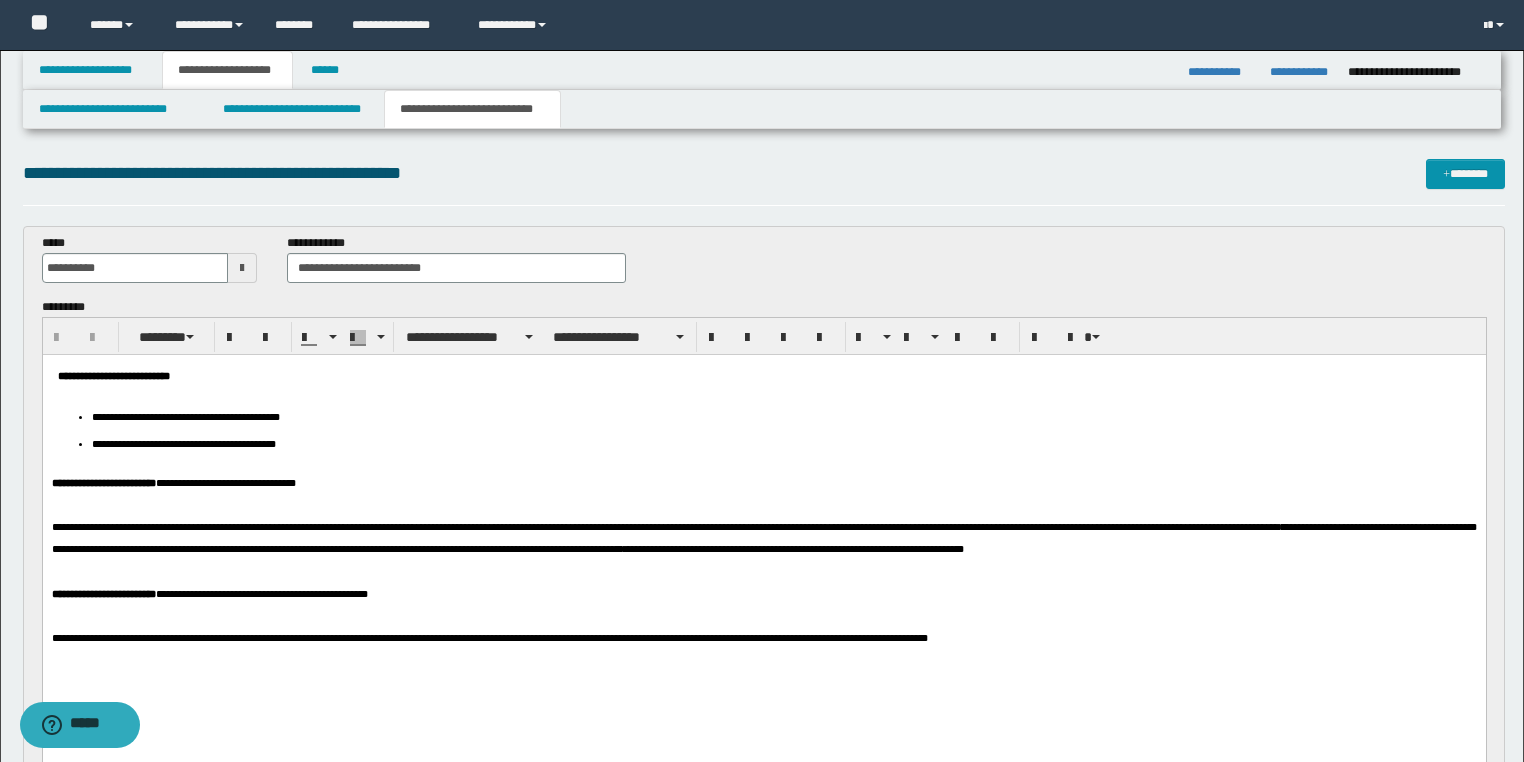 scroll, scrollTop: 80, scrollLeft: 0, axis: vertical 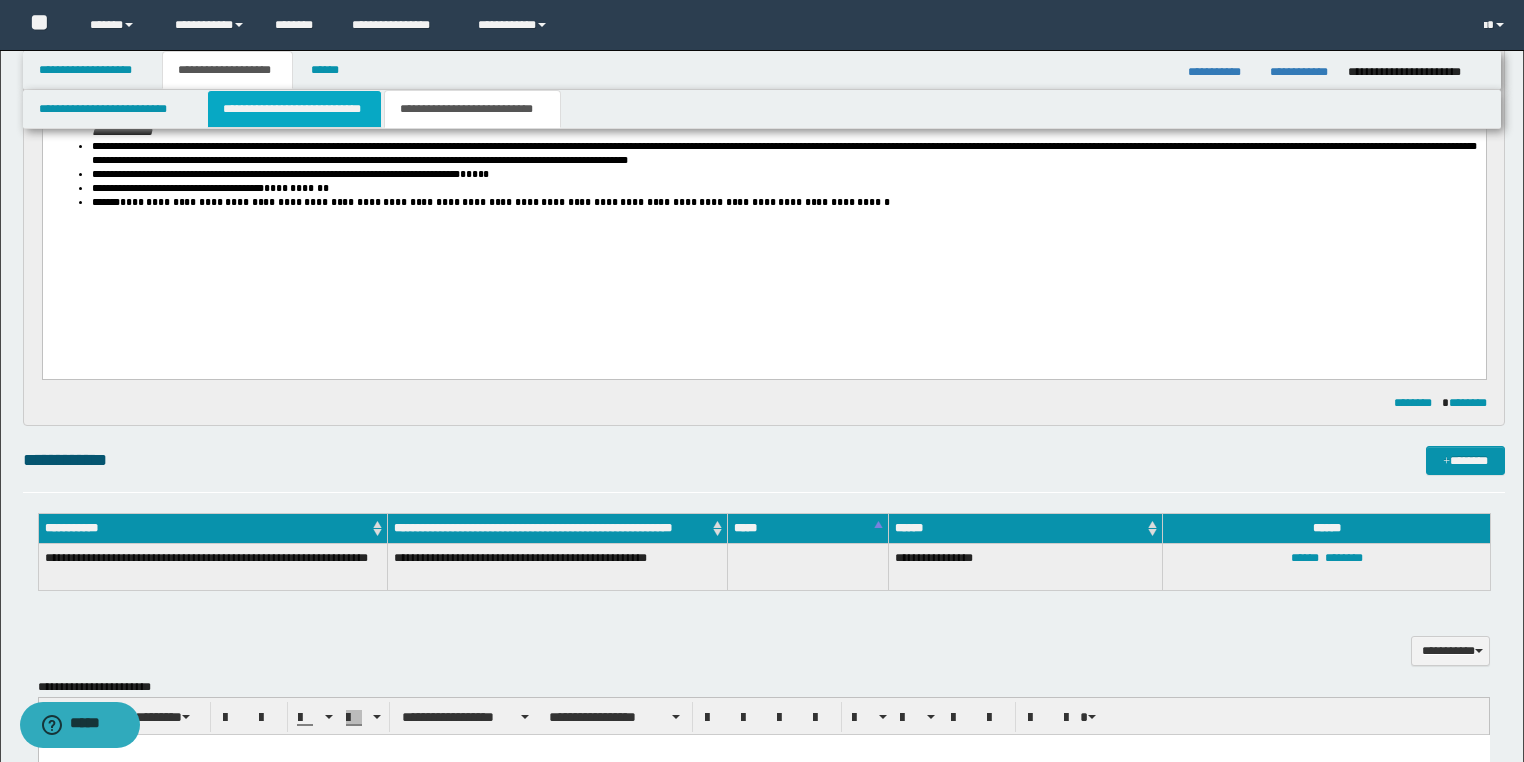 click on "**********" at bounding box center (294, 109) 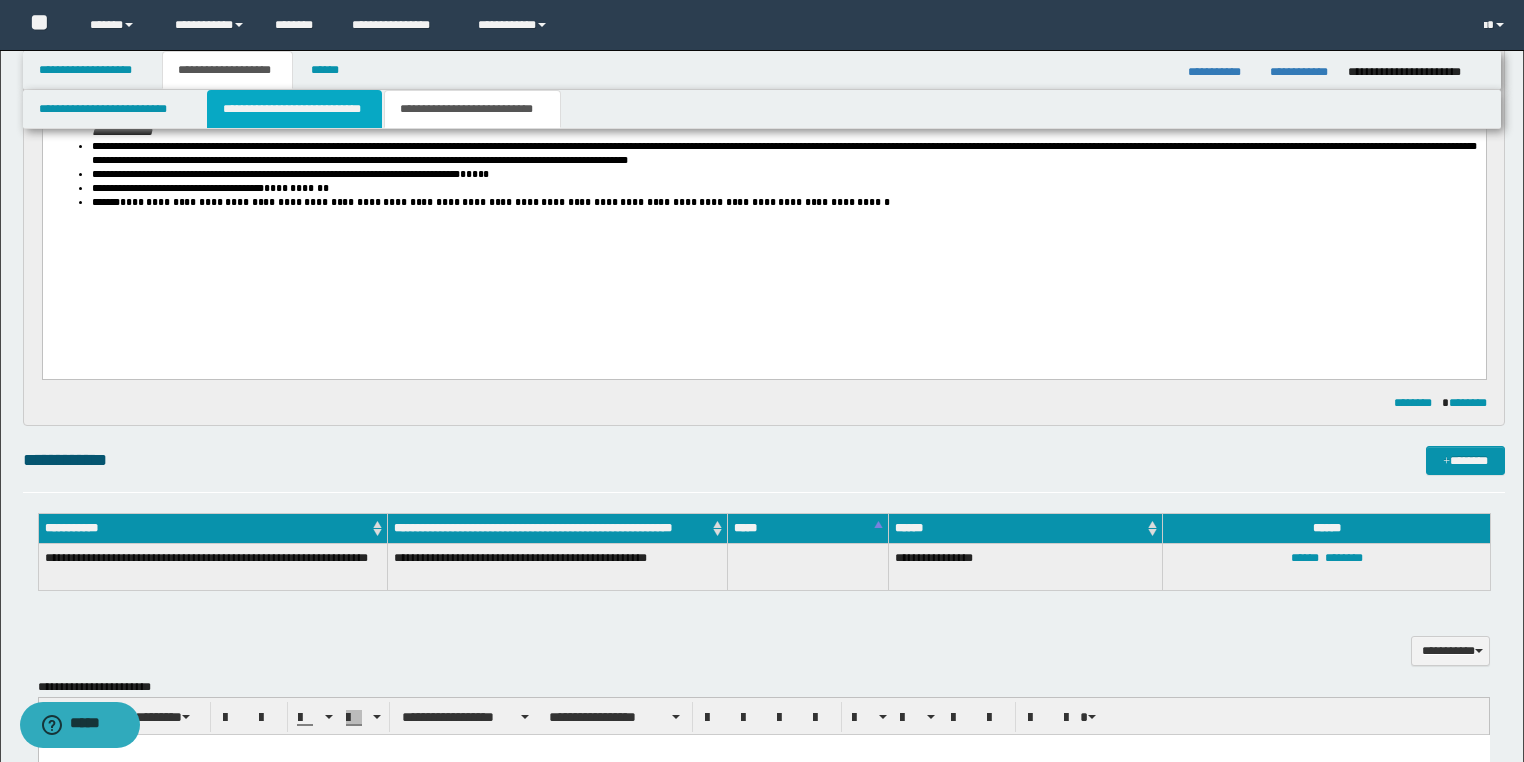 type 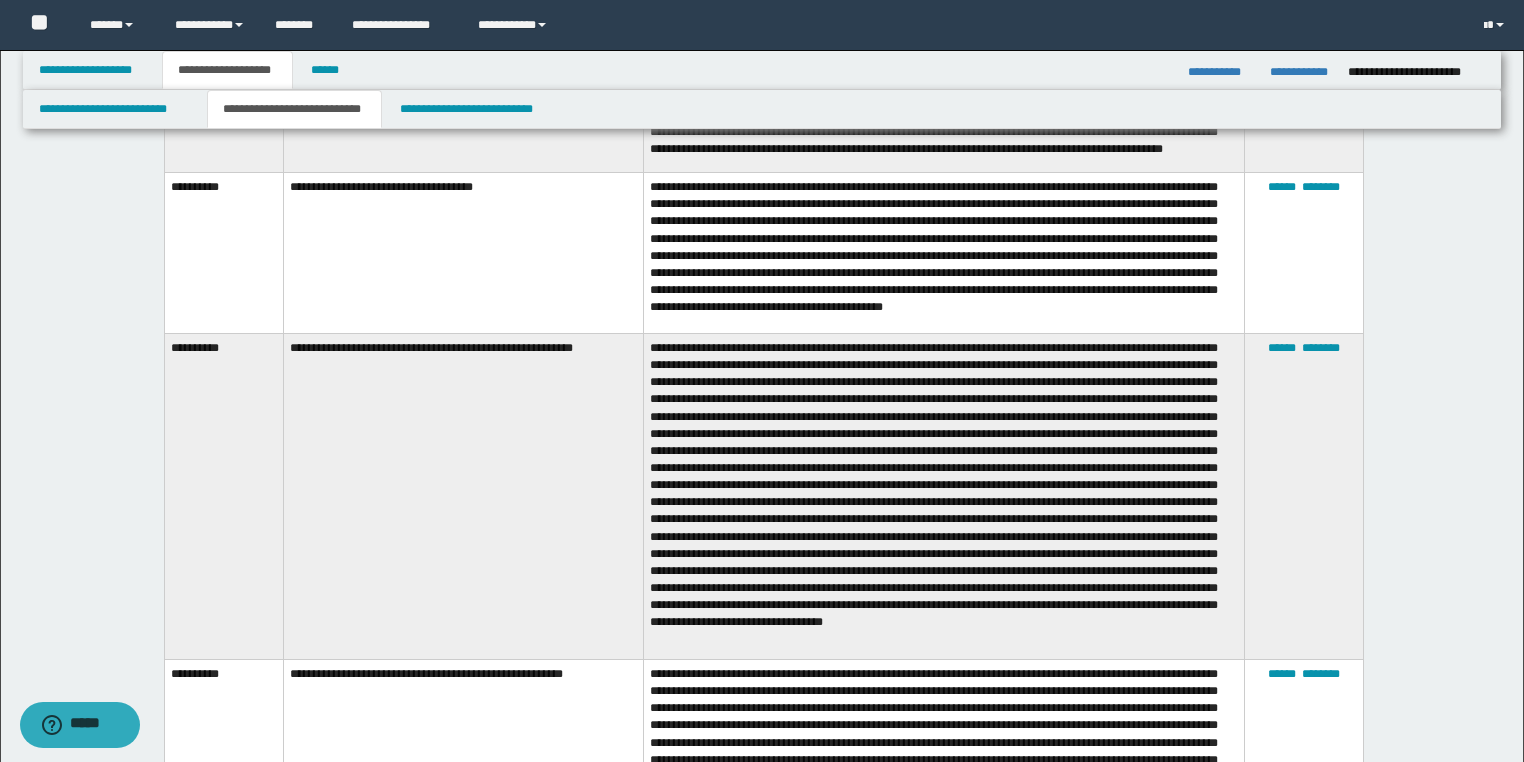 scroll, scrollTop: 247, scrollLeft: 0, axis: vertical 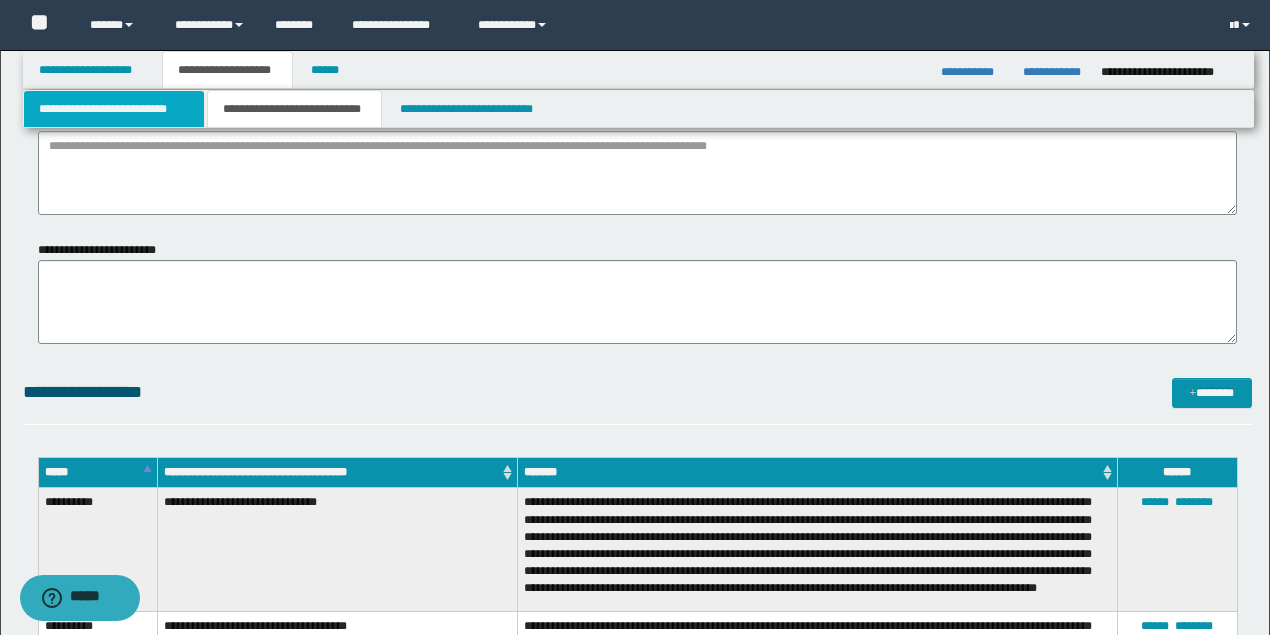click on "**********" at bounding box center [114, 109] 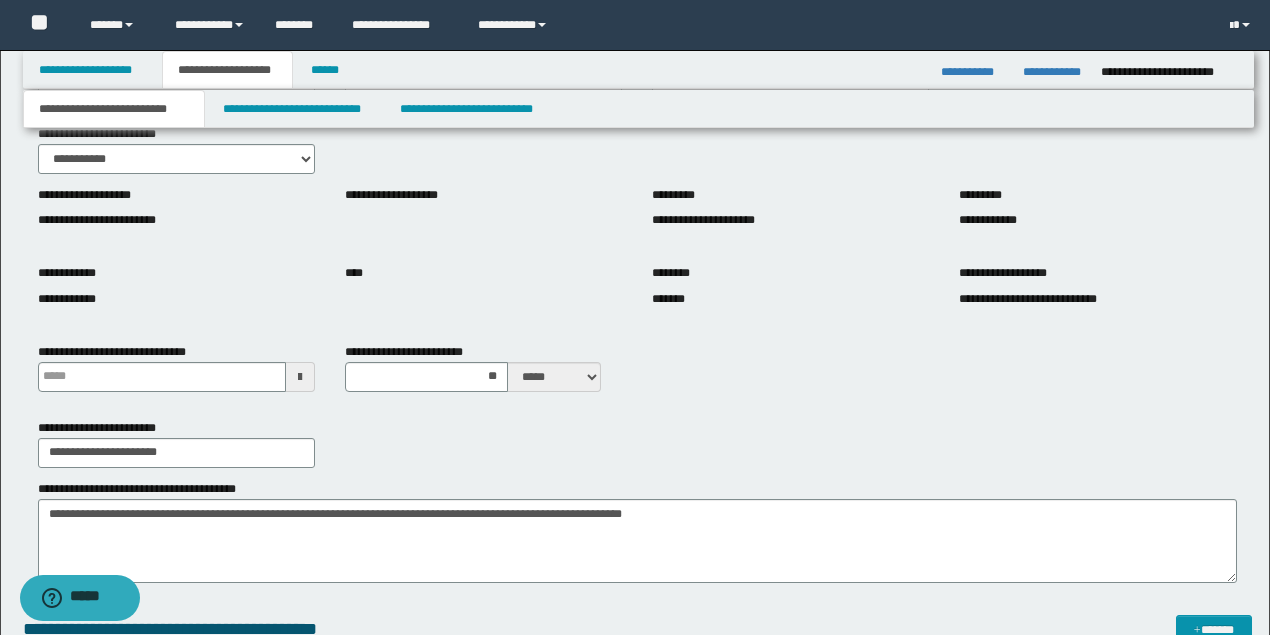 type 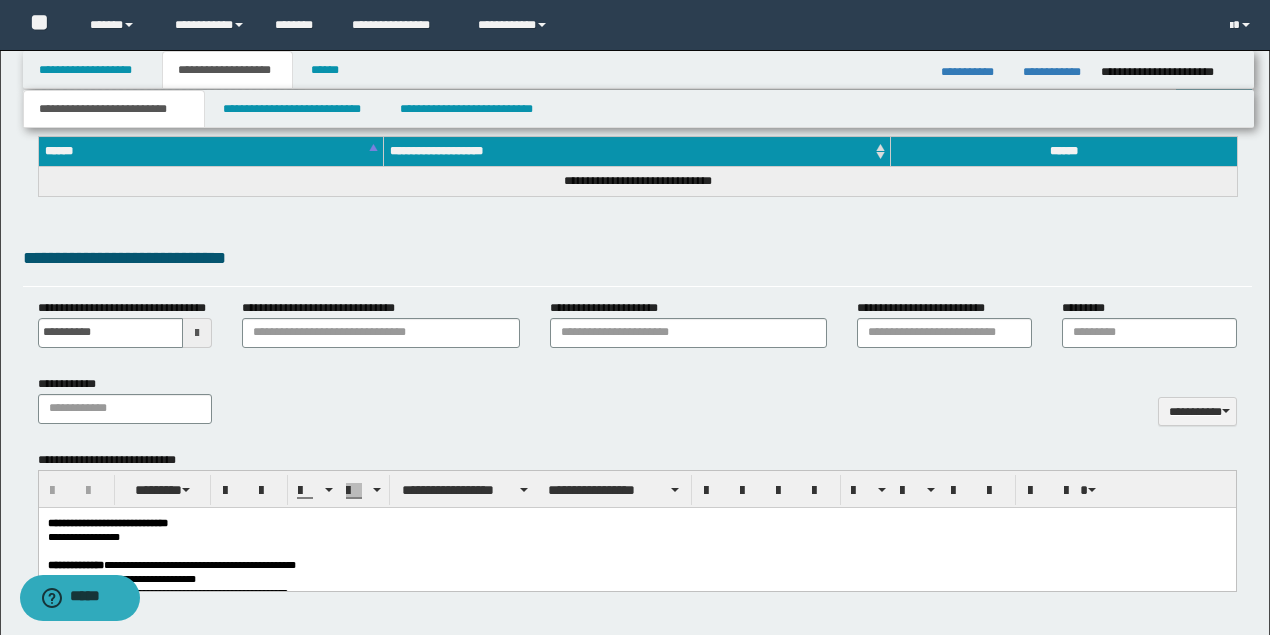 scroll, scrollTop: 980, scrollLeft: 0, axis: vertical 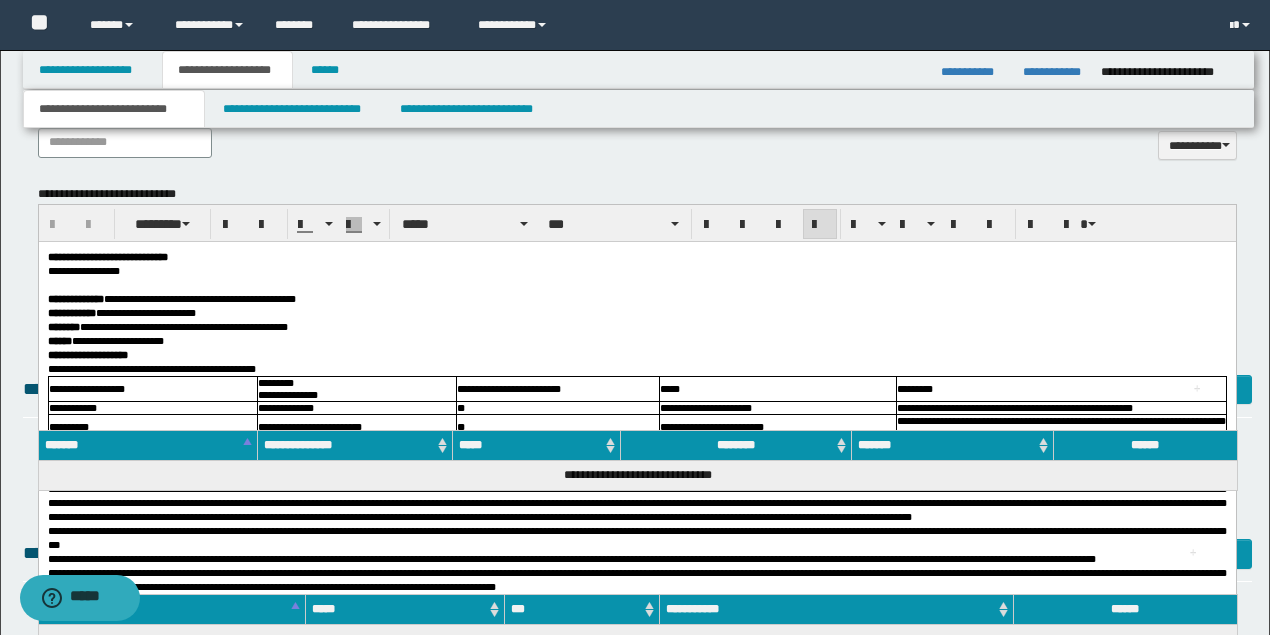 click at bounding box center (636, 284) 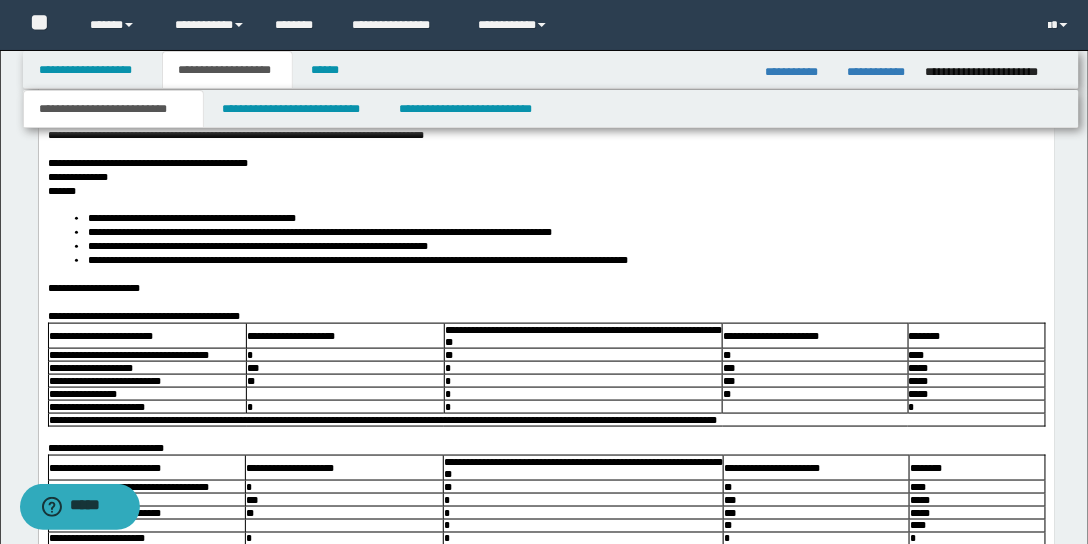 scroll, scrollTop: 2447, scrollLeft: 0, axis: vertical 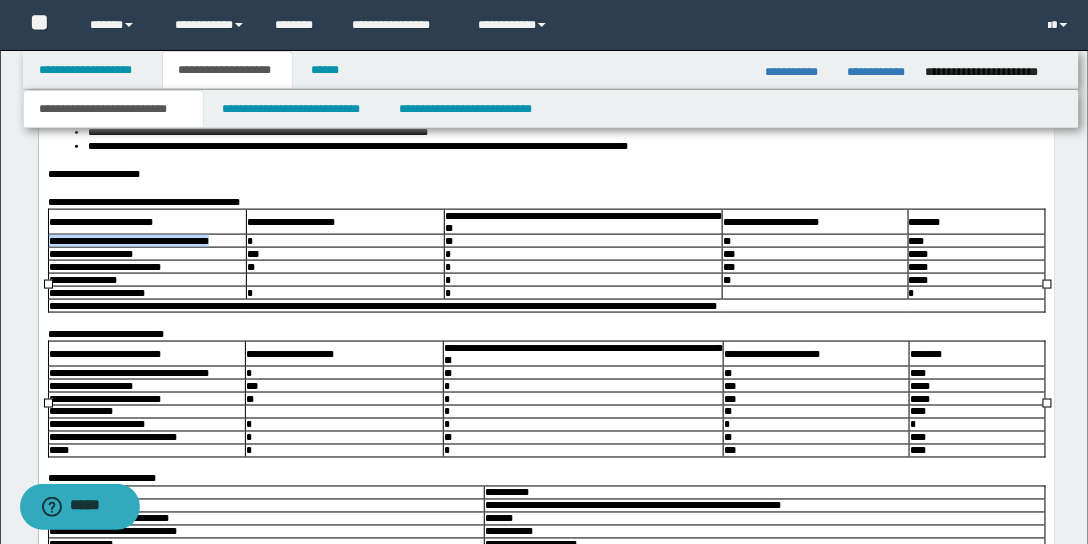 drag, startPoint x: 241, startPoint y: 322, endPoint x: 82, endPoint y: 324, distance: 159.01257 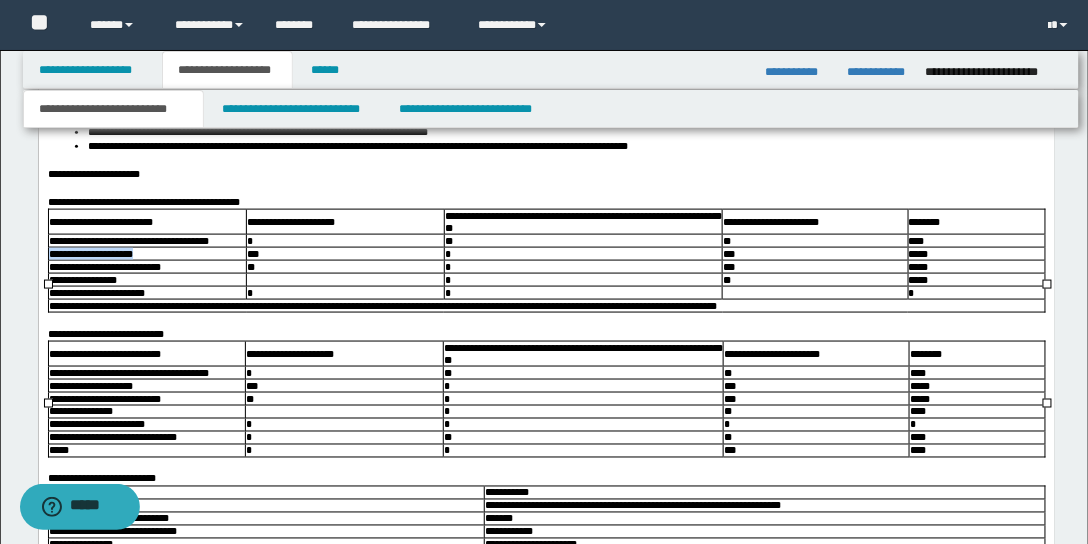 drag, startPoint x: 161, startPoint y: 338, endPoint x: 49, endPoint y: 332, distance: 112.1606 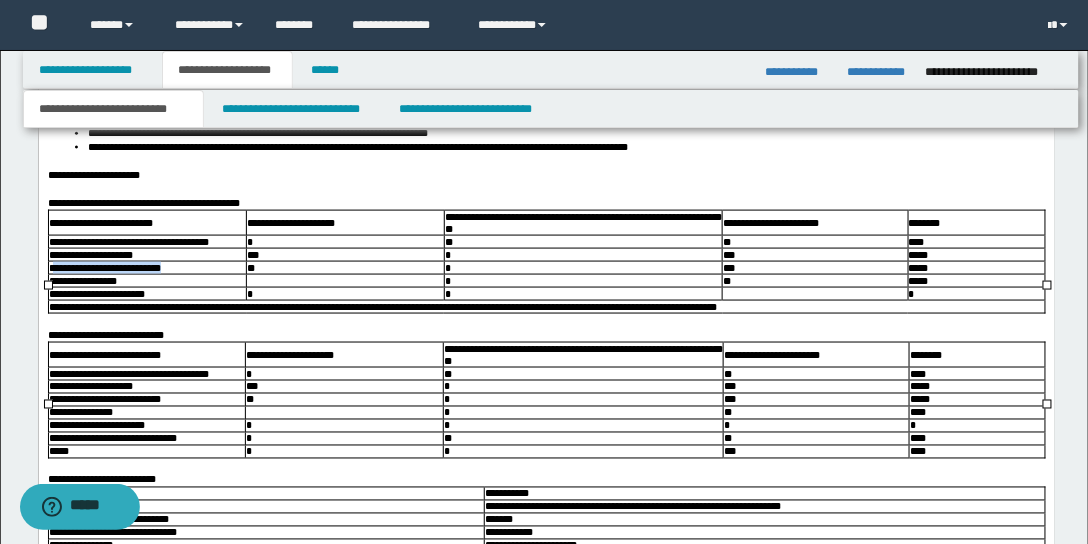 scroll, scrollTop: 2447, scrollLeft: 0, axis: vertical 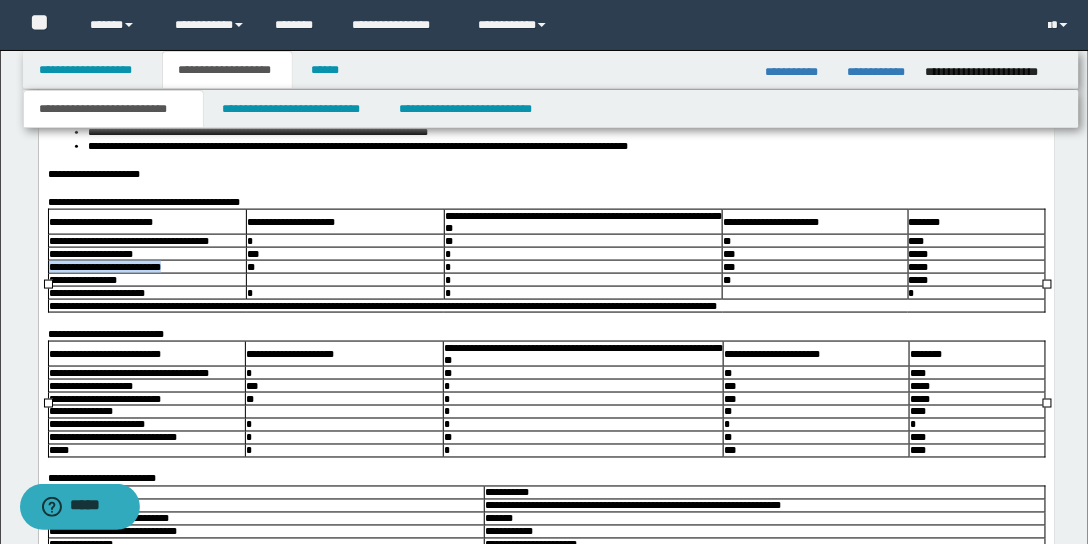 drag, startPoint x: 195, startPoint y: 350, endPoint x: 51, endPoint y: 351, distance: 144.00348 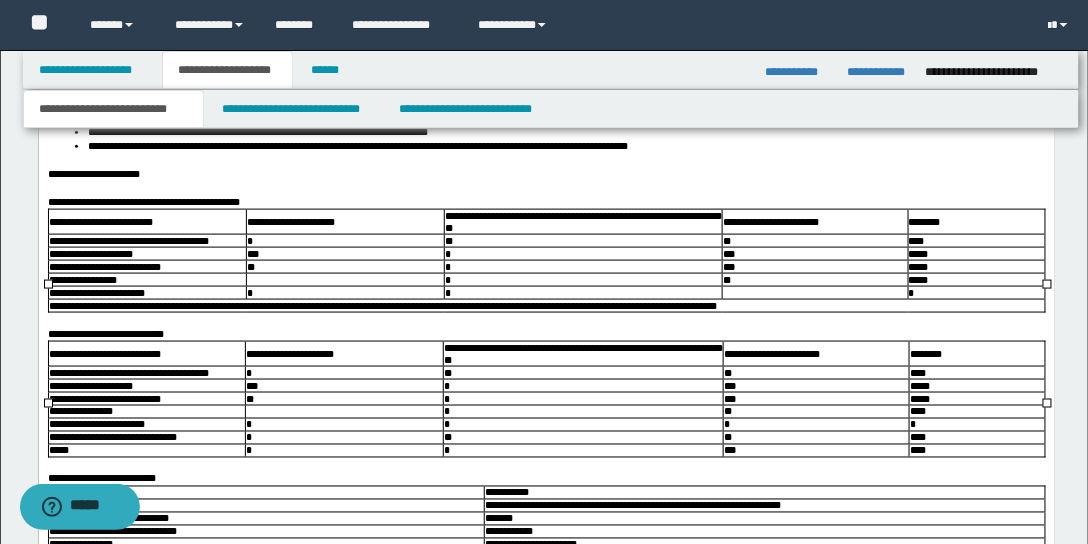 drag, startPoint x: 144, startPoint y: 362, endPoint x: 134, endPoint y: 361, distance: 10.049875 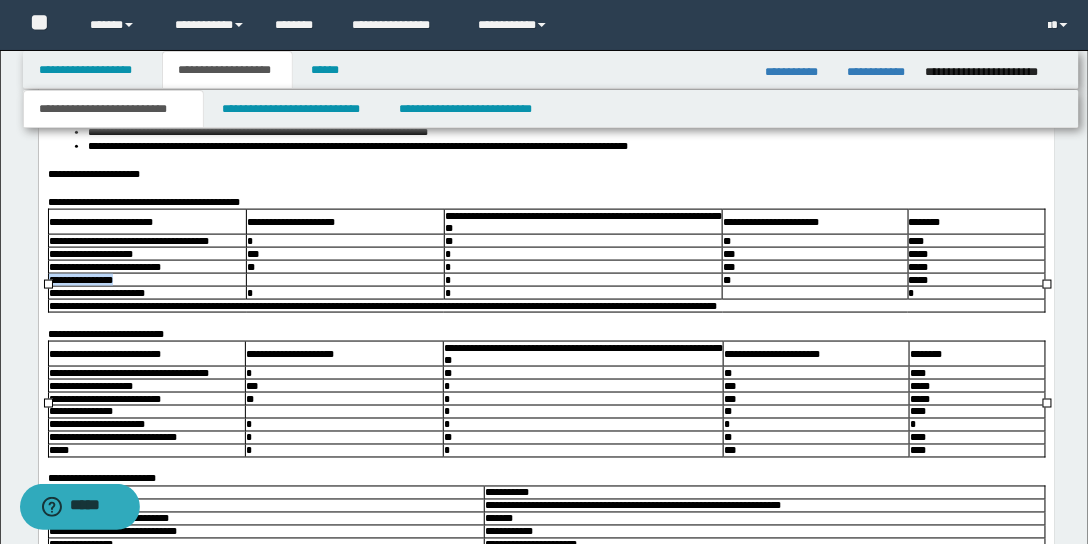 drag, startPoint x: 136, startPoint y: 366, endPoint x: 52, endPoint y: 372, distance: 84.21401 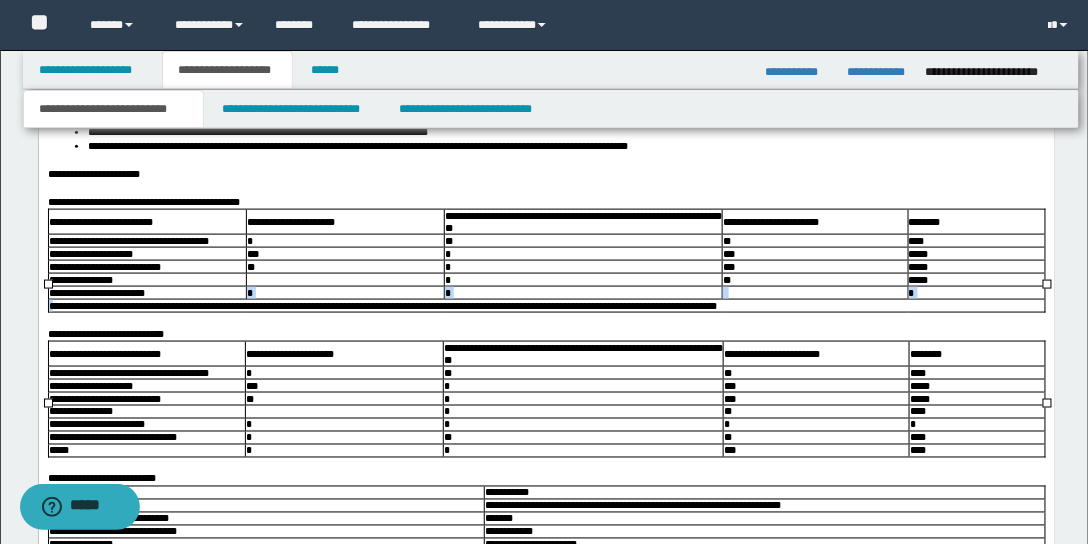 scroll, scrollTop: 2478, scrollLeft: 0, axis: vertical 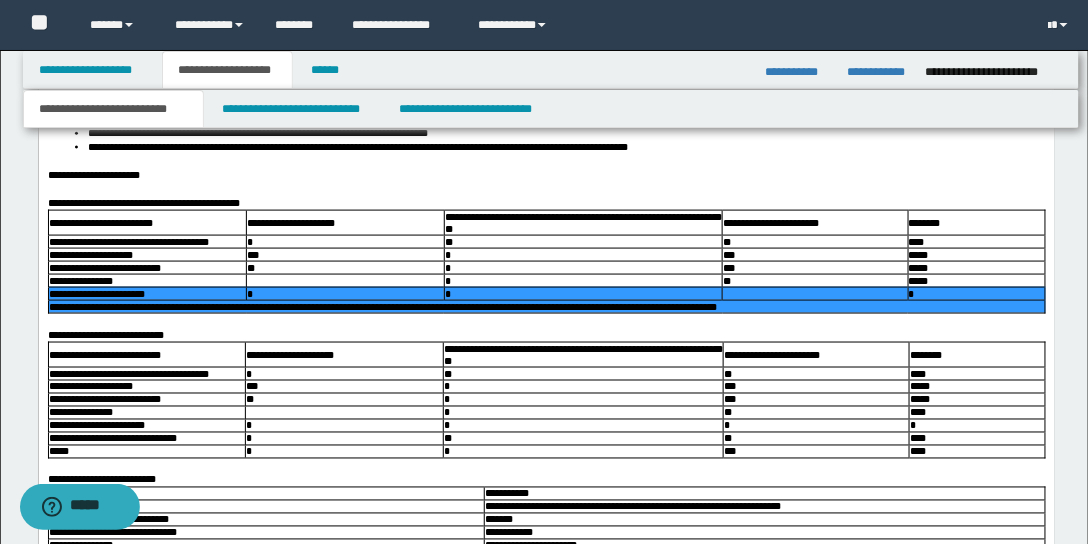 drag, startPoint x: 195, startPoint y: 380, endPoint x: 56, endPoint y: 379, distance: 139.0036 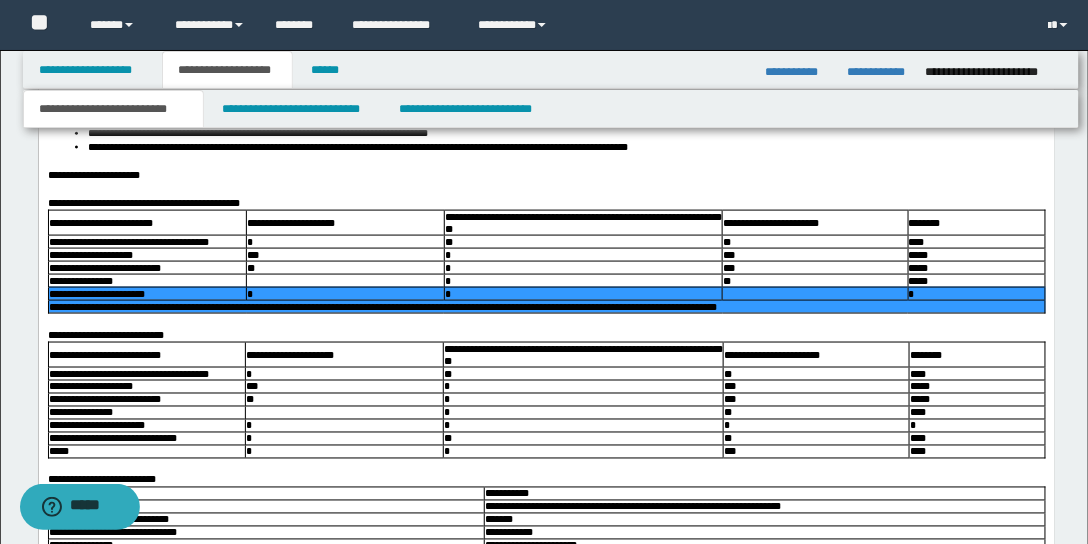 click on "**********" at bounding box center (146, 295) 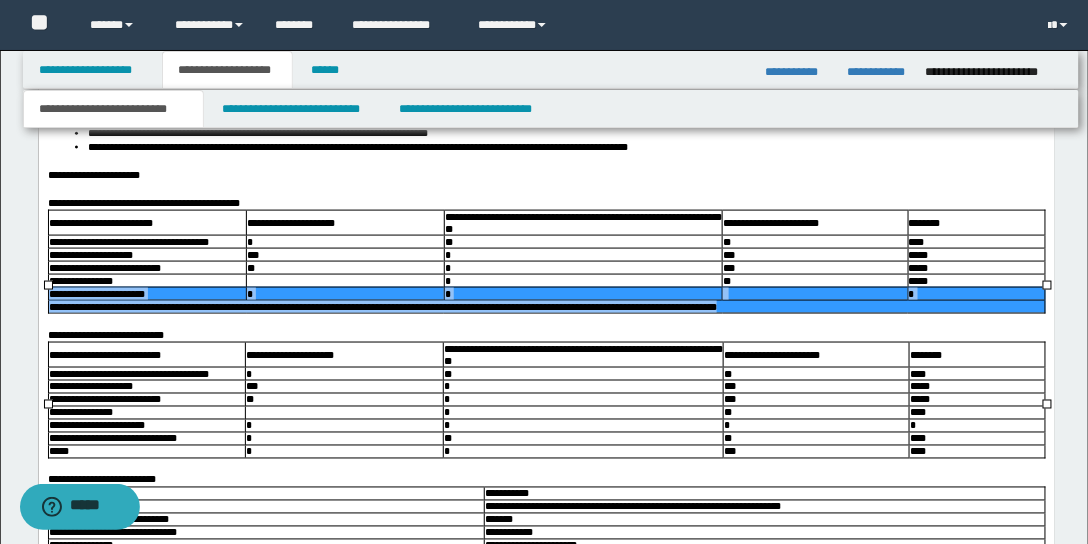scroll, scrollTop: 2447, scrollLeft: 0, axis: vertical 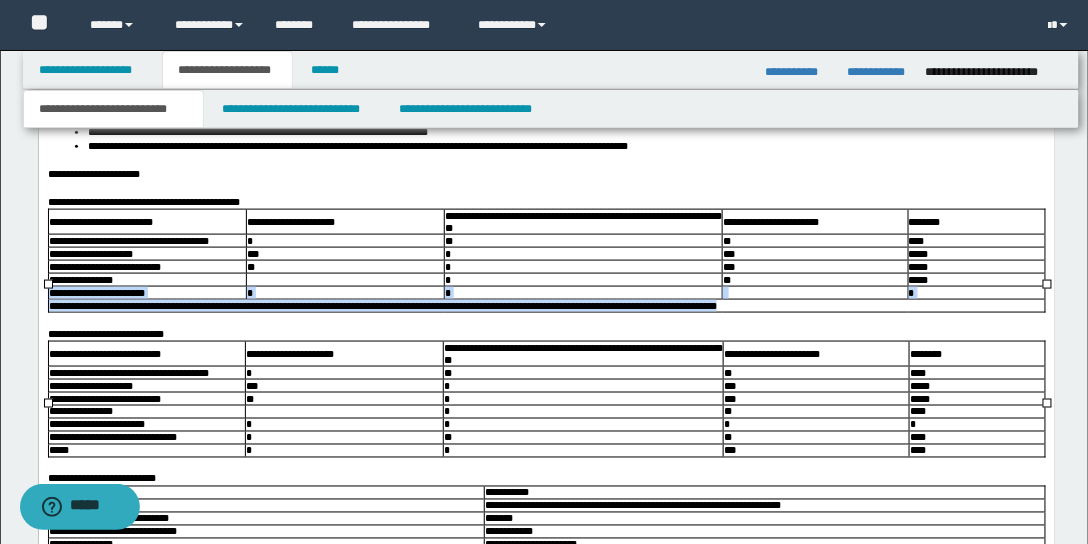 click on "**********" at bounding box center [96, 294] 